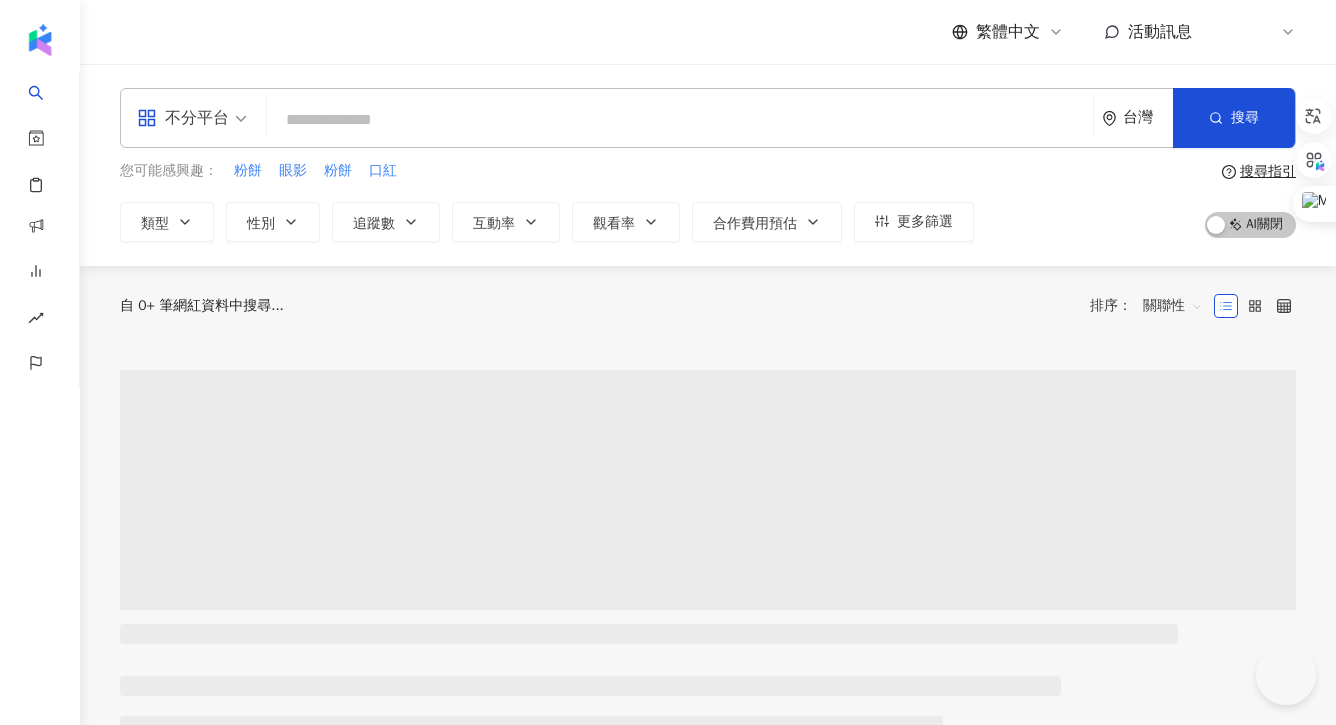 scroll, scrollTop: 0, scrollLeft: 0, axis: both 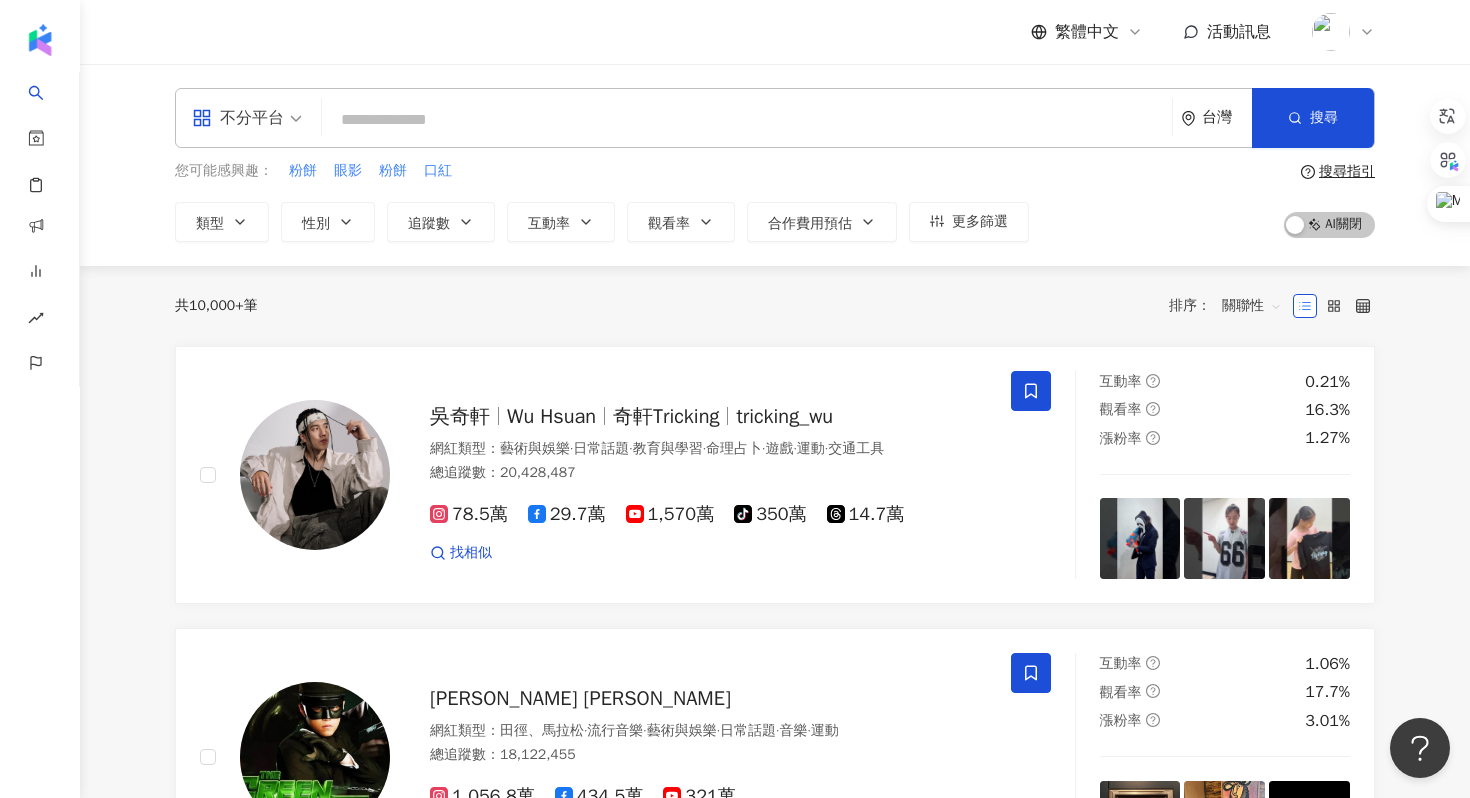 click at bounding box center (747, 120) 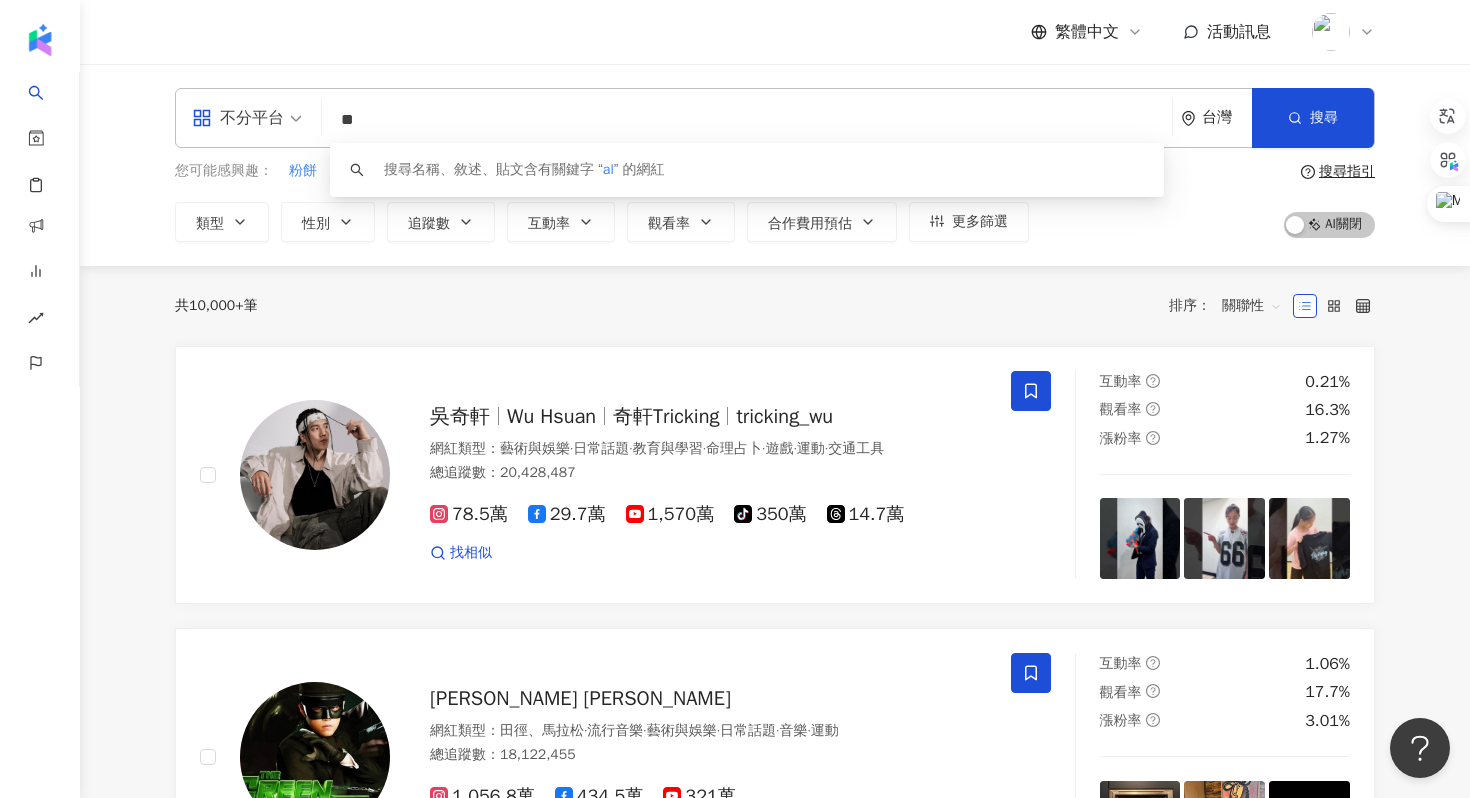 type on "*" 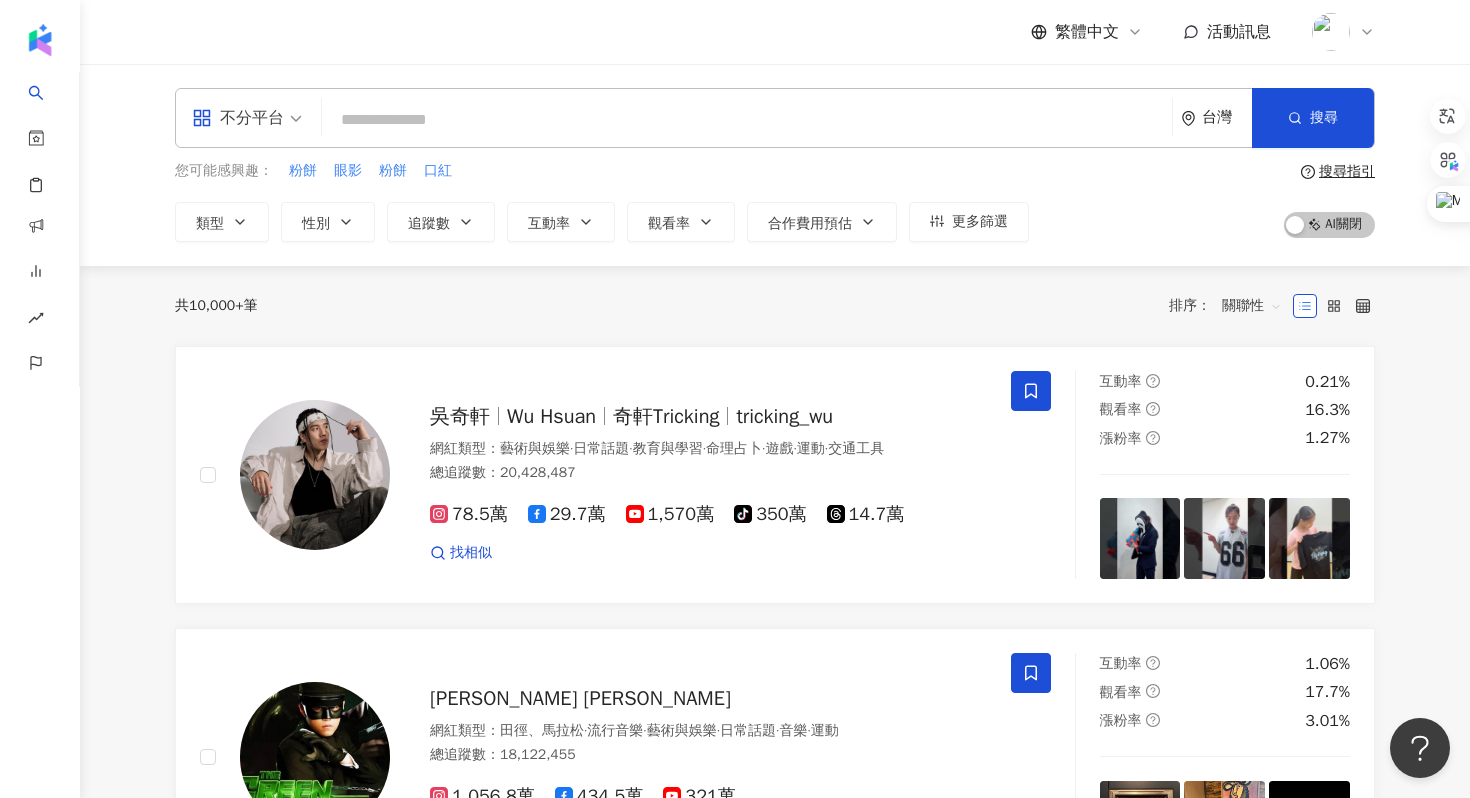 click at bounding box center (747, 120) 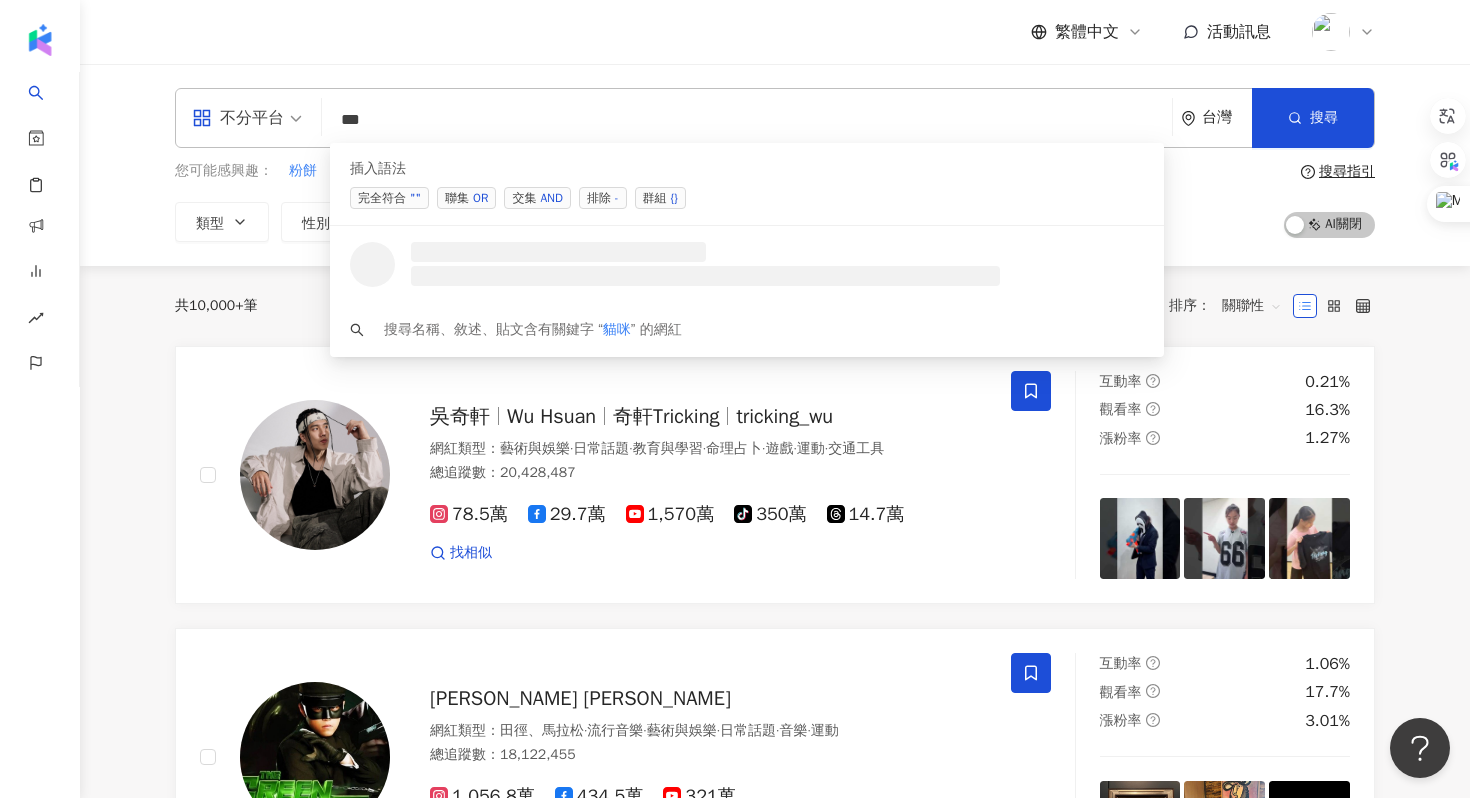 click on "交集 AND" at bounding box center (537, 198) 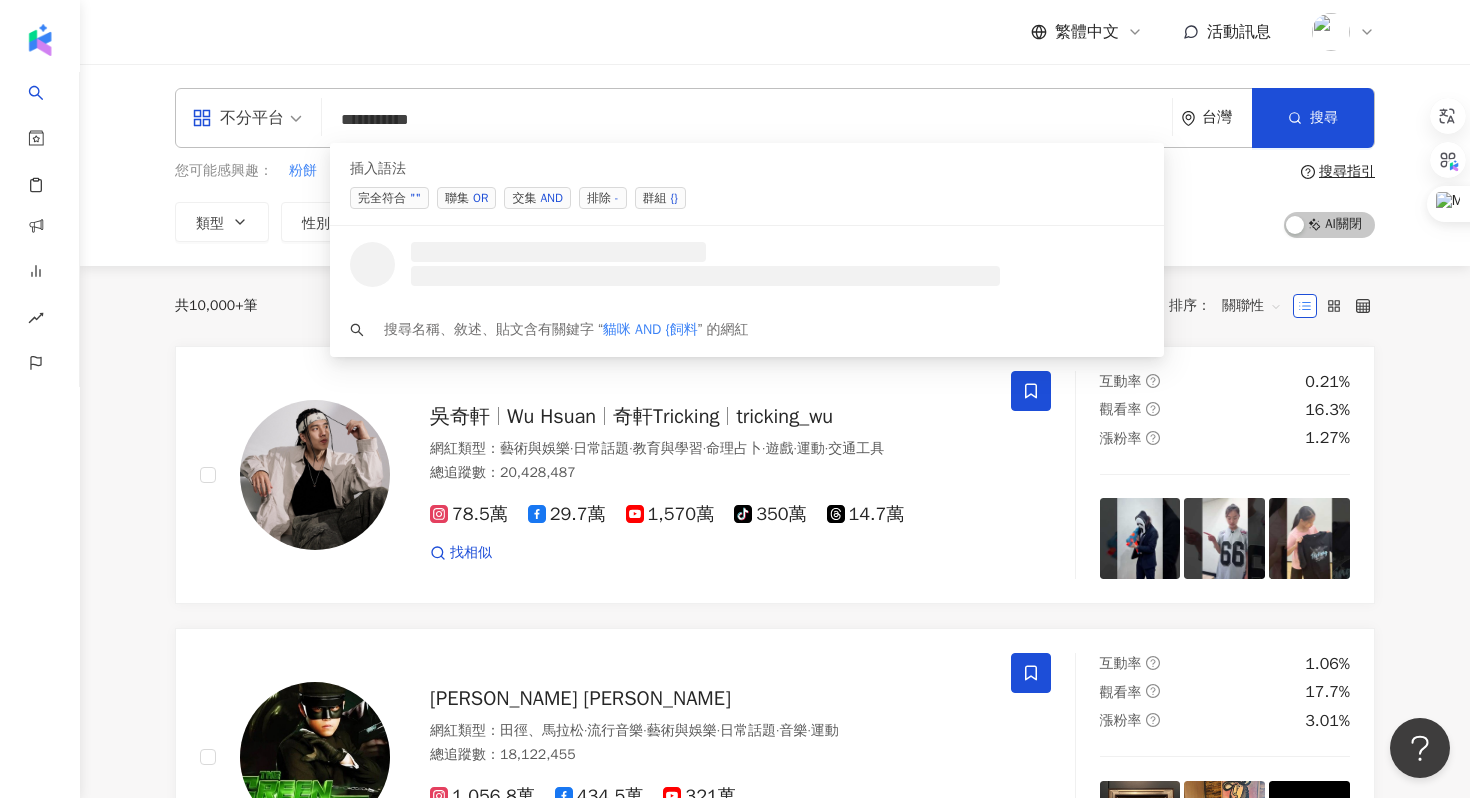 click on "OR" at bounding box center (480, 198) 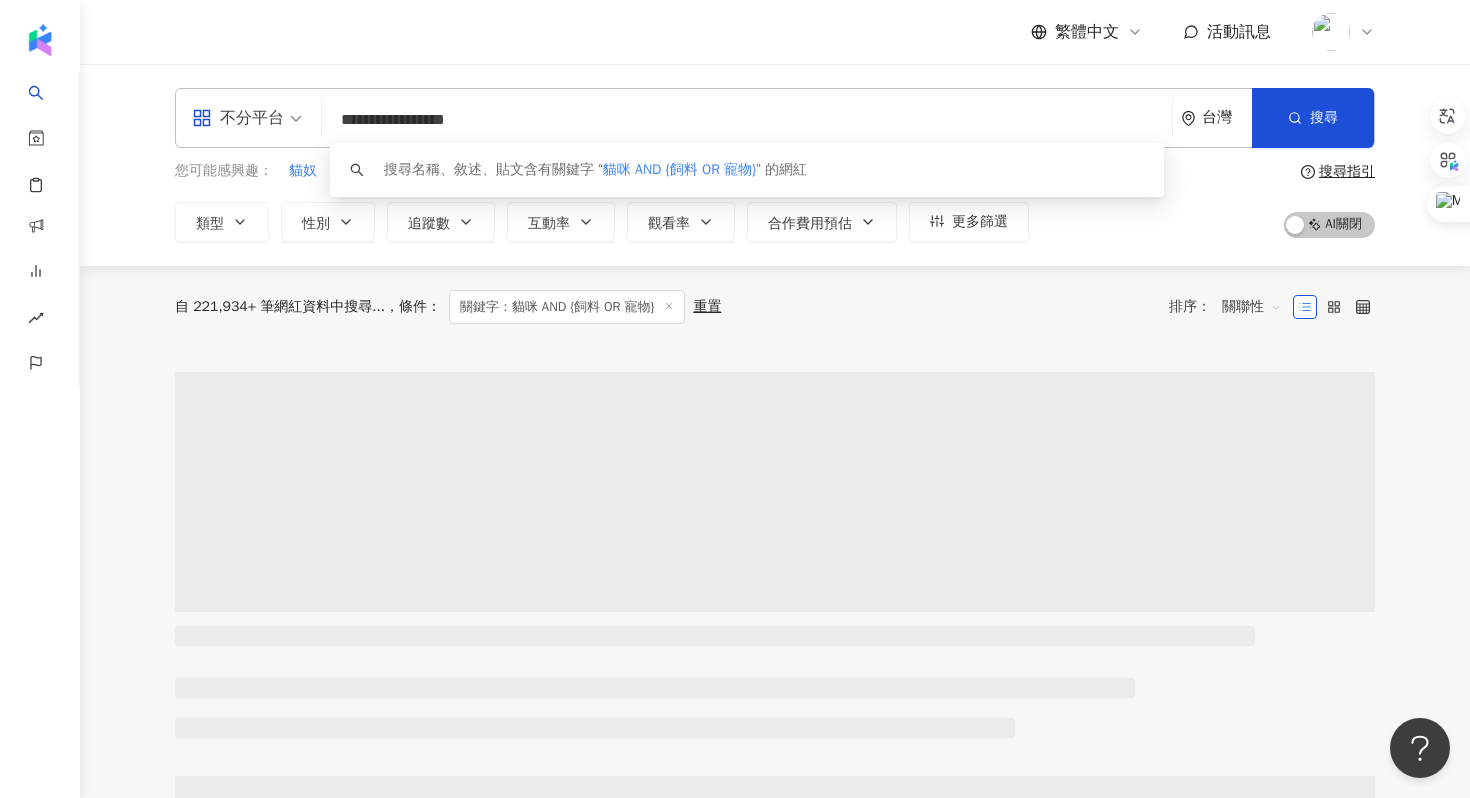 type on "**********" 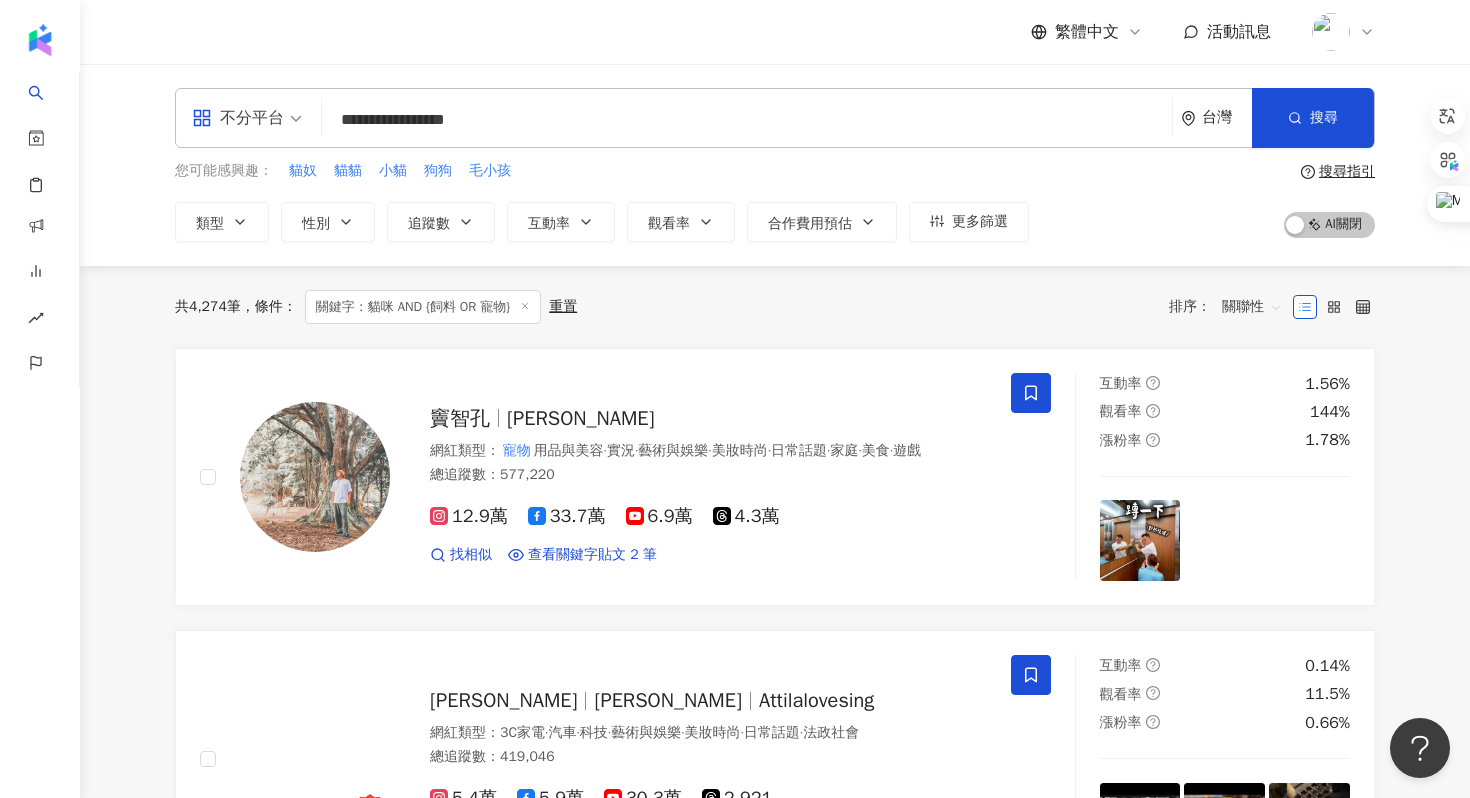 scroll, scrollTop: 56, scrollLeft: 0, axis: vertical 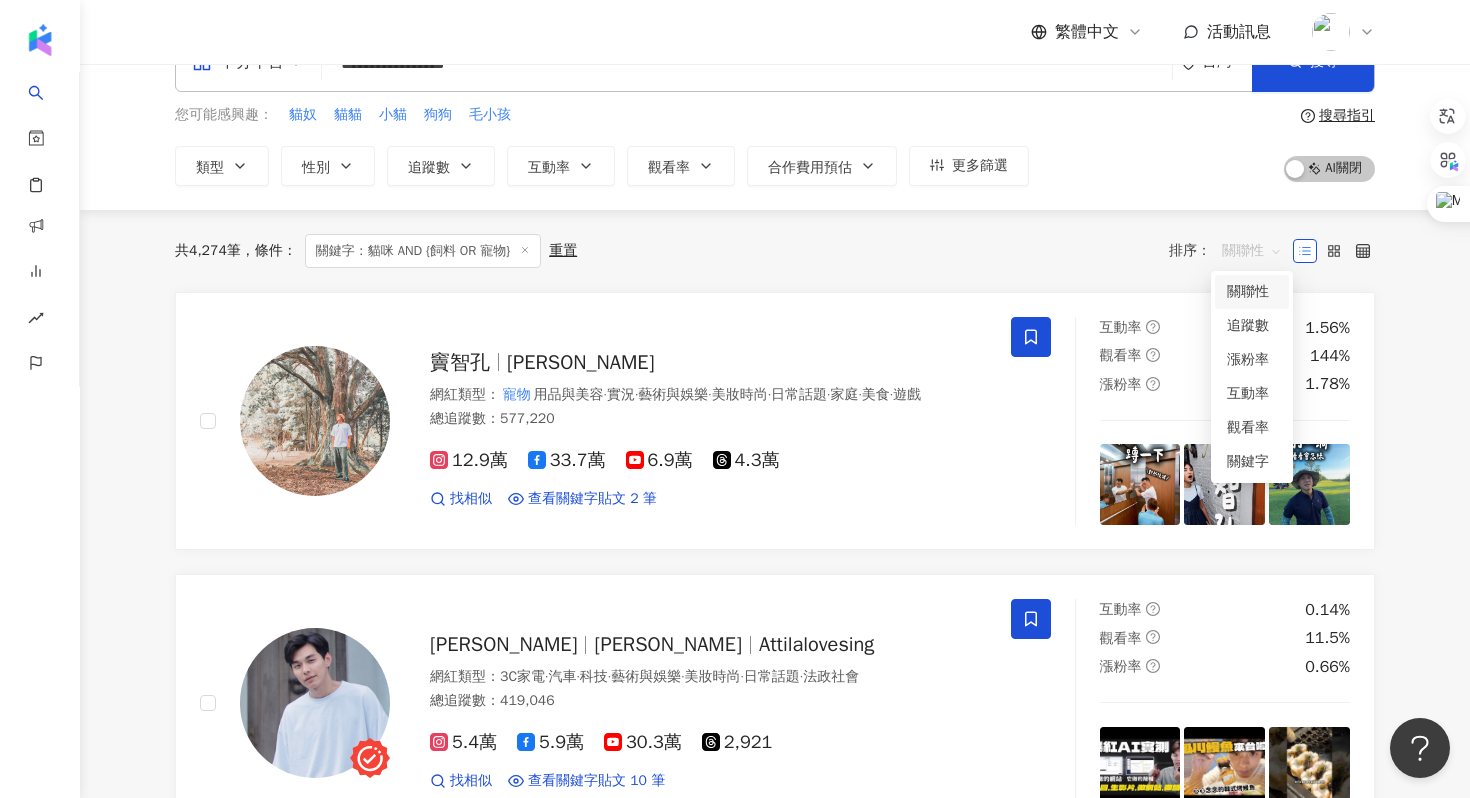 click on "關聯性" at bounding box center (1252, 251) 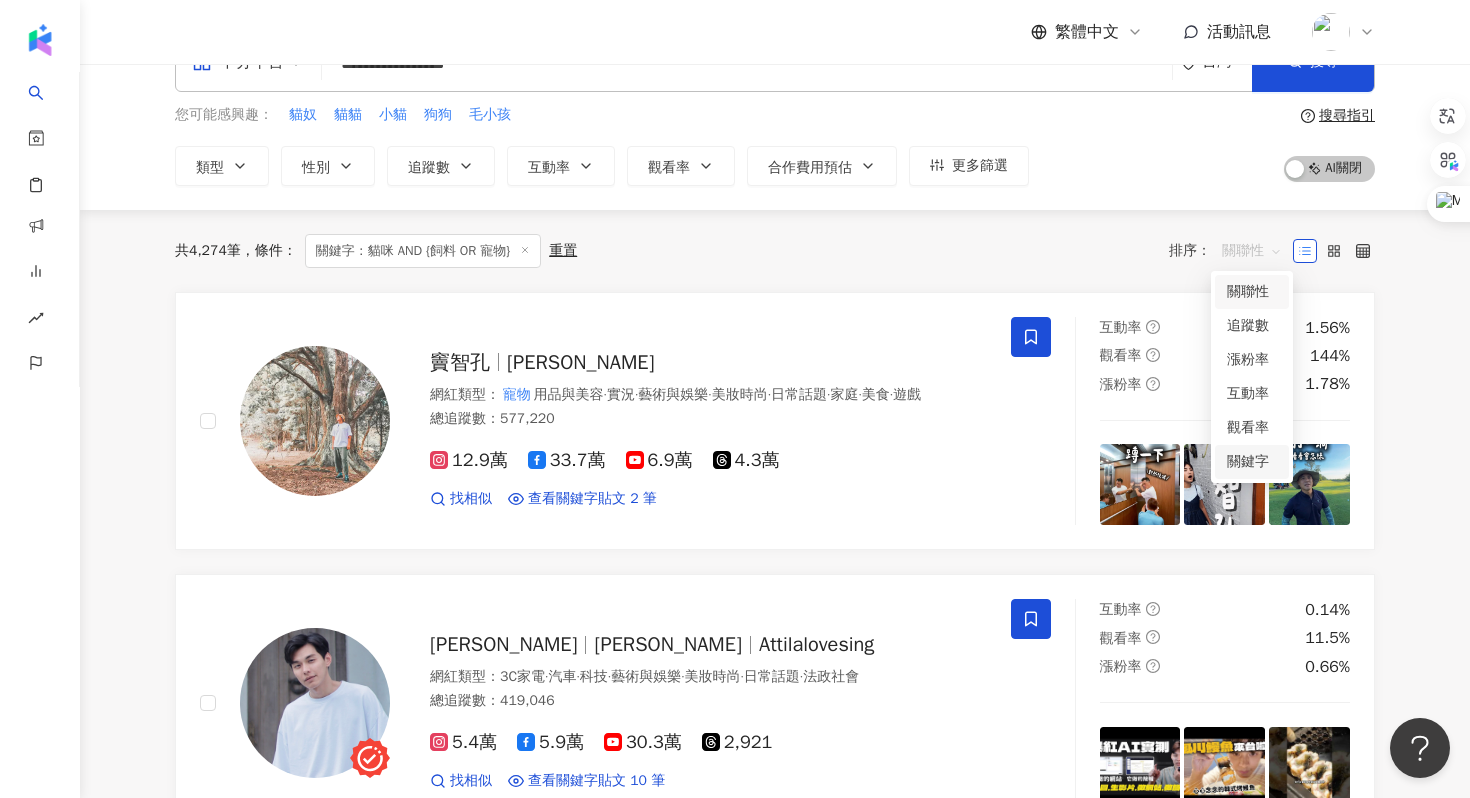 click on "關鍵字" at bounding box center (1252, 462) 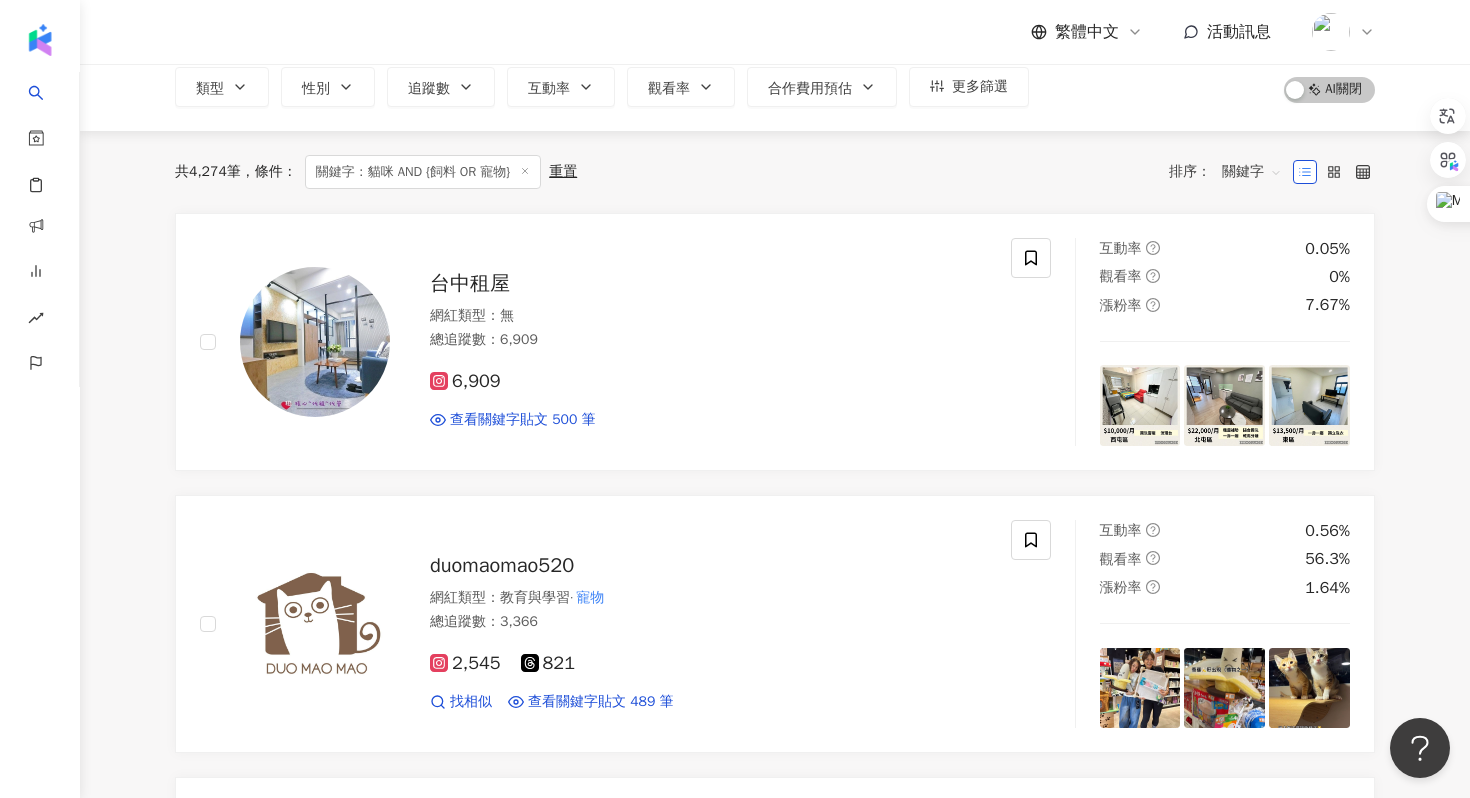scroll, scrollTop: 0, scrollLeft: 0, axis: both 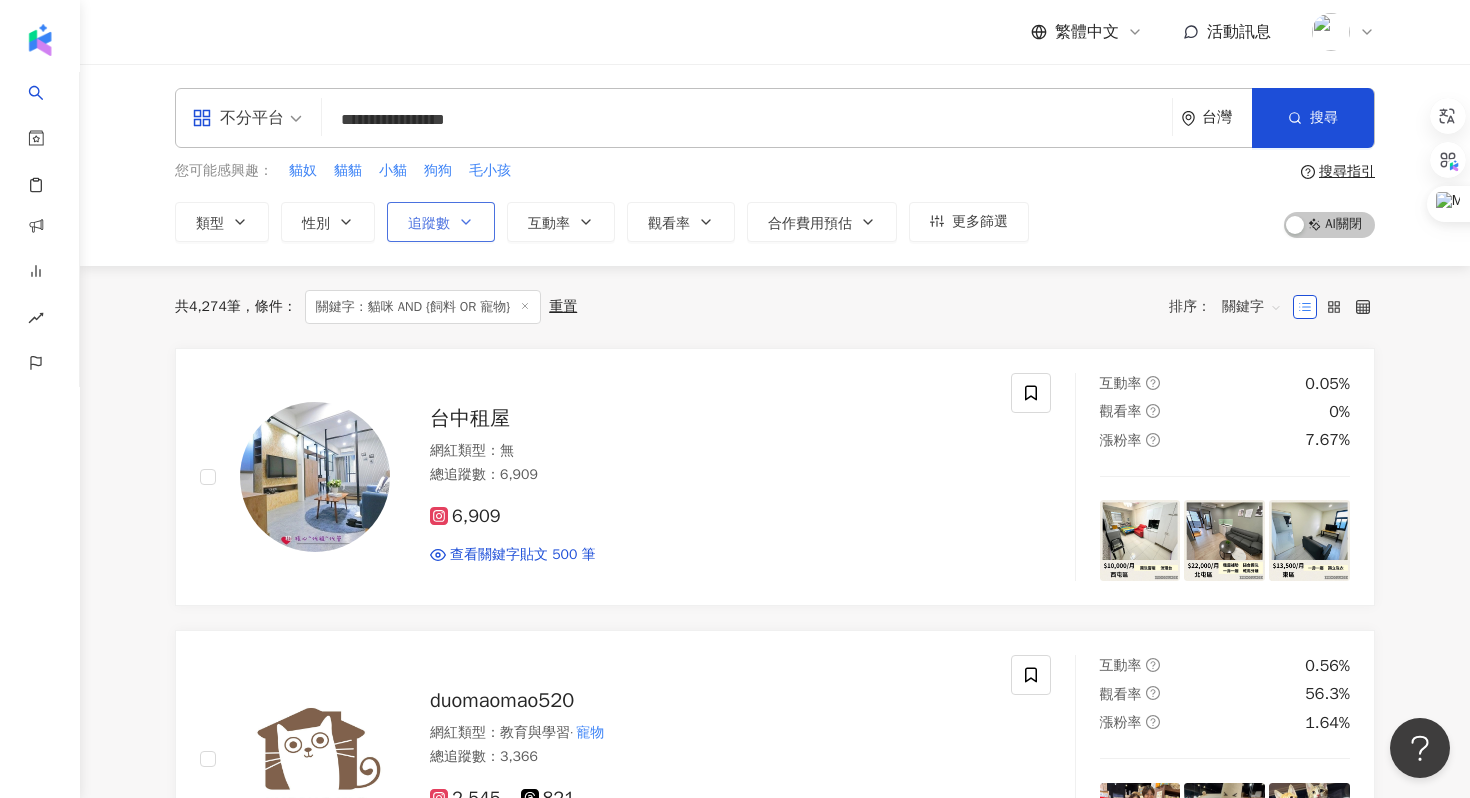 click on "追蹤數" at bounding box center [441, 222] 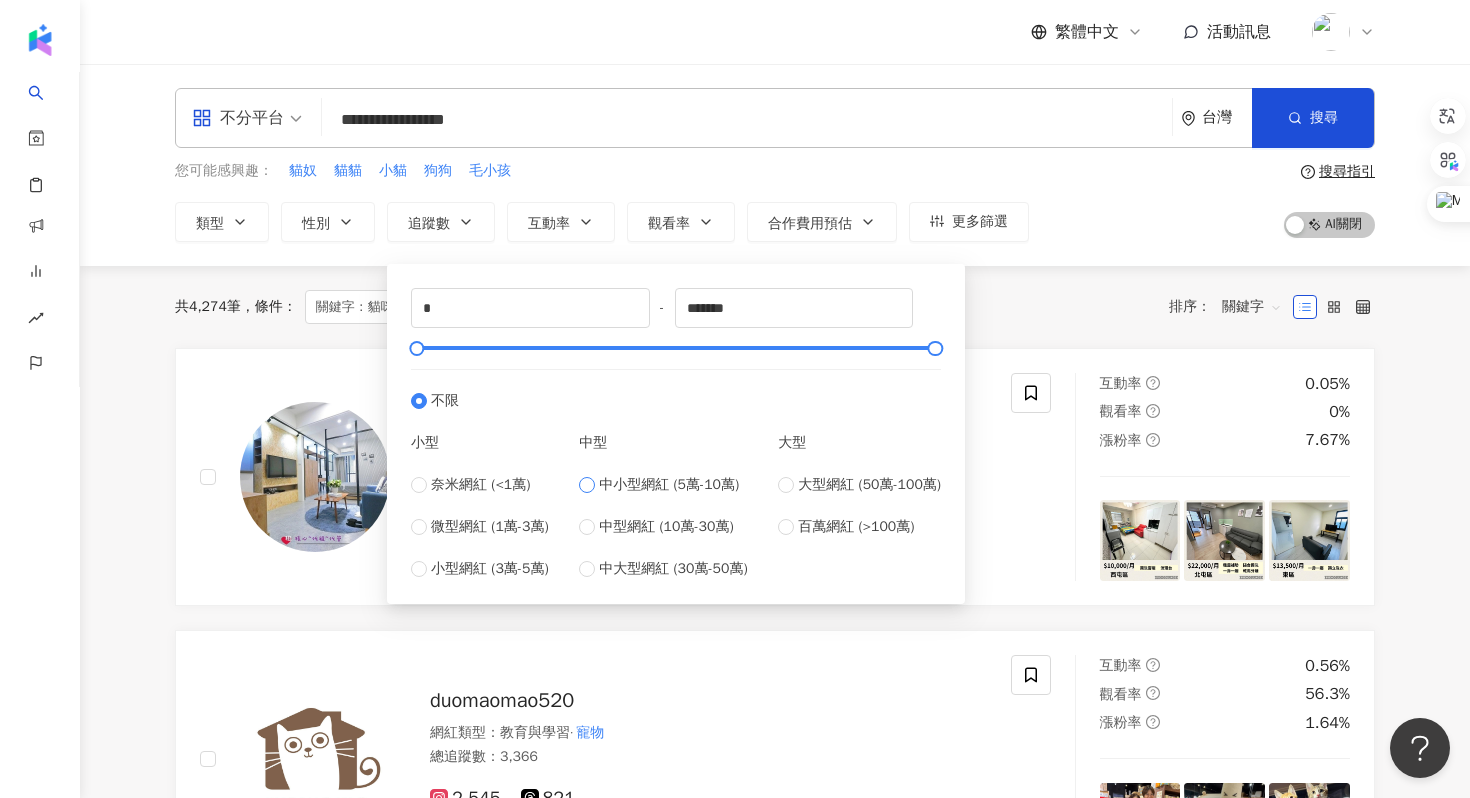 click on "中小型網紅 (5萬-10萬)" at bounding box center [669, 485] 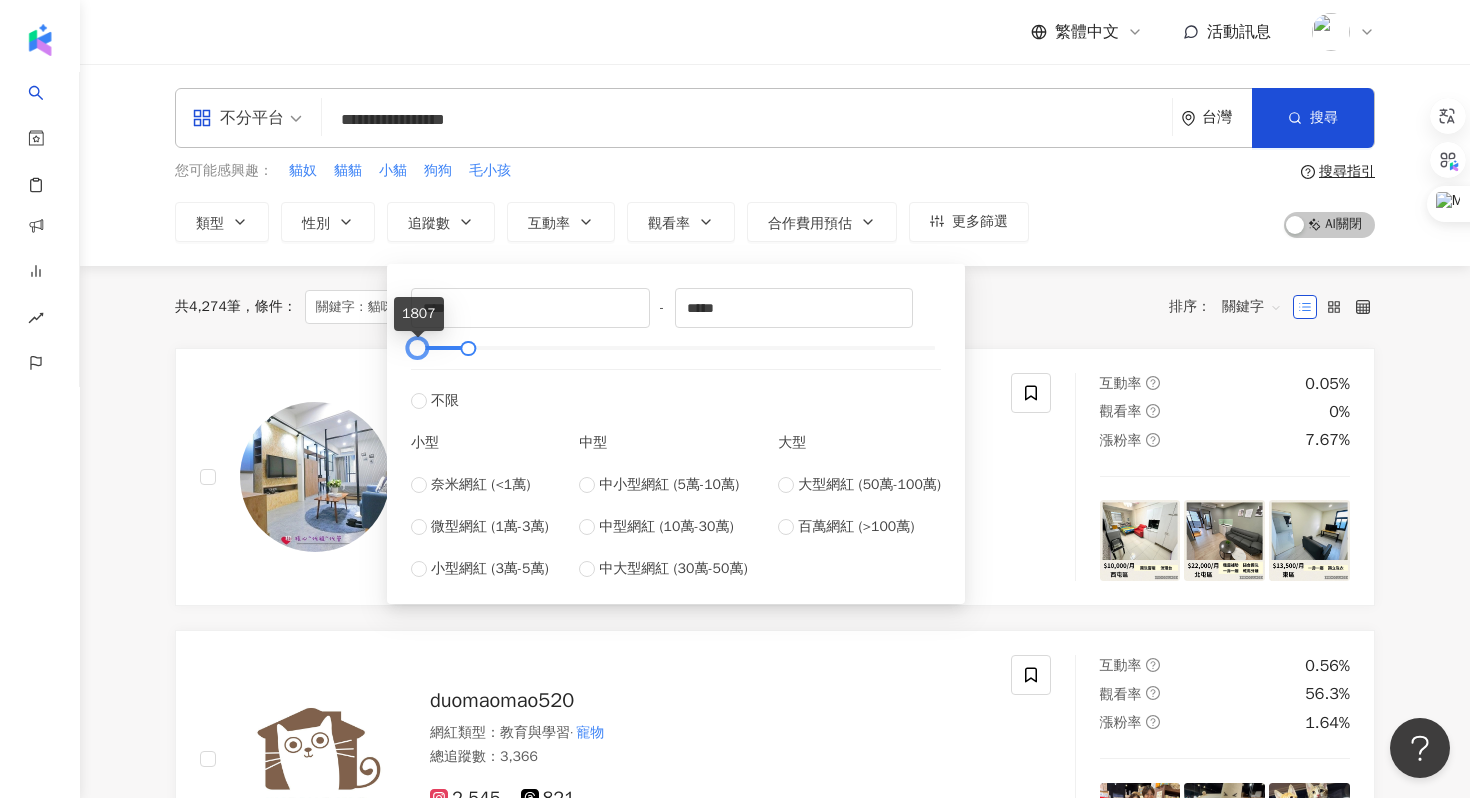 type on "*" 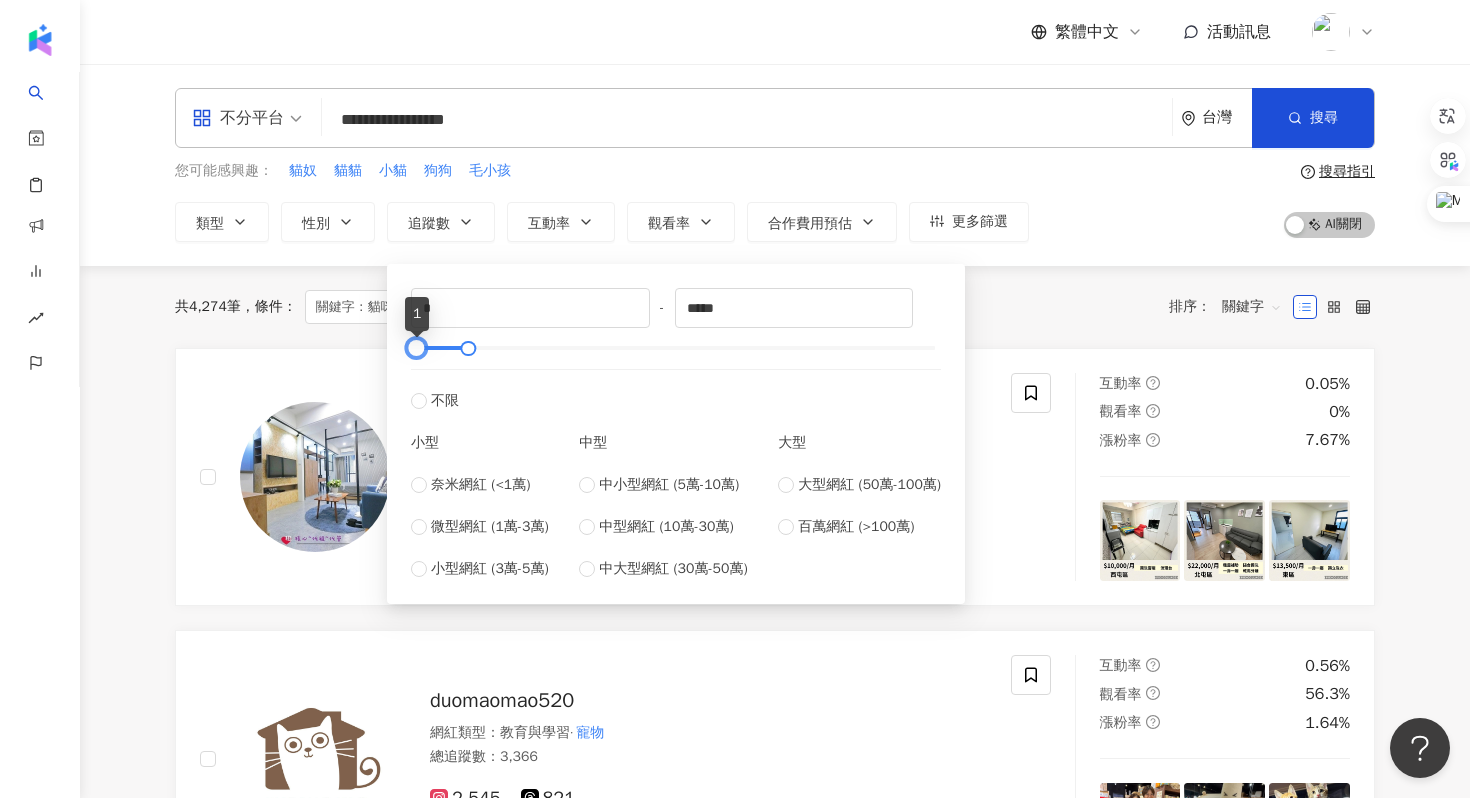 drag, startPoint x: 443, startPoint y: 346, endPoint x: 403, endPoint y: 346, distance: 40 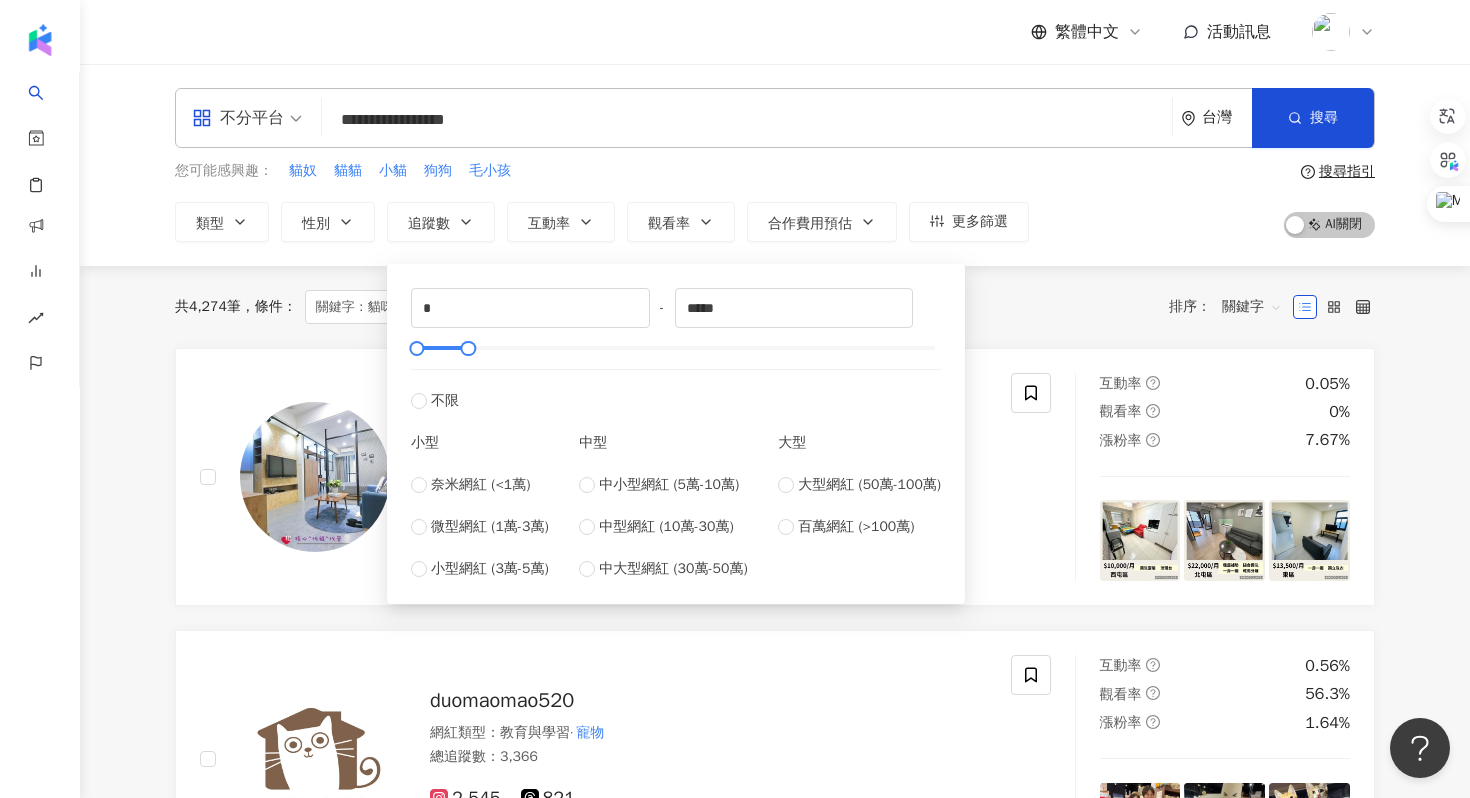 click on "您可能感興趣： 貓奴  貓貓  小貓  狗狗  毛小孩  類型 性別 追蹤數 互動率 觀看率 合作費用預估  更多篩選 *  -  ***** 不限 小型 奈米網紅 (<1萬) 微型網紅 (1萬-3萬) 小型網紅 (3萬-5萬) 中型 中小型網紅 (5萬-10萬) 中型網紅 (10萬-30萬) 中大型網紅 (30萬-50萬) 大型 大型網紅 (50萬-100萬) 百萬網紅 (>100萬) 搜尋指引 AI  開啟 AI  關閉" at bounding box center (775, 201) 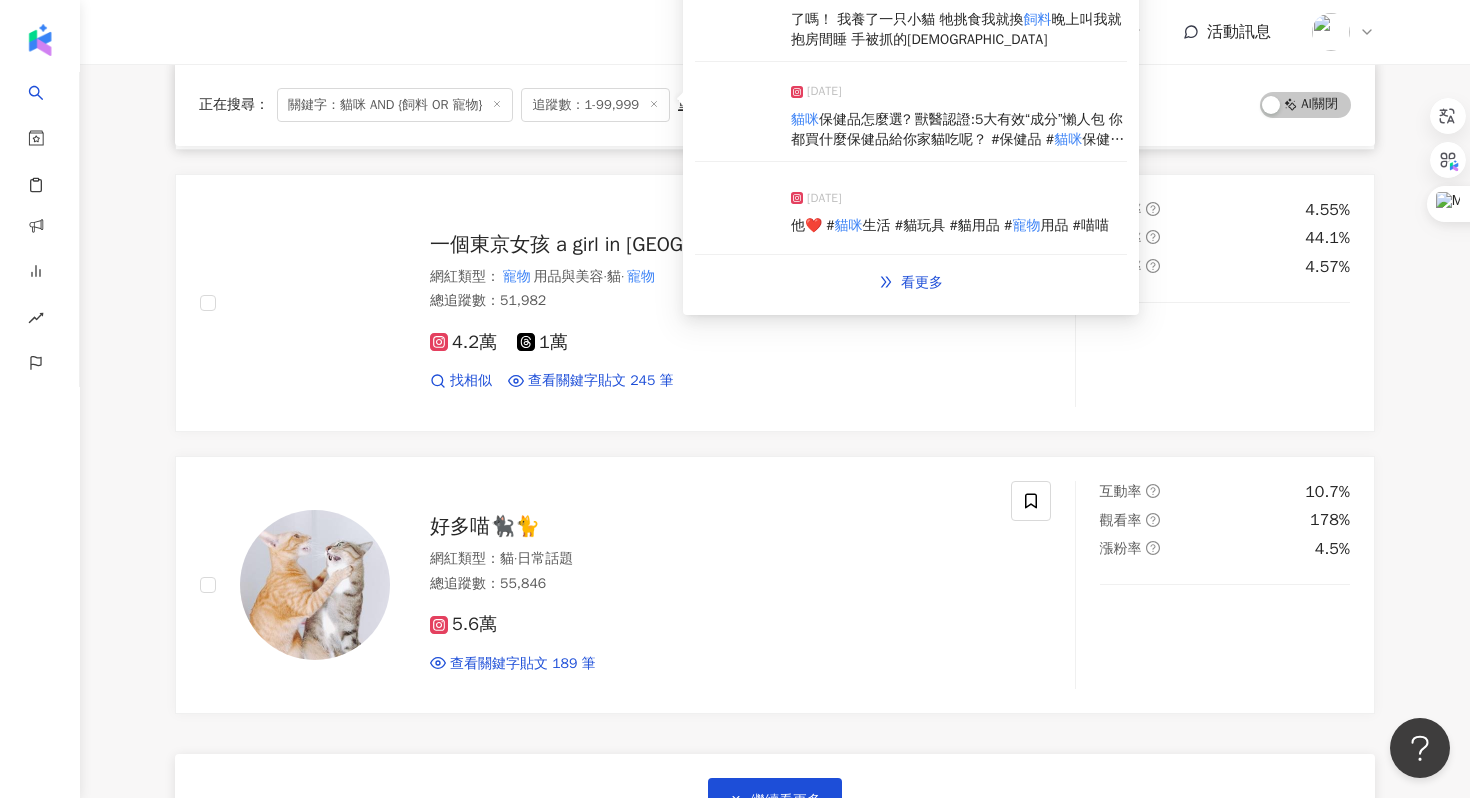 scroll, scrollTop: 3044, scrollLeft: 0, axis: vertical 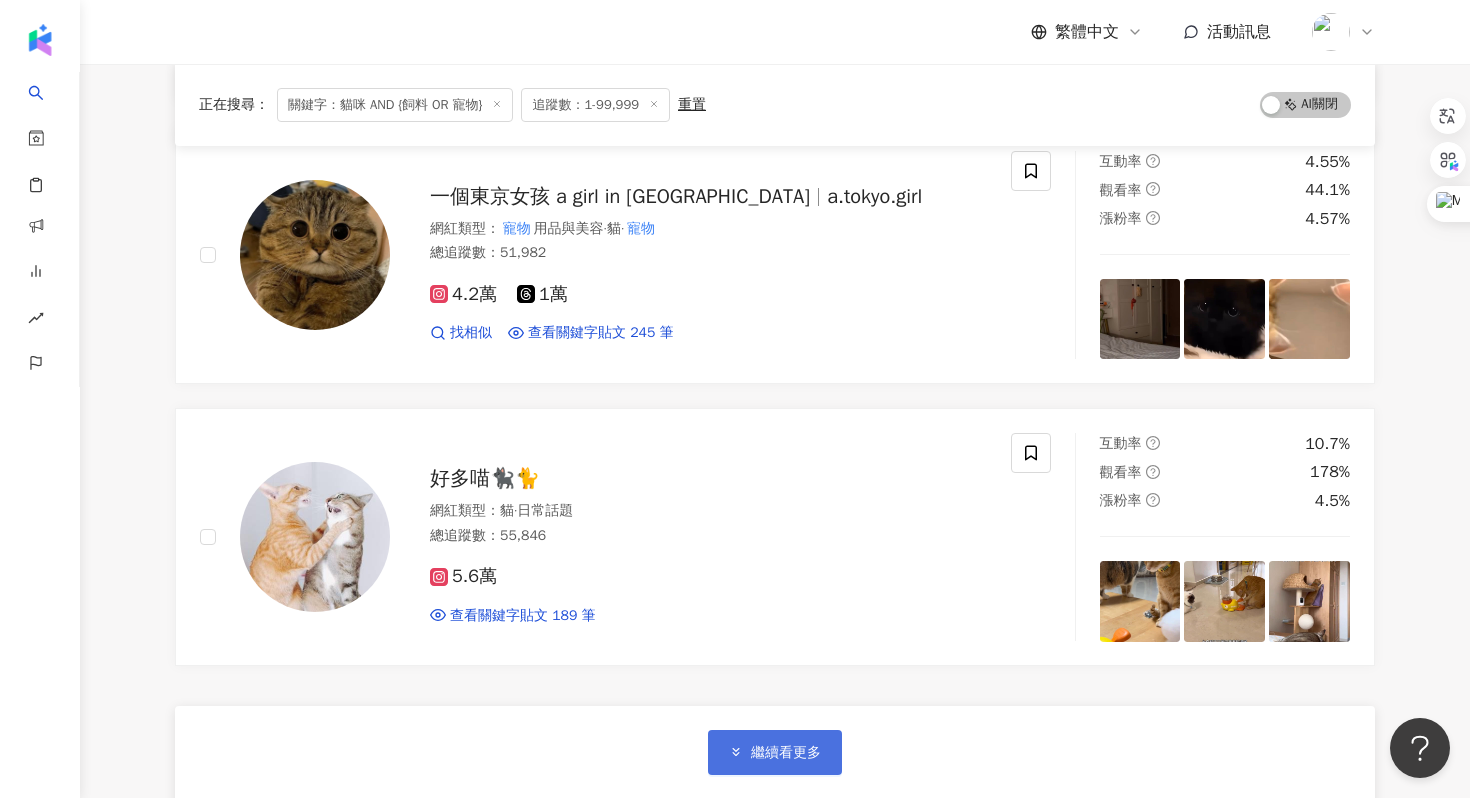 click on "繼續看更多" at bounding box center (775, 752) 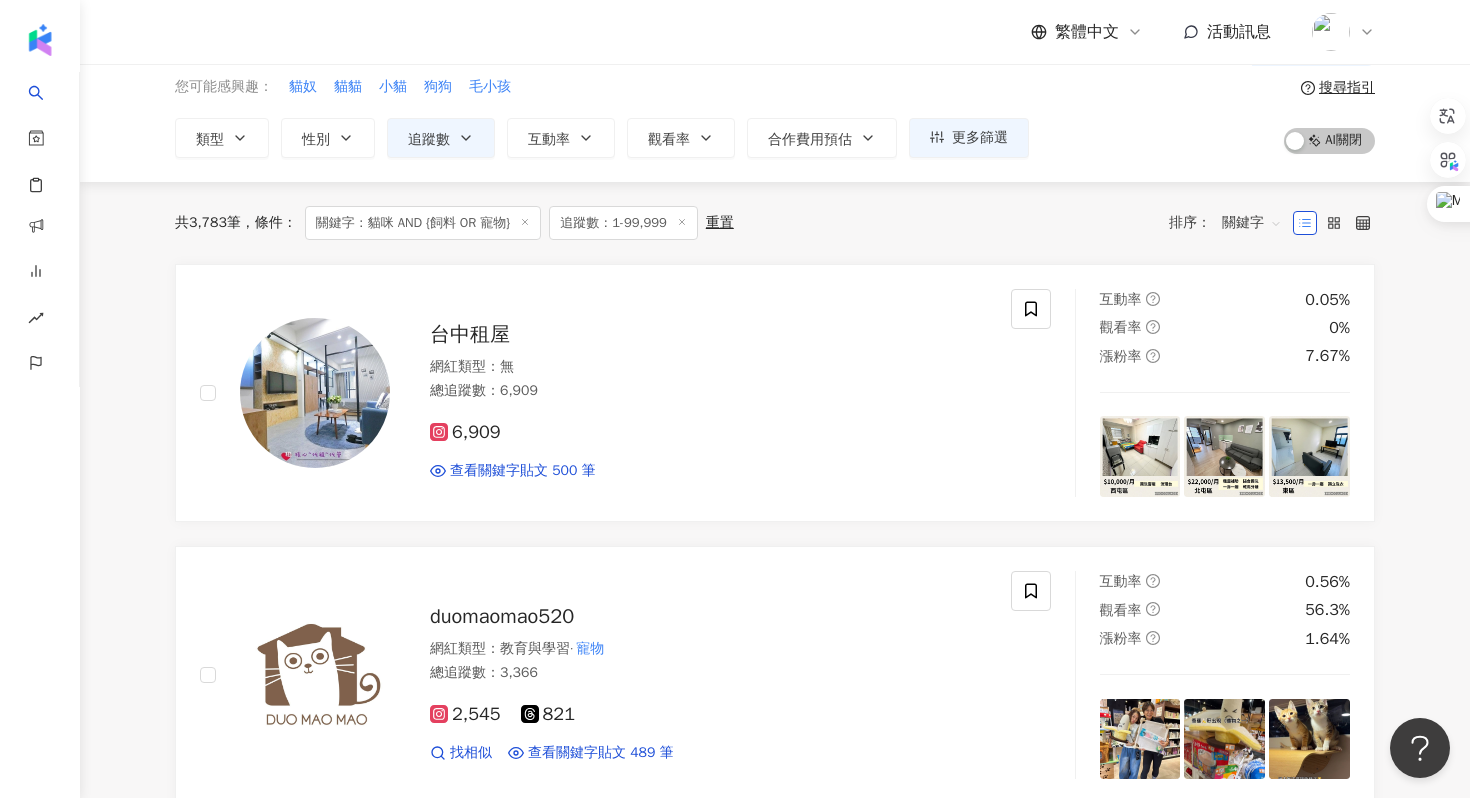scroll, scrollTop: 0, scrollLeft: 0, axis: both 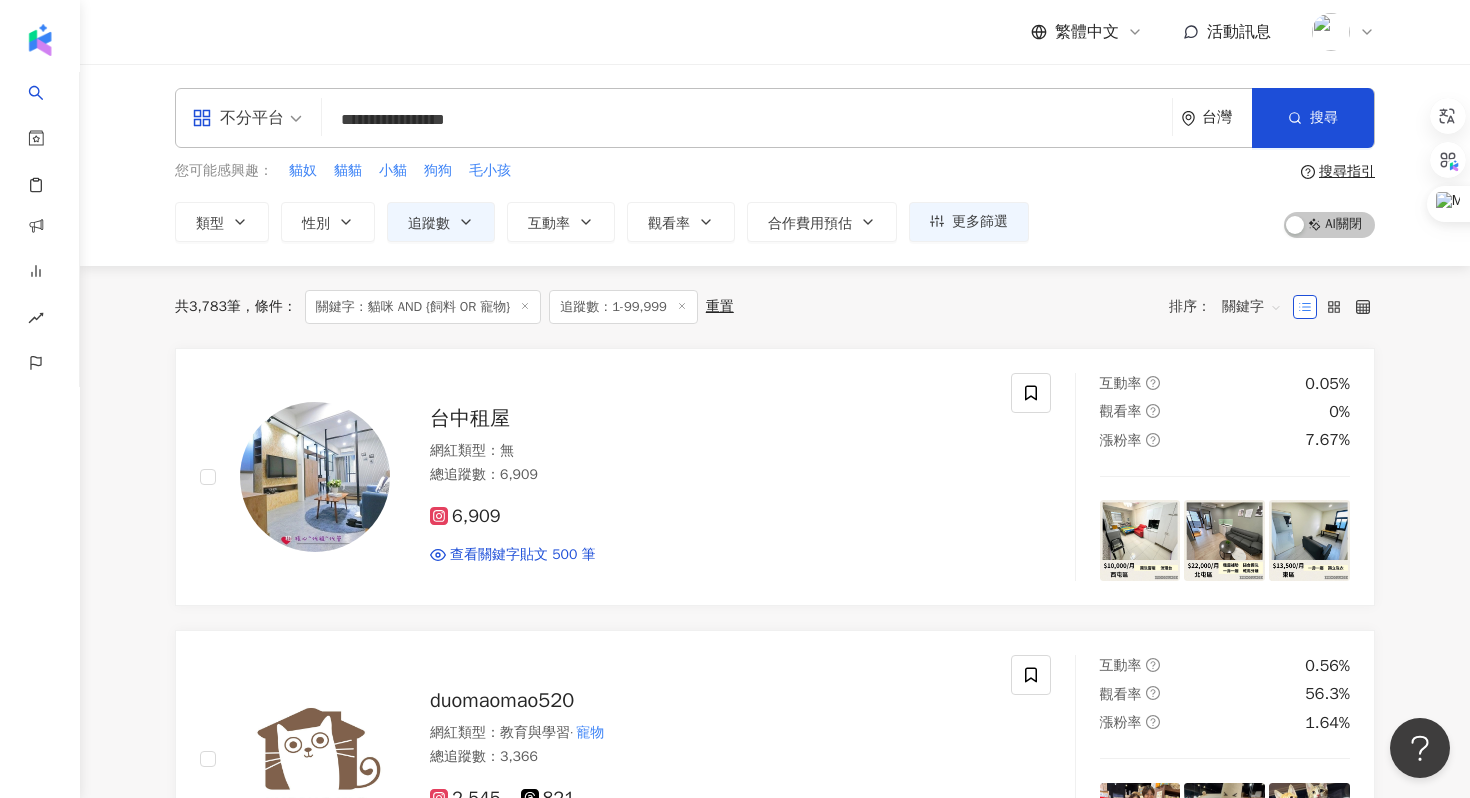 click on "**********" at bounding box center [747, 120] 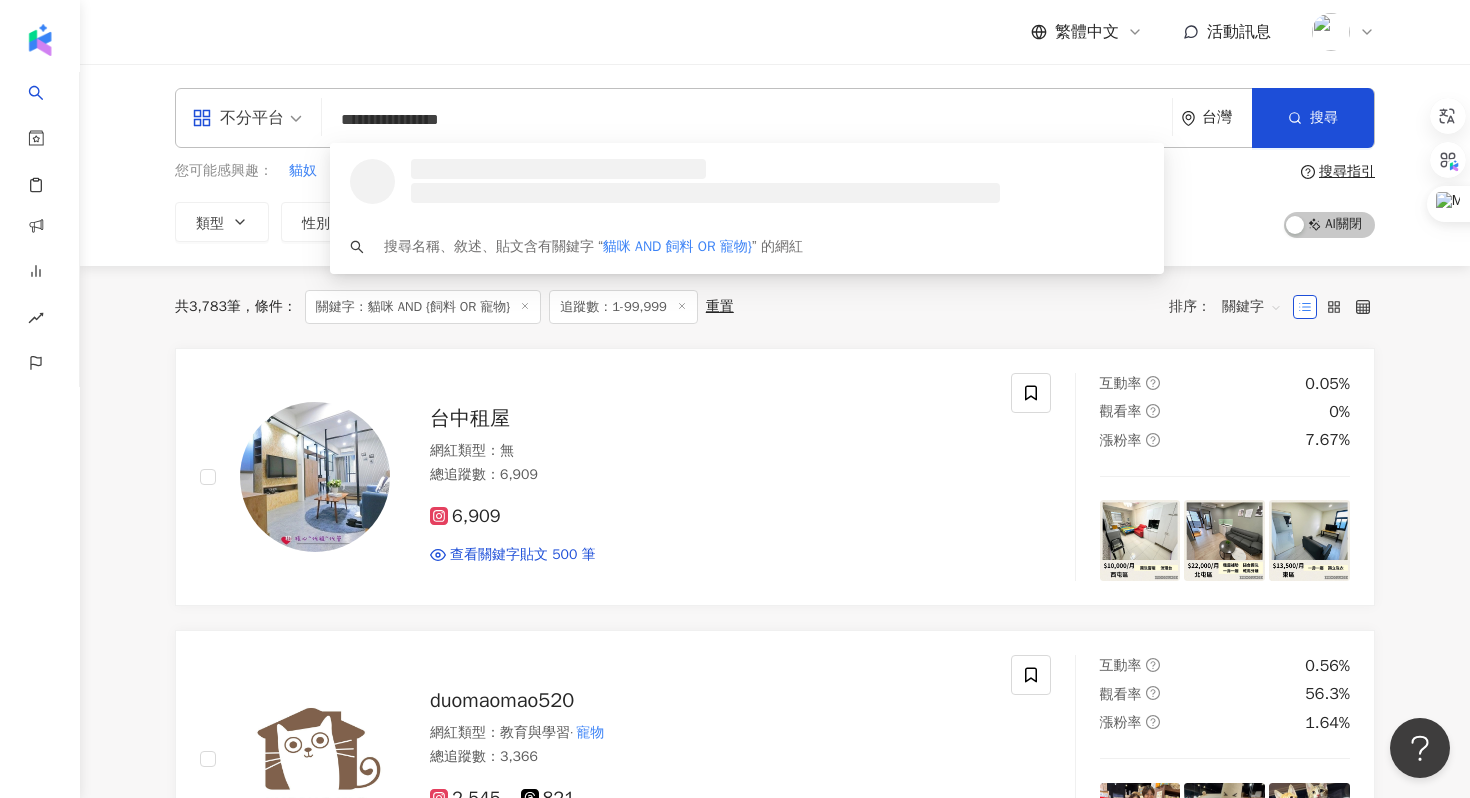 click on "**********" at bounding box center (747, 120) 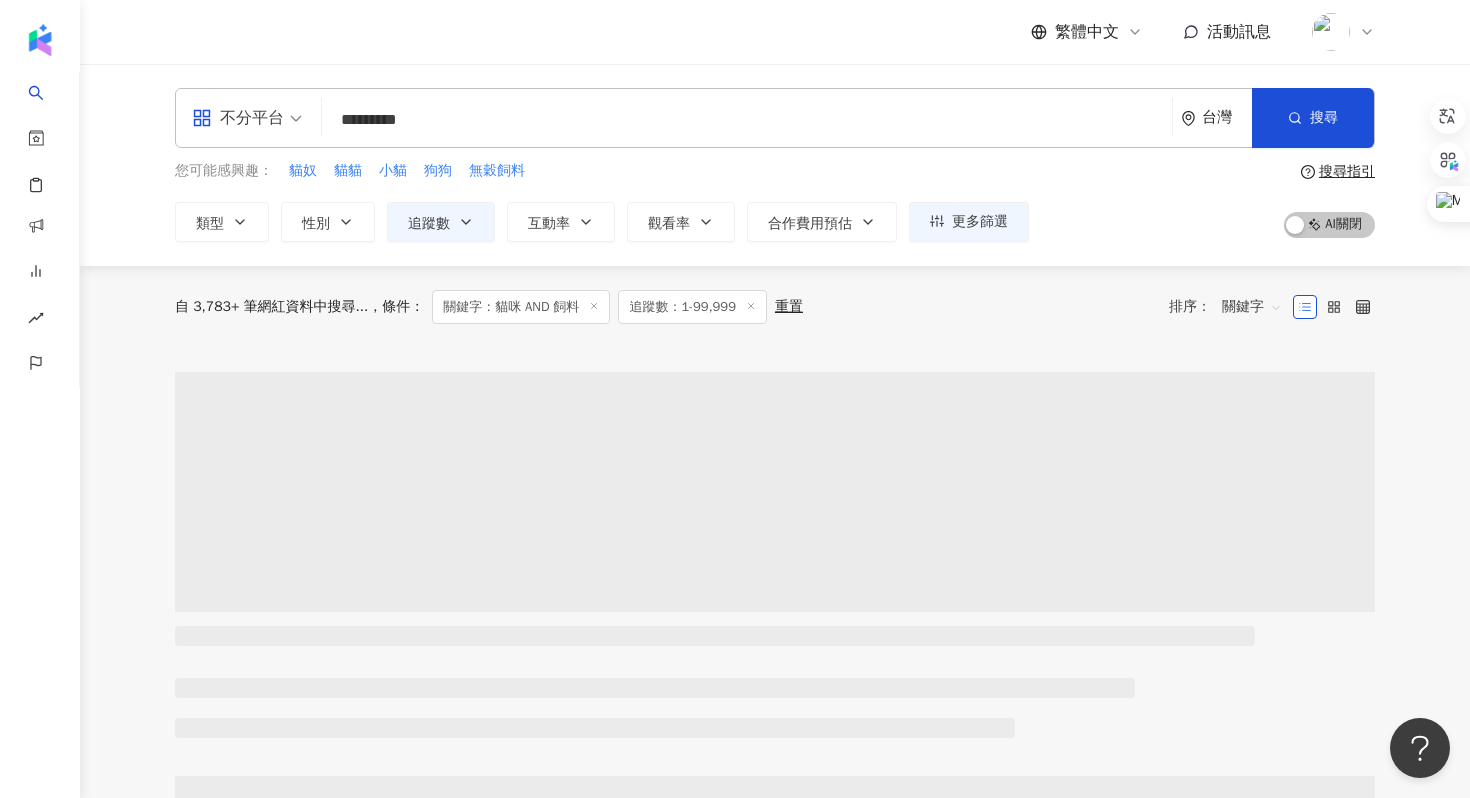 click on "自 3,783+ 筆網紅資料中搜尋... 條件 ： 關鍵字：貓咪 AND 飼料 追蹤數：1-99,999 重置 排序： 關鍵字 或許你想看 台灣   Instagram  Top 100 台灣   Facebook  Top 100 台灣   YouTube  Top 100" at bounding box center (775, 1056) 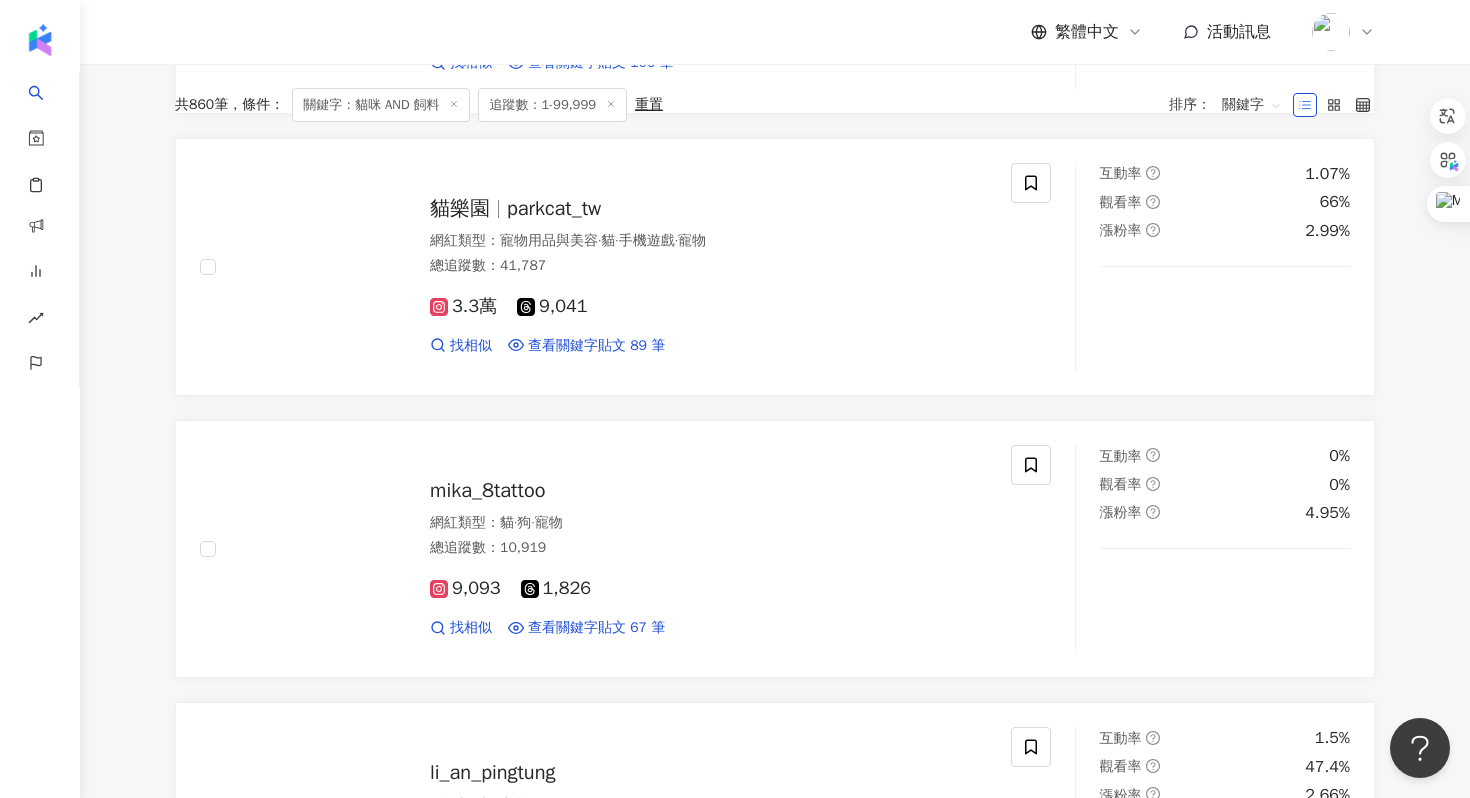 scroll, scrollTop: 0, scrollLeft: 0, axis: both 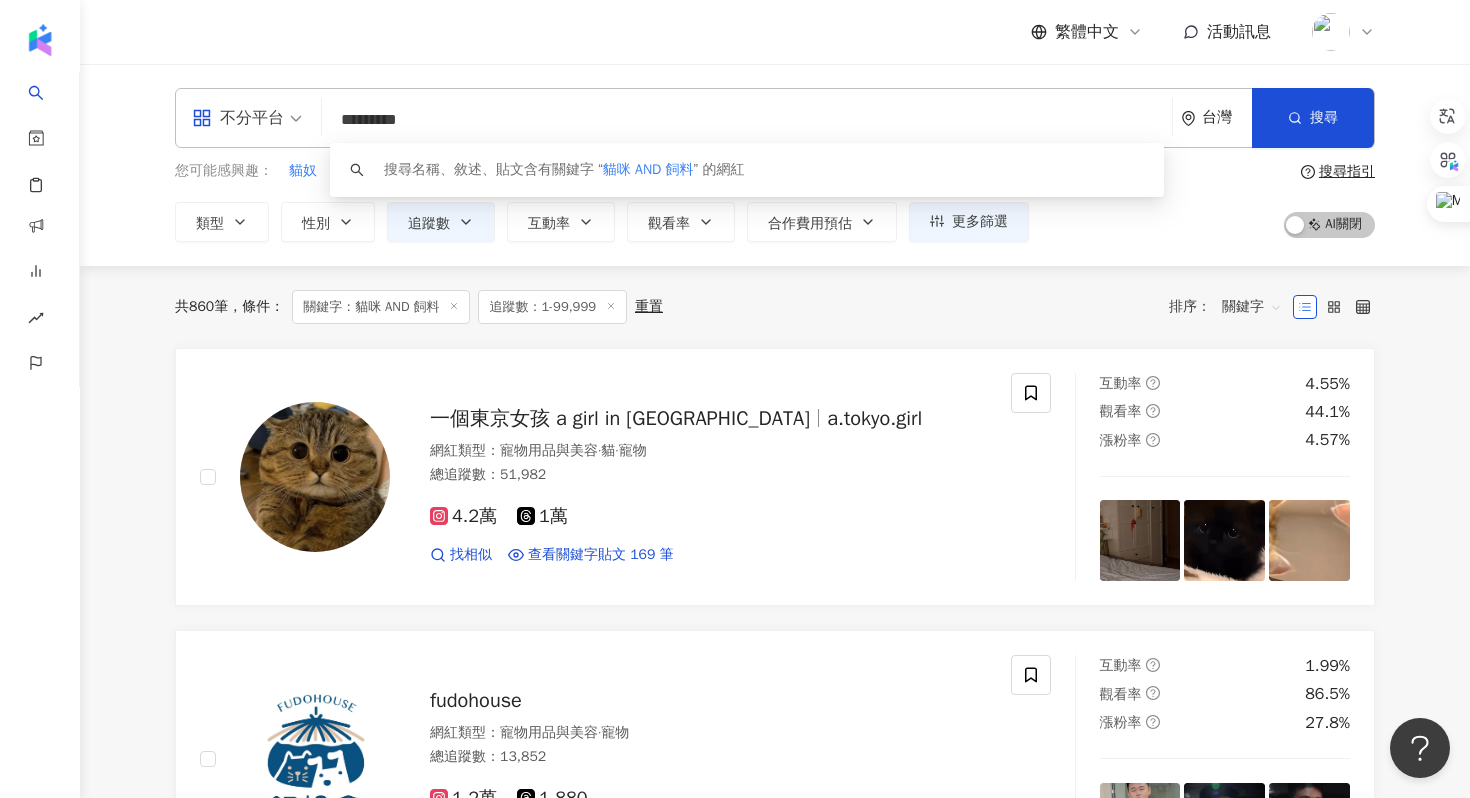 click on "*********" at bounding box center (747, 120) 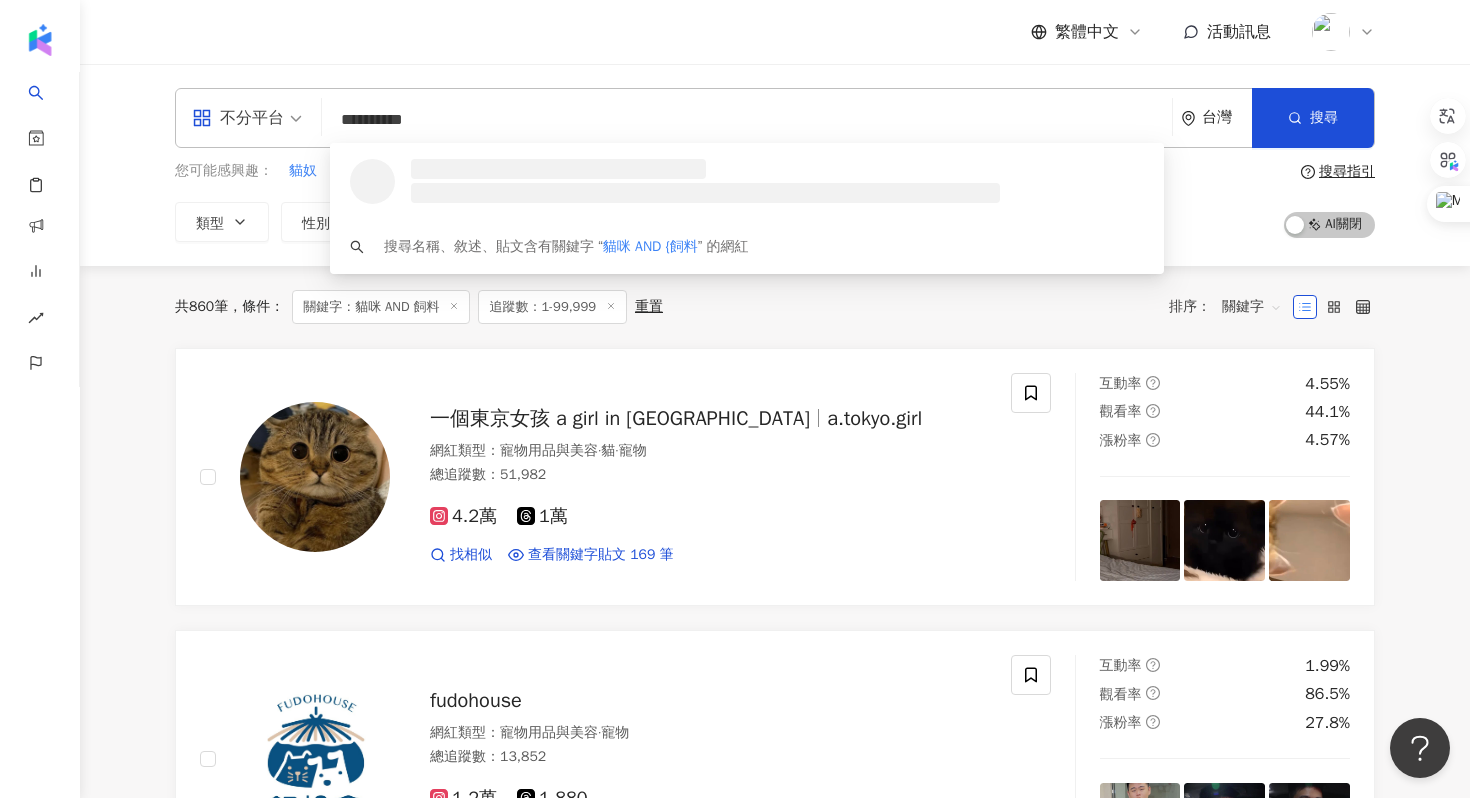 click on "**********" at bounding box center (747, 120) 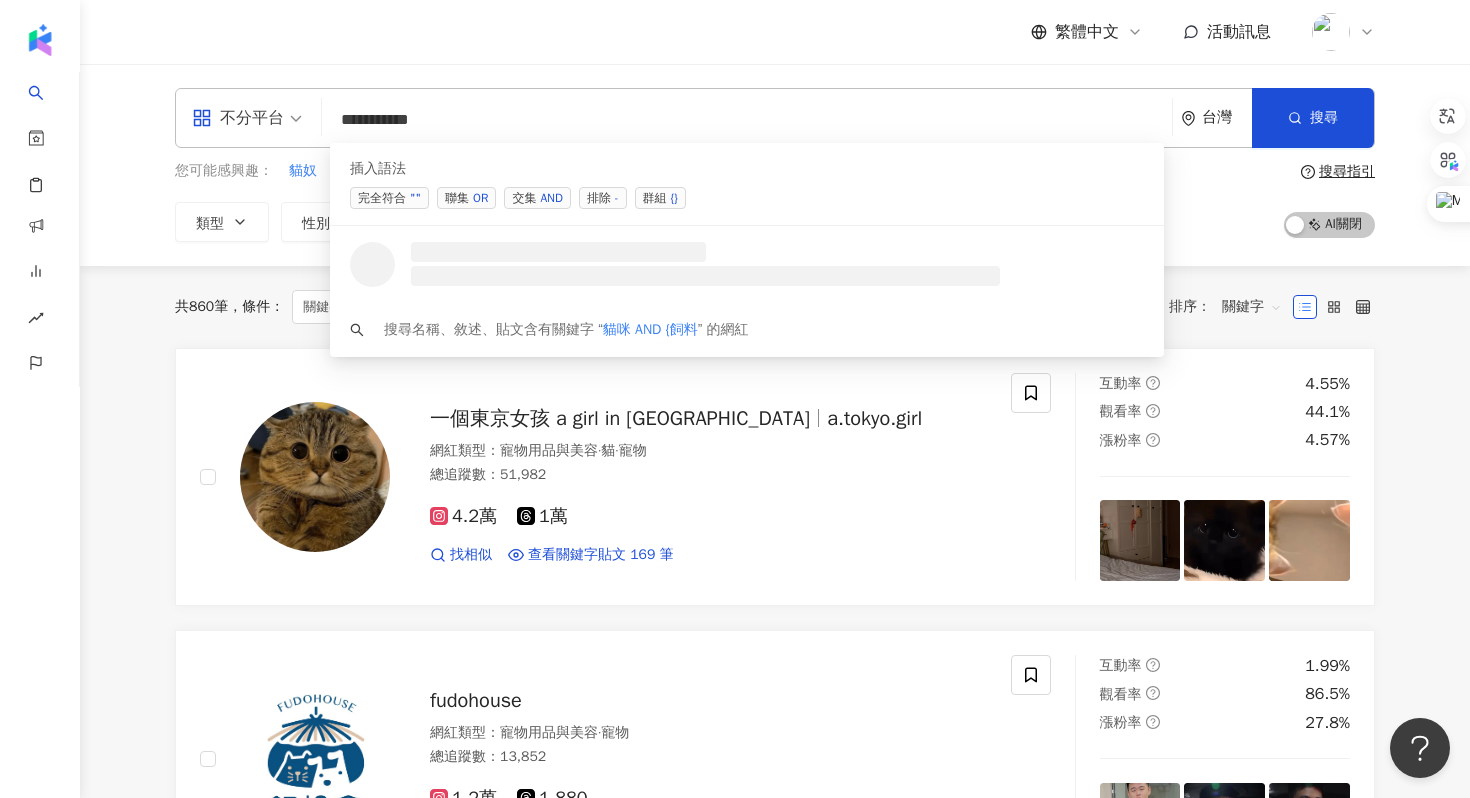 click on "交集 AND" at bounding box center [537, 198] 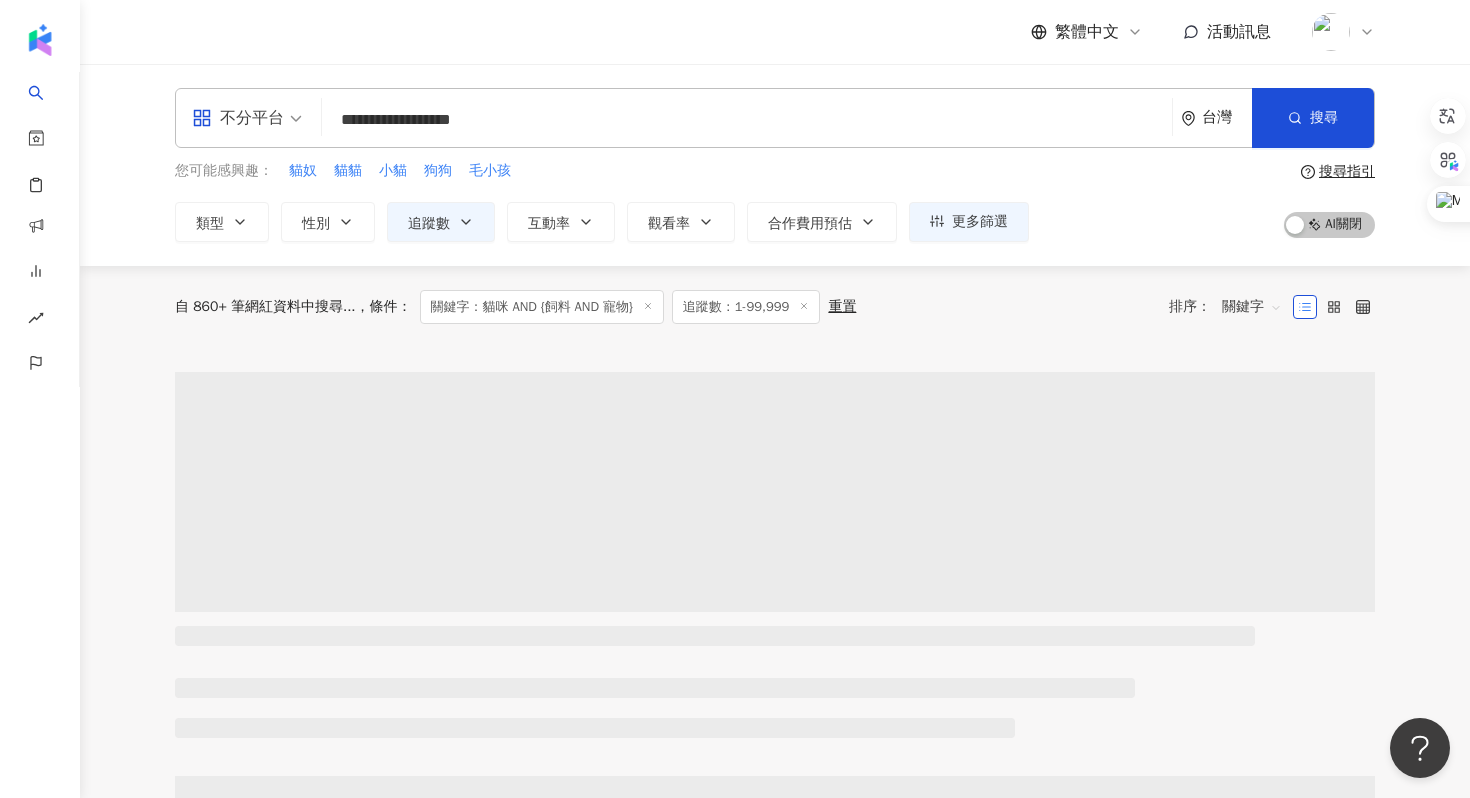 drag, startPoint x: 572, startPoint y: 136, endPoint x: 333, endPoint y: 122, distance: 239.40968 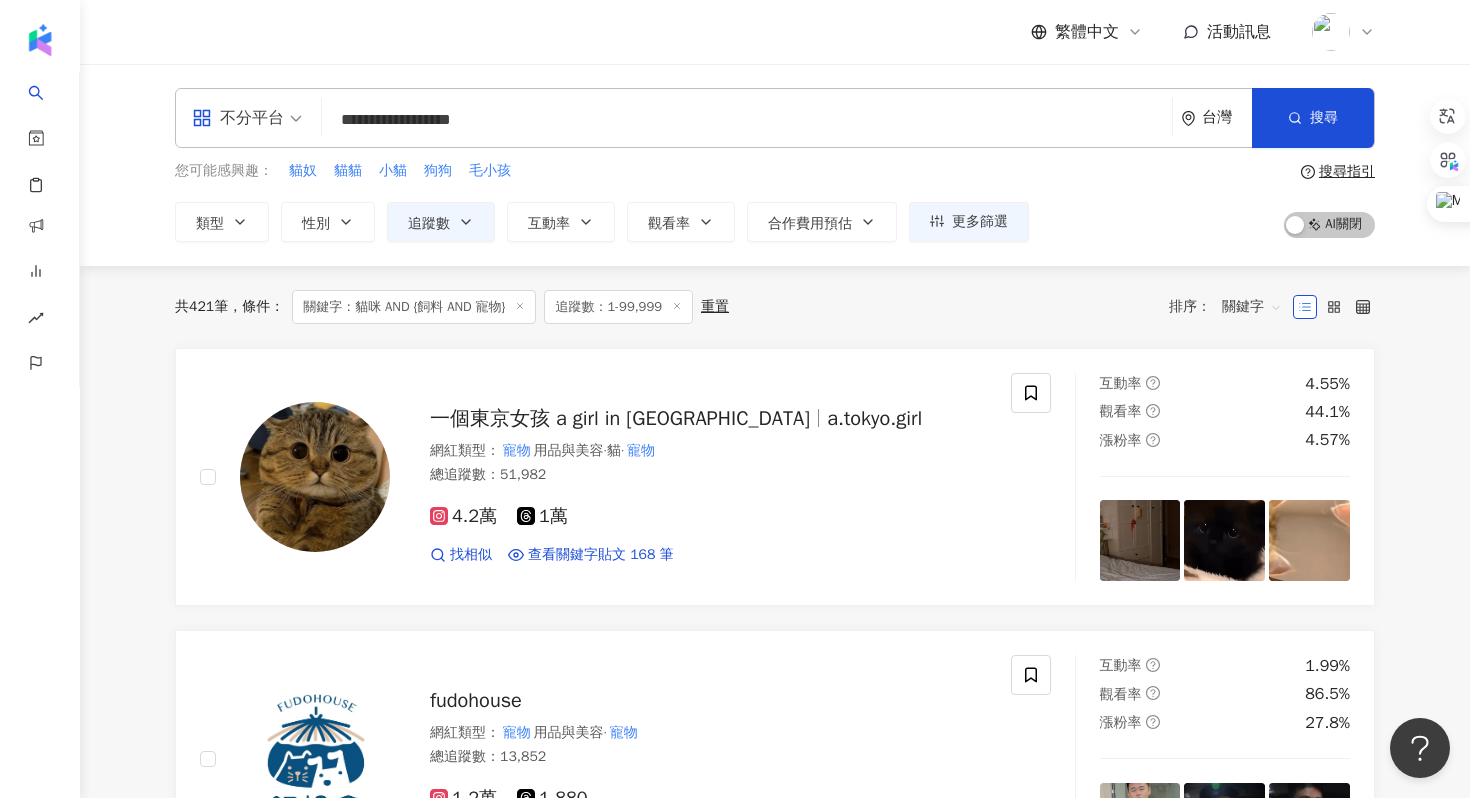 click on "共  421  筆 條件 ： 關鍵字：貓咪 AND {飼料 AND 寵物} 追蹤數：1-99,999 重置 排序： 關鍵字 一個東京女孩 a girl in tokyo a.tokyo.girl 網紅類型 ： 寵物 用品與美容  ·  貓  ·  寵物 總追蹤數 ： 51,982 4.2萬 1萬 找相似 查看關鍵字貼文 168 筆 互動率 4.55% 觀看率 44.1% 漲粉率 4.57% fudohouse 網紅類型 ： 寵物 用品與美容  ·  寵物 總追蹤數 ： 13,852 1.2萬 1,880 找相似 查看關鍵字貼文 100 筆 互動率 1.99% 觀看率 86.5% 漲粉率 27.8% mika_8tattoo 網紅類型 ： 貓  ·  狗  ·  寵物 總追蹤數 ： 10,919 9,093 1,826 找相似 查看關鍵字貼文 67 筆 互動率 0% 觀看率 0% 漲粉率 4.95% li_an_pingtung 網紅類型 ： 寵物 總追蹤數 ： 3,114 2,473 641 找相似 查看關鍵字貼文 39 筆 互動率 1.5% 觀看率 47.4% 漲粉率 2.66% bajhu421 網紅類型 ： 貓  ·  教育與學習  ·  寵物  ·  運動 總追蹤數 ： 6,749 6,749 找相似 查看關鍵字貼文 21 筆 互動率 0.21%" at bounding box center [775, 2226] 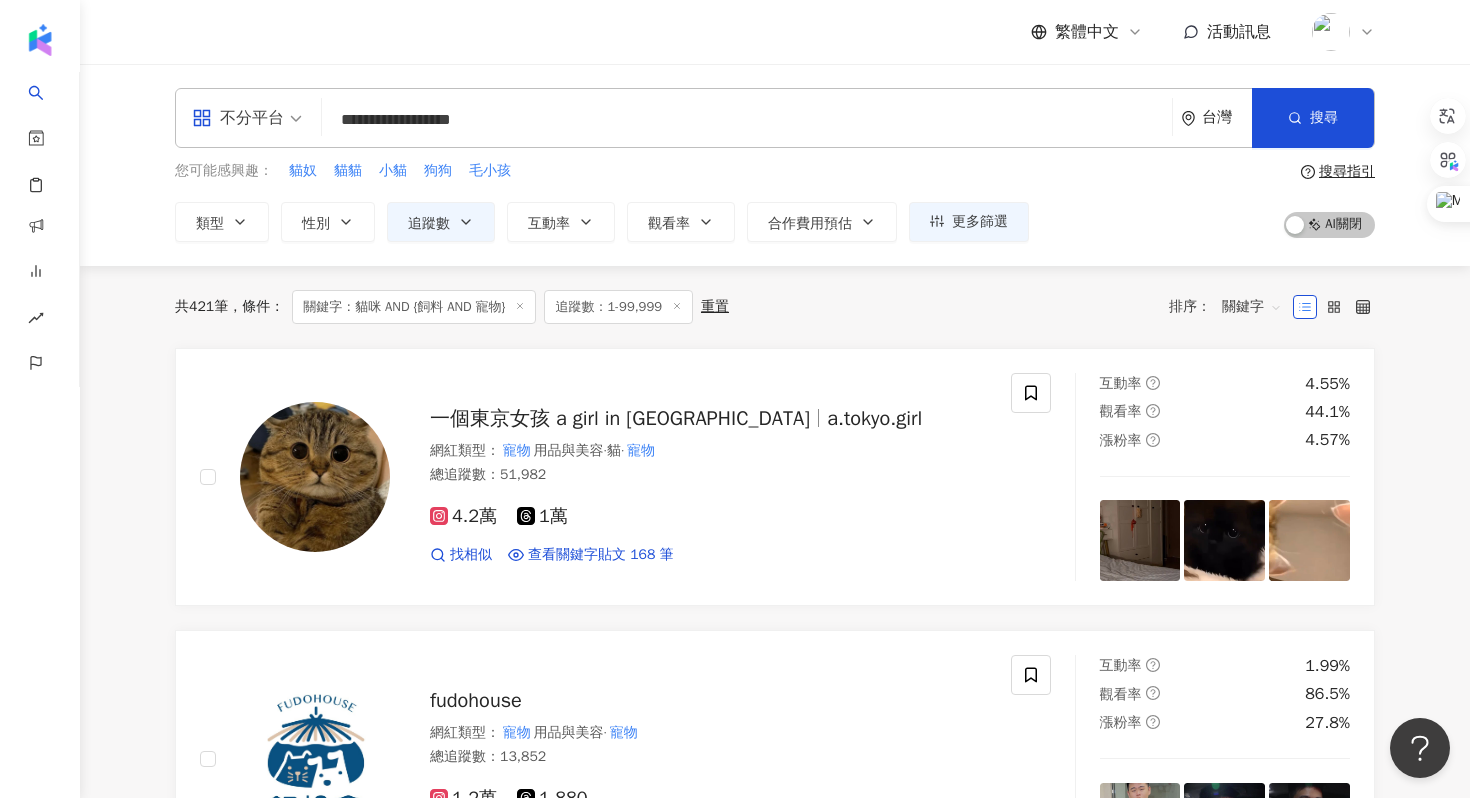 click on "**********" at bounding box center (747, 120) 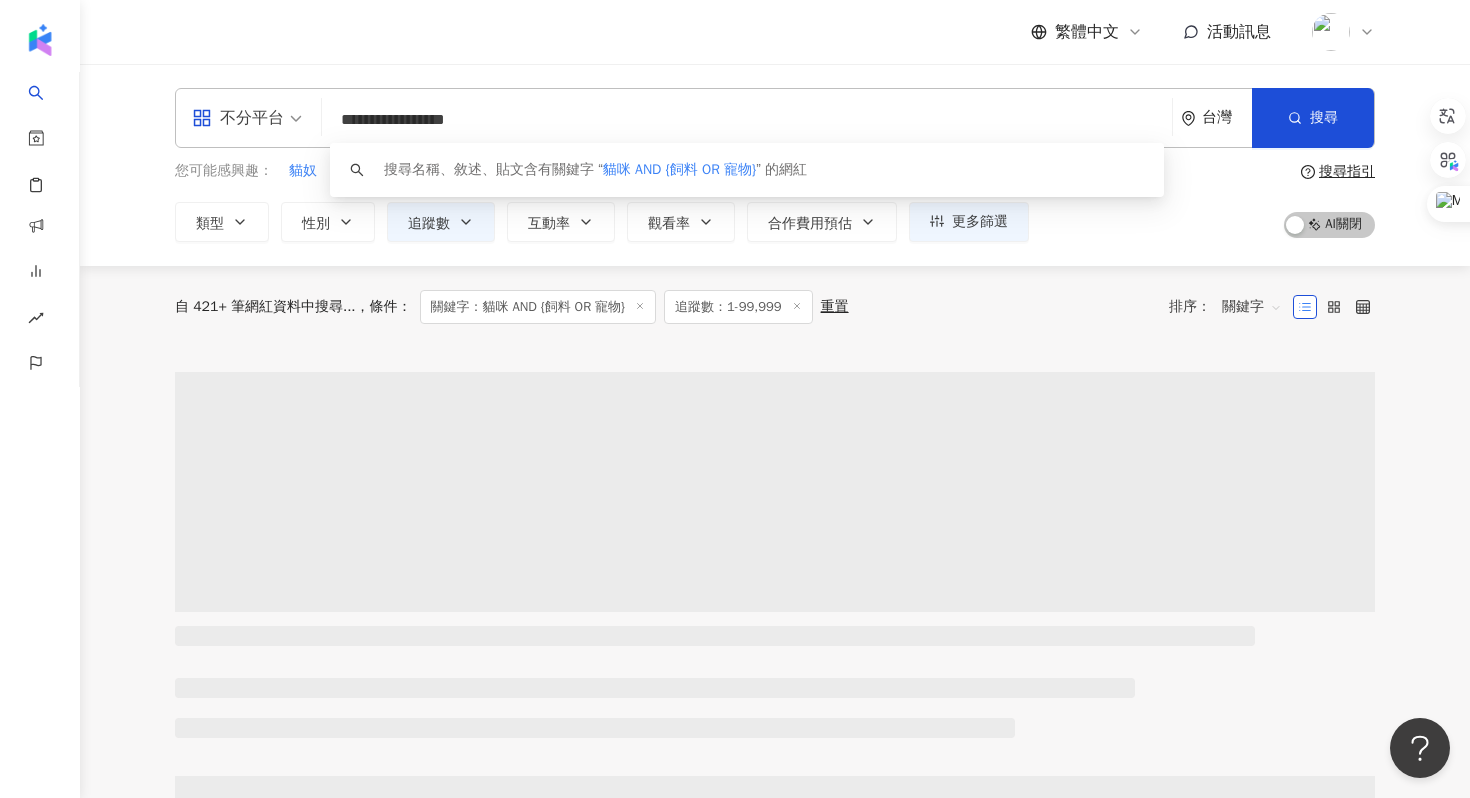 type on "**********" 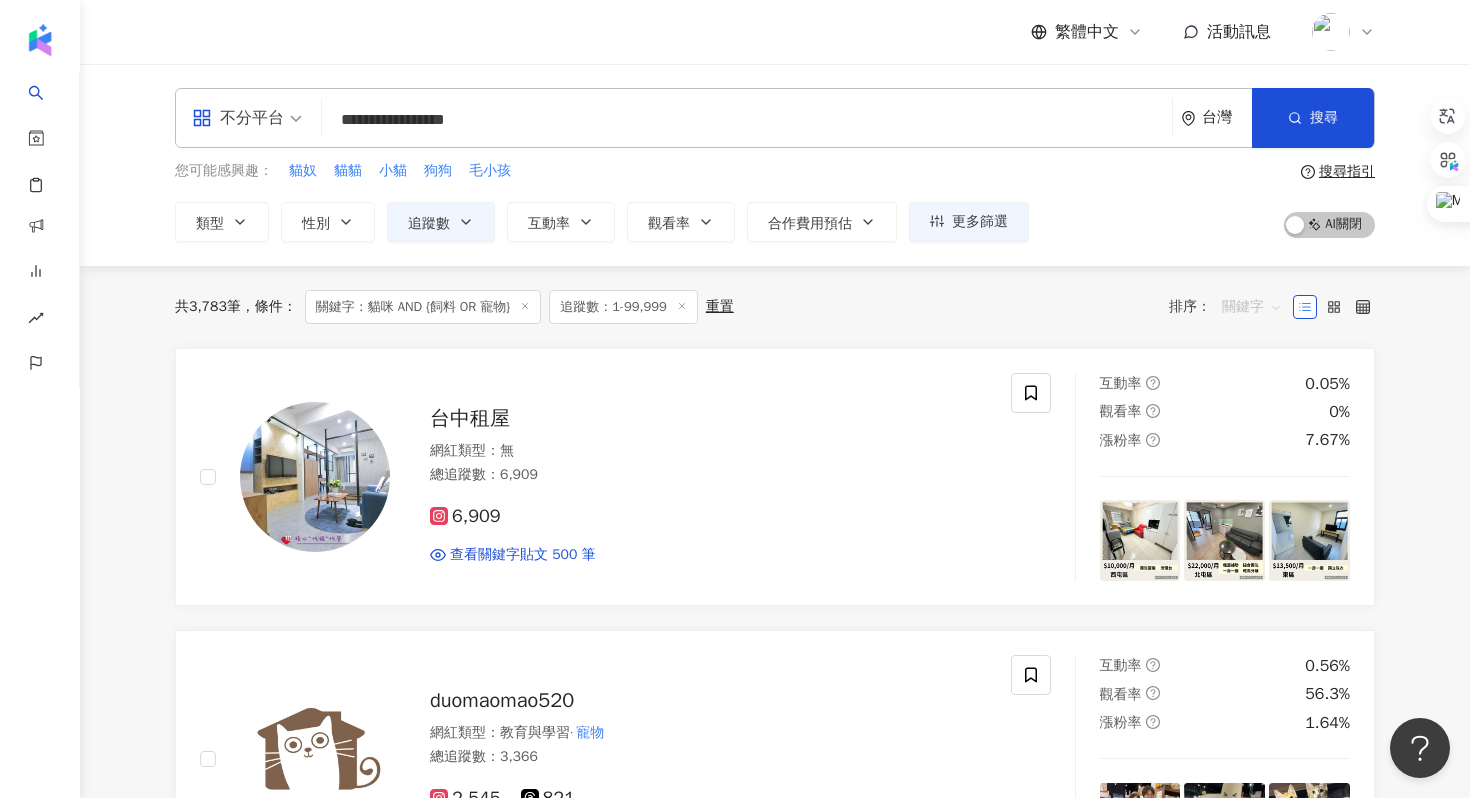 click on "關鍵字" at bounding box center (1252, 307) 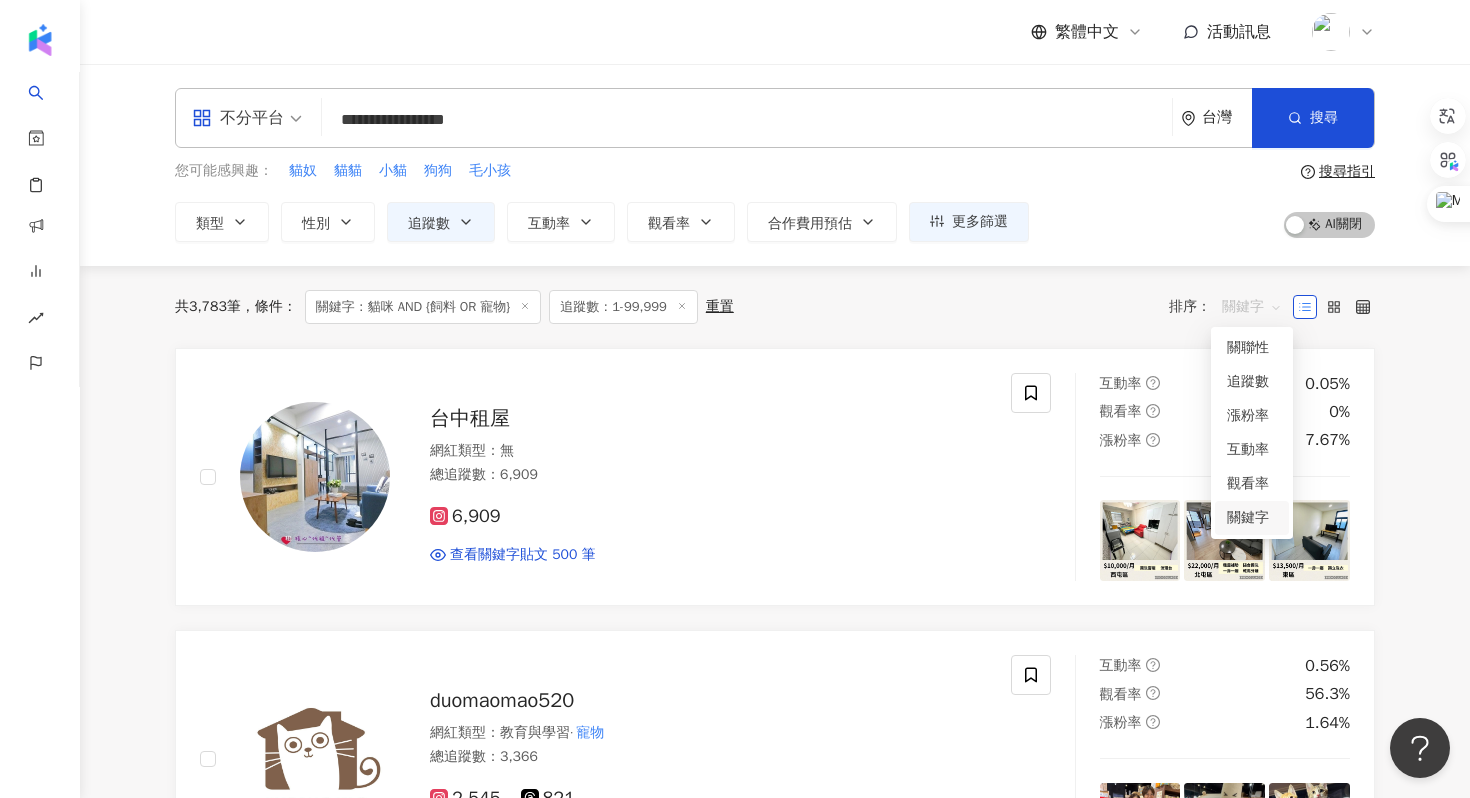 click on "關鍵字" at bounding box center [1252, 518] 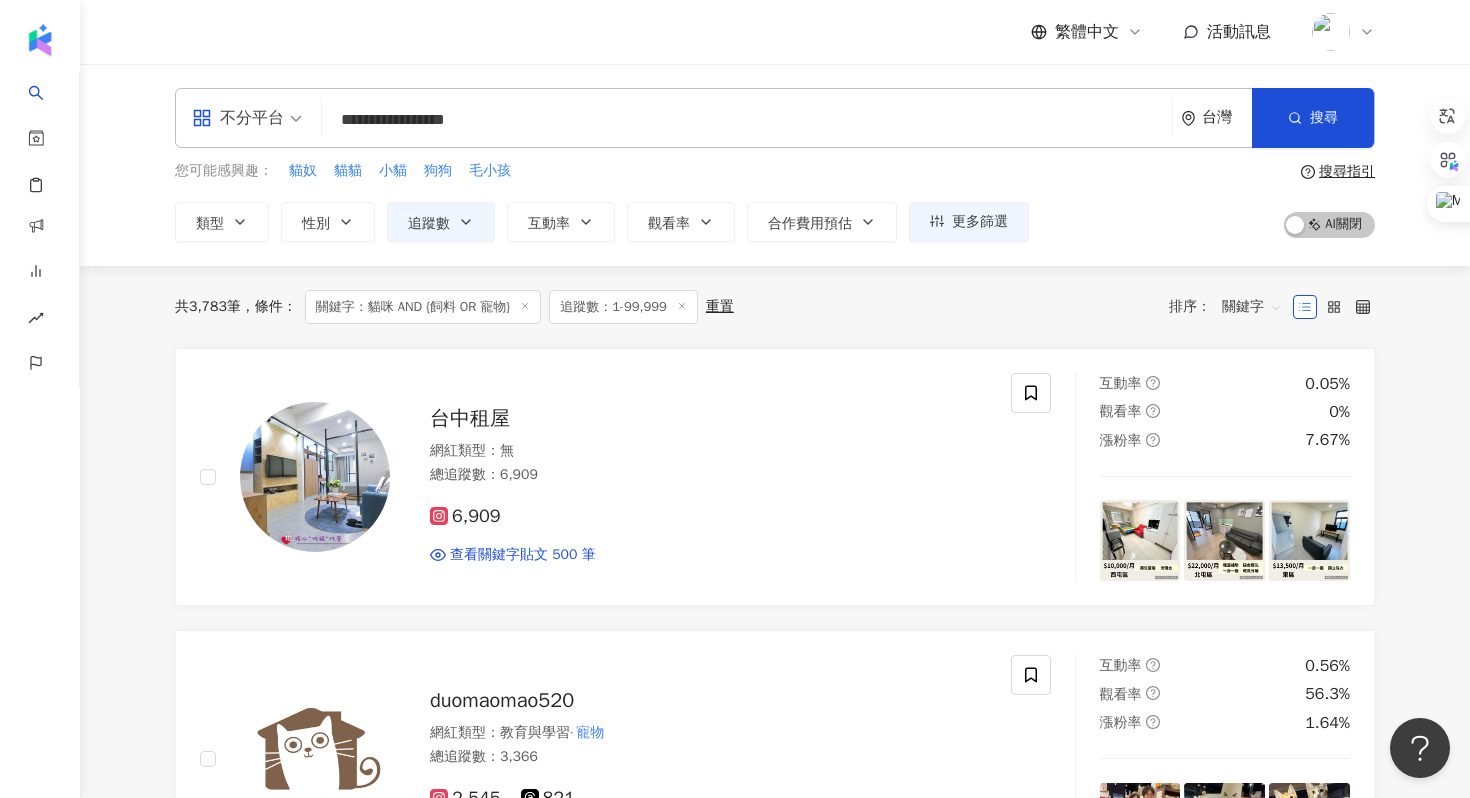 click on "**********" at bounding box center [747, 120] 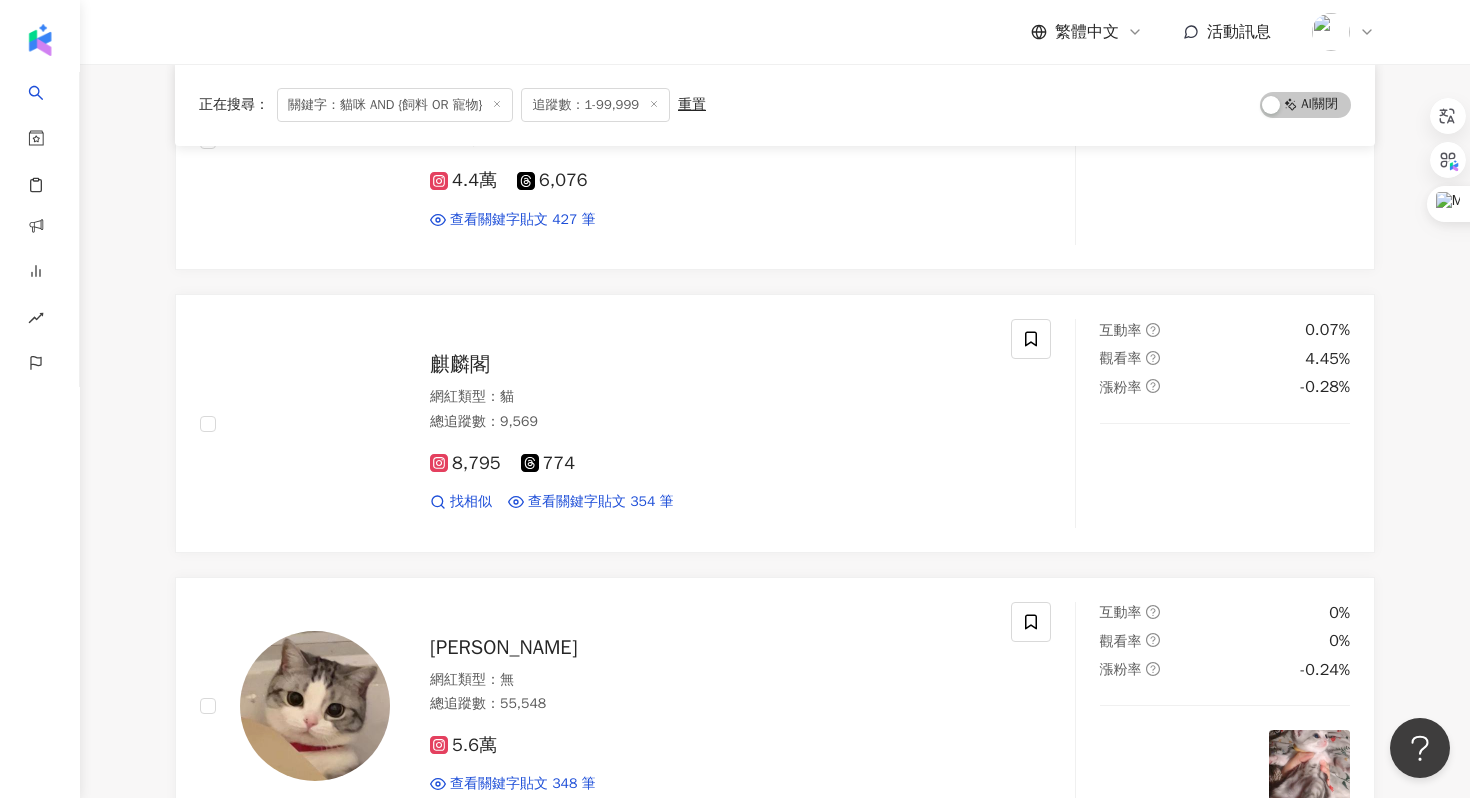 scroll, scrollTop: 1217, scrollLeft: 0, axis: vertical 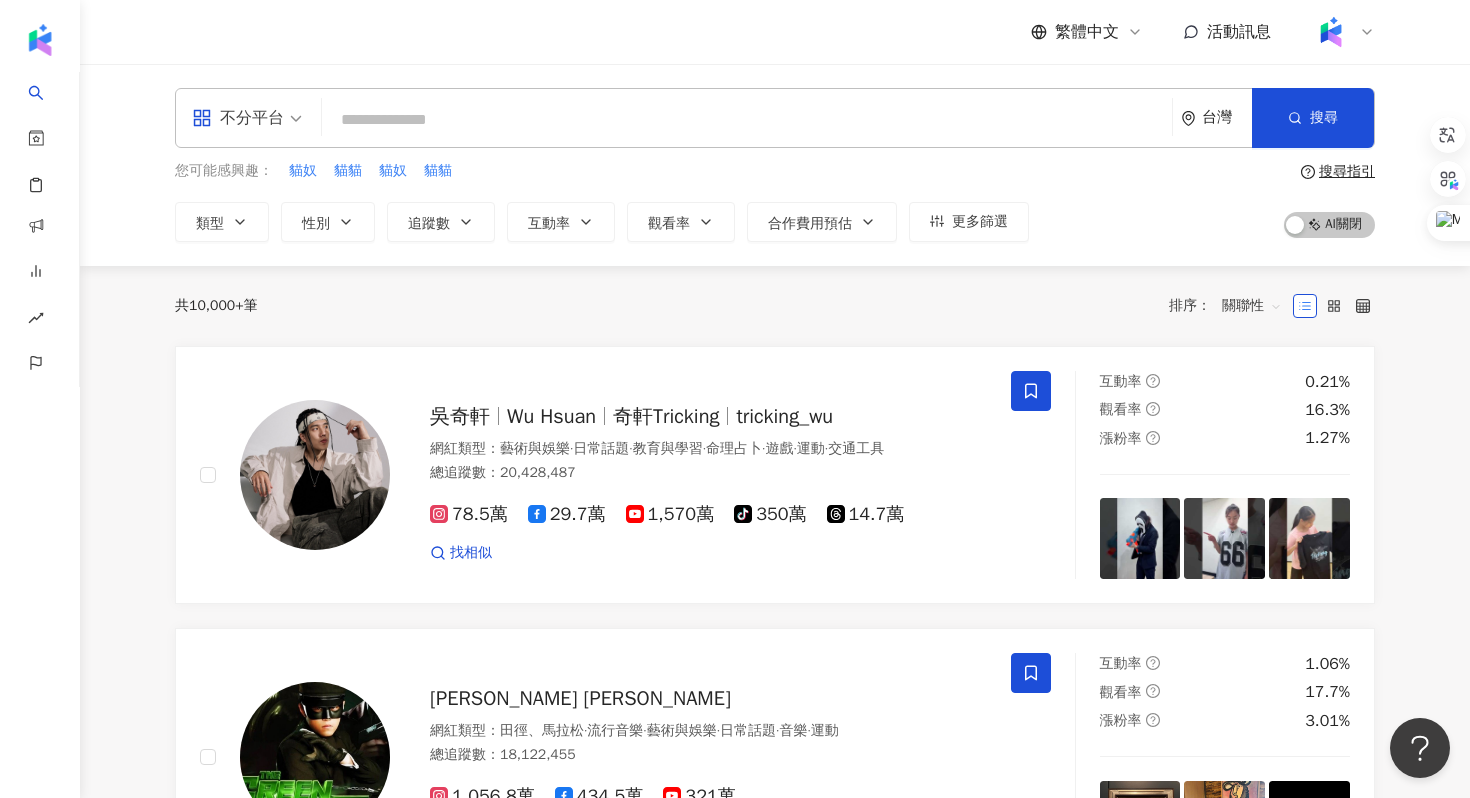 click at bounding box center [747, 120] 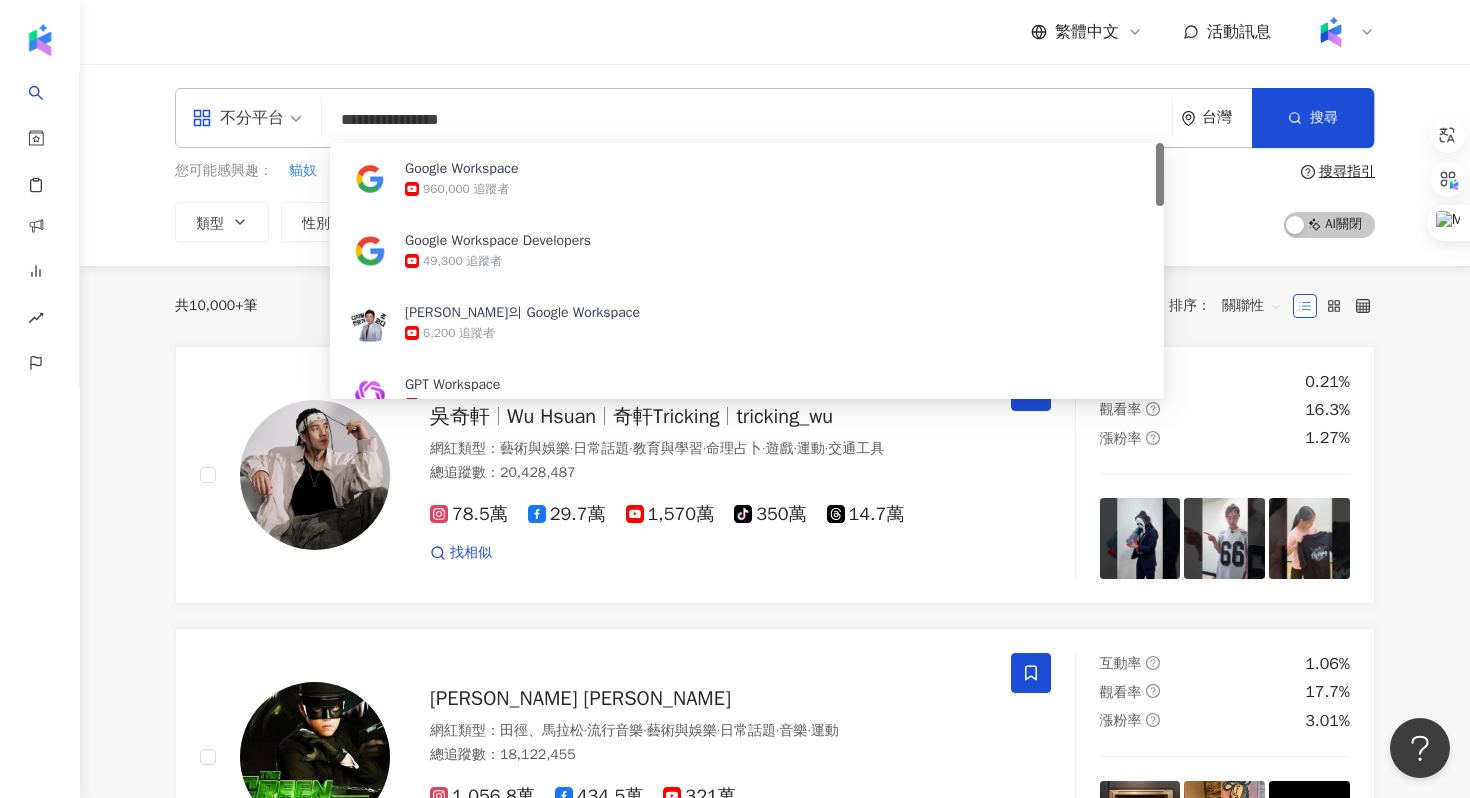 click on "**********" at bounding box center (747, 120) 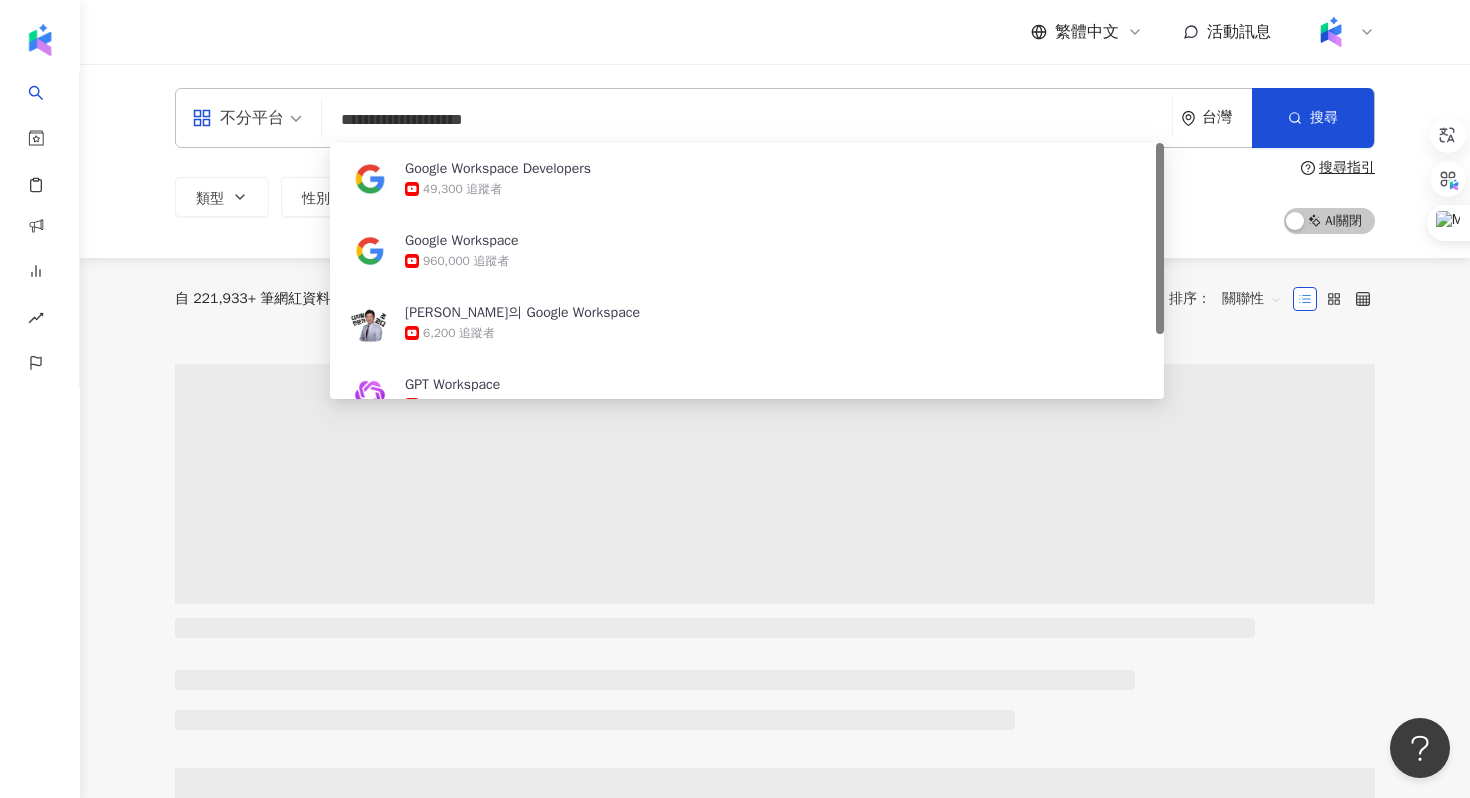 type on "**********" 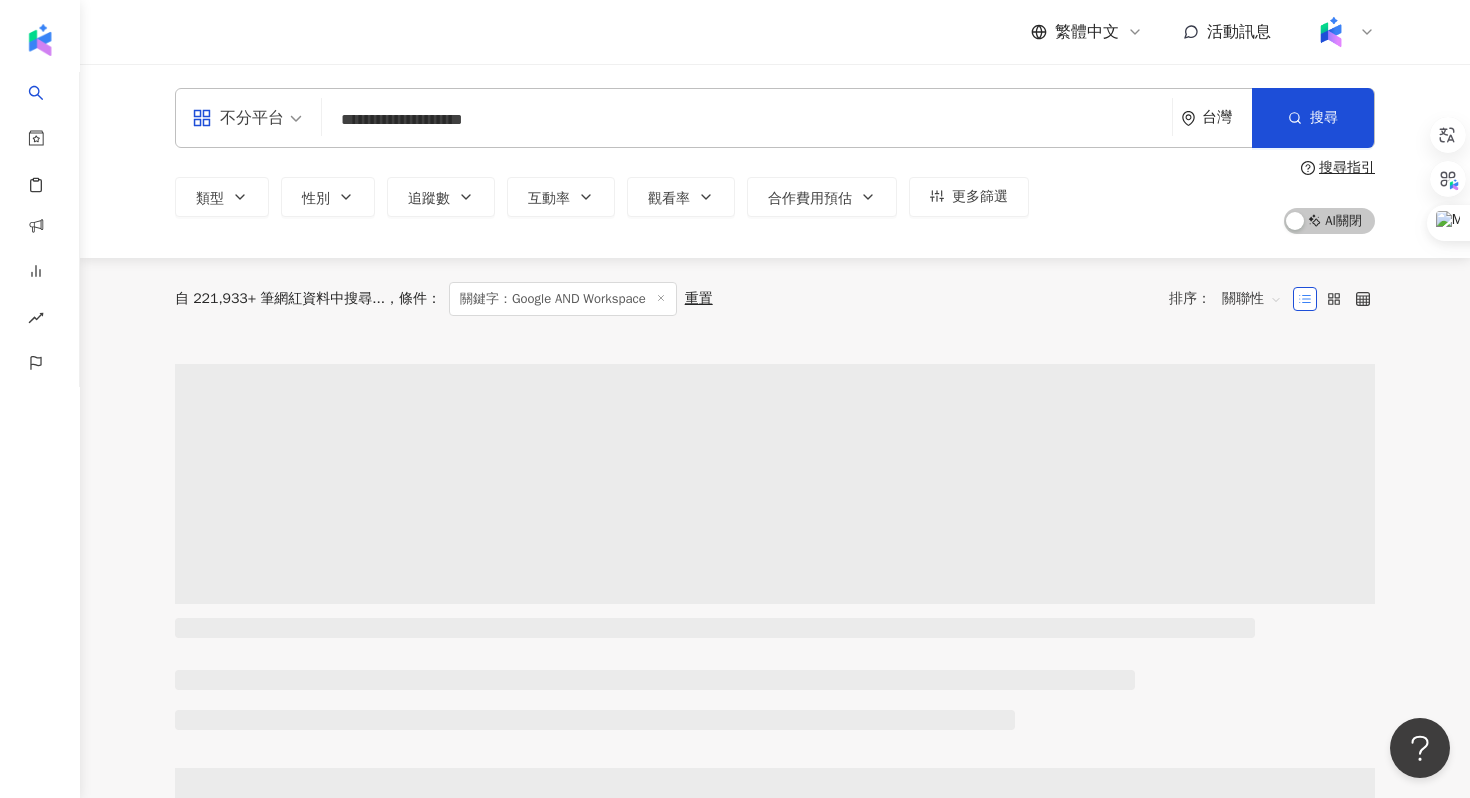 click on "**********" at bounding box center (775, 952) 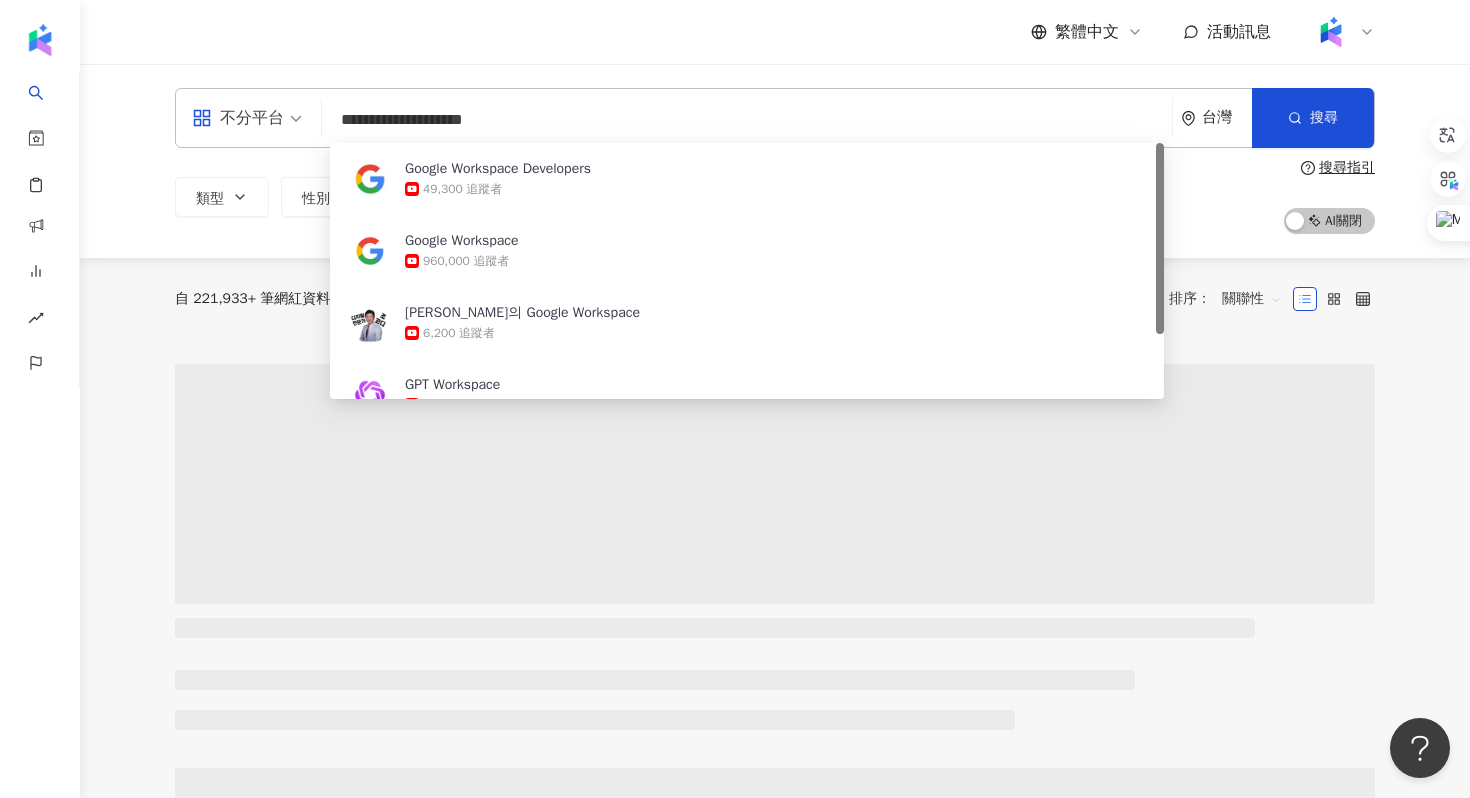 drag, startPoint x: 556, startPoint y: 135, endPoint x: 332, endPoint y: 114, distance: 224.98222 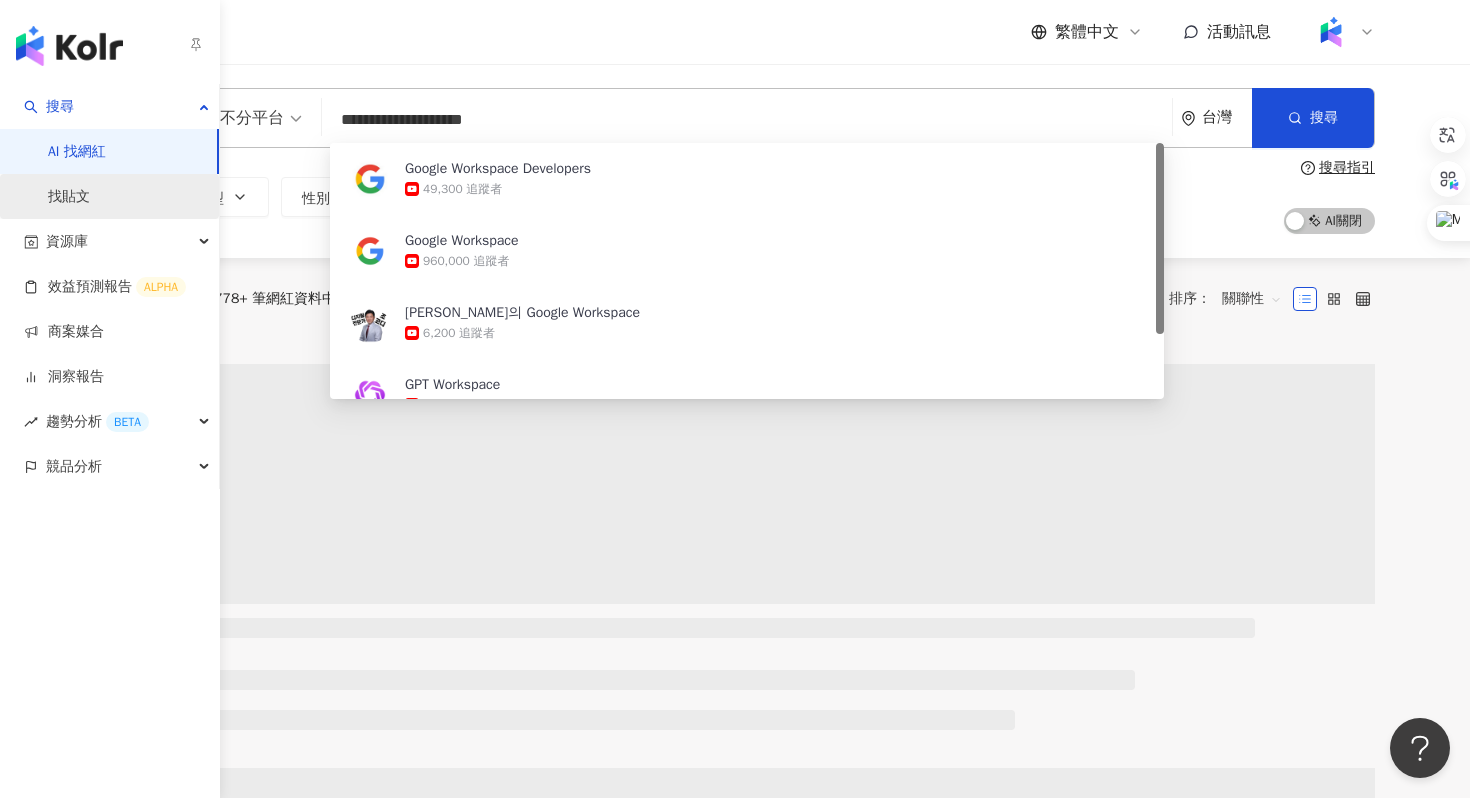 click on "找貼文" at bounding box center (69, 197) 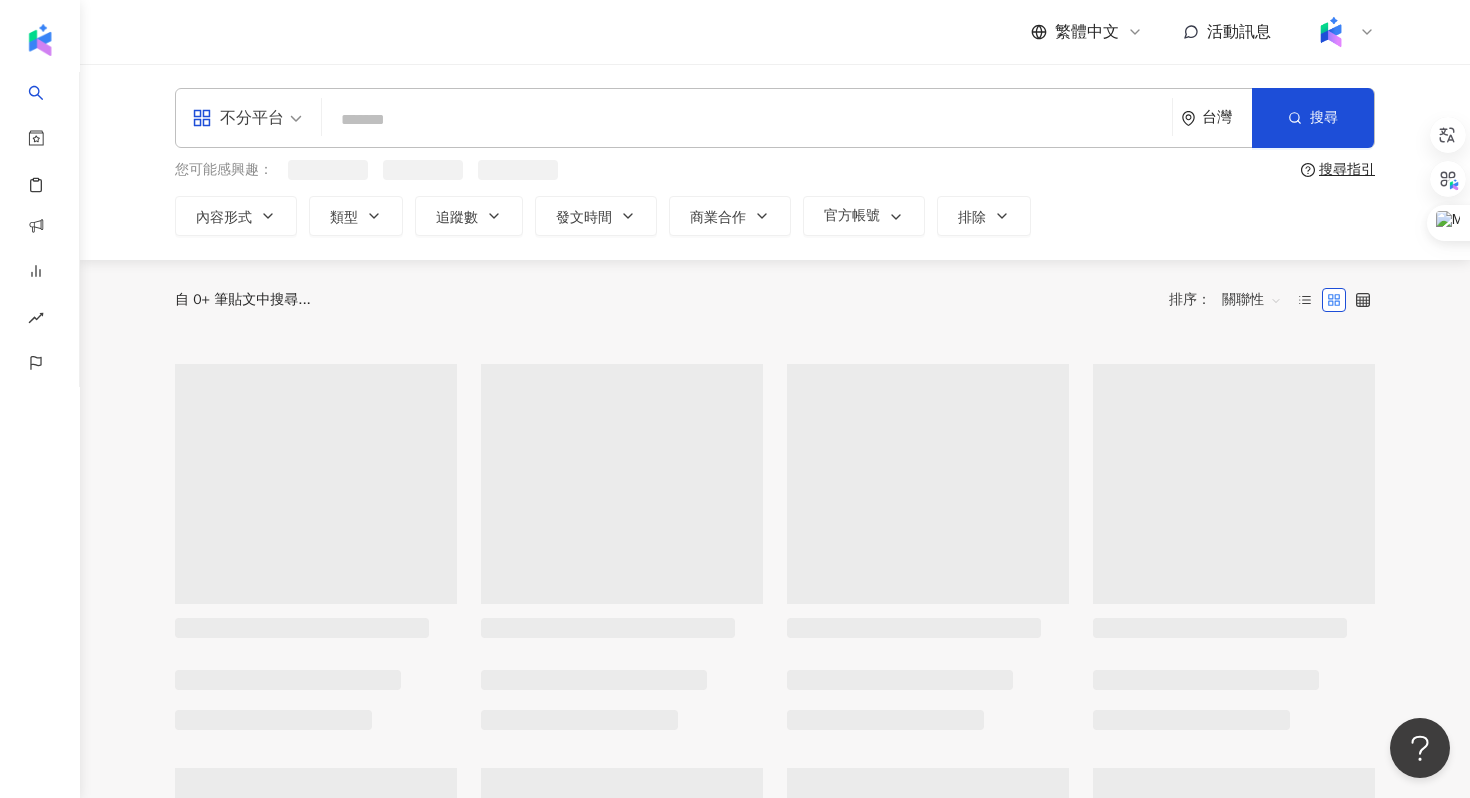 click at bounding box center [747, 119] 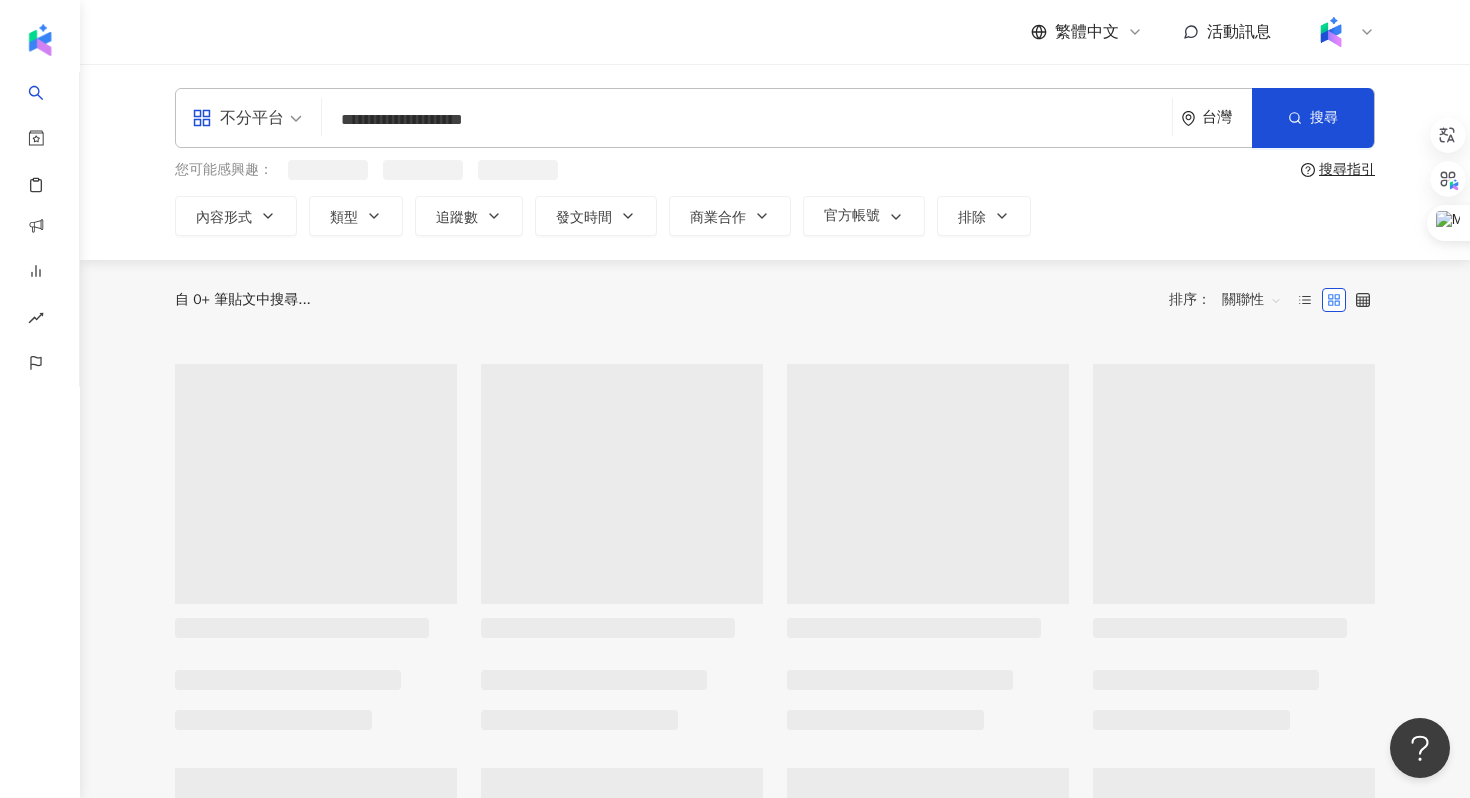 type on "**********" 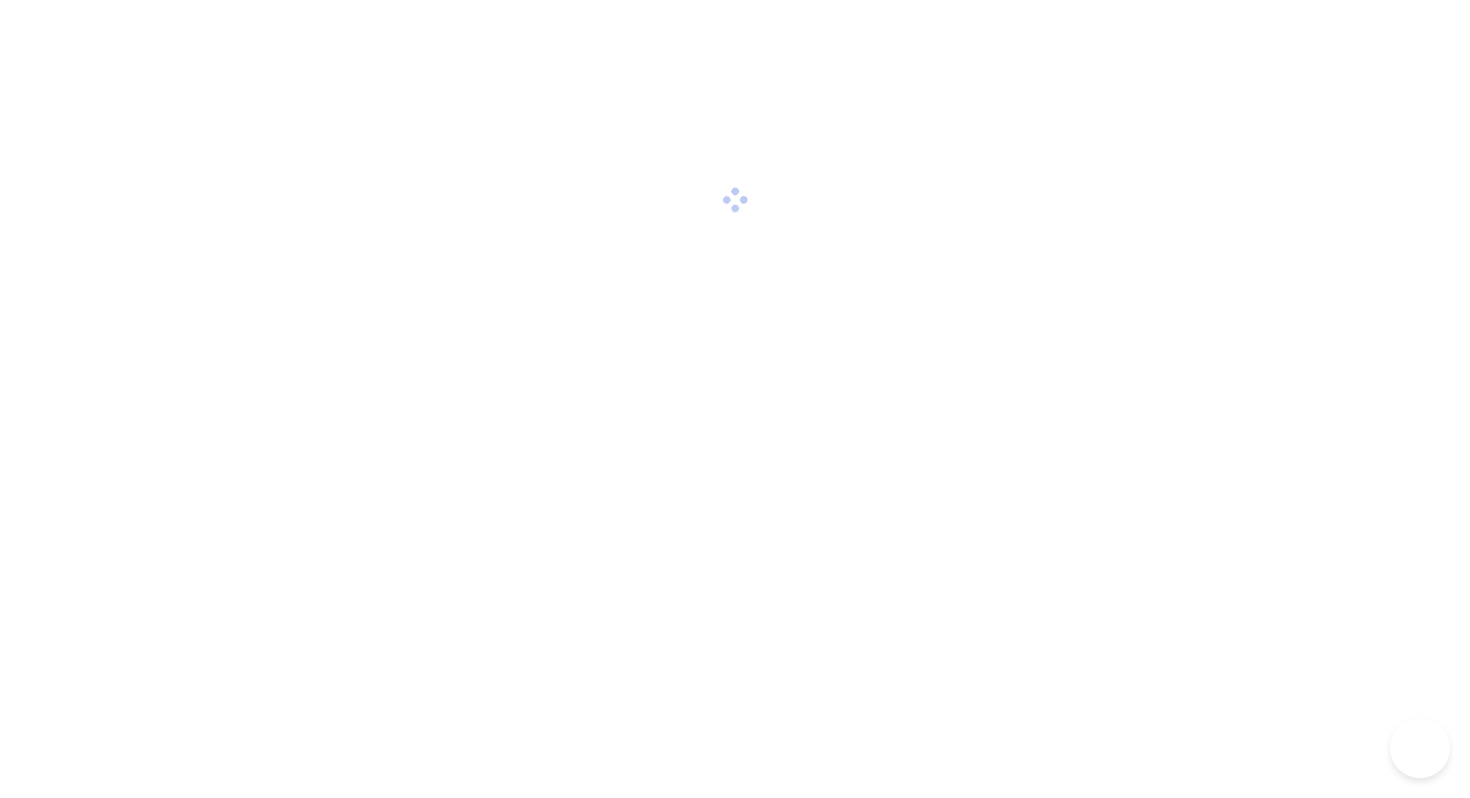 scroll, scrollTop: 0, scrollLeft: 0, axis: both 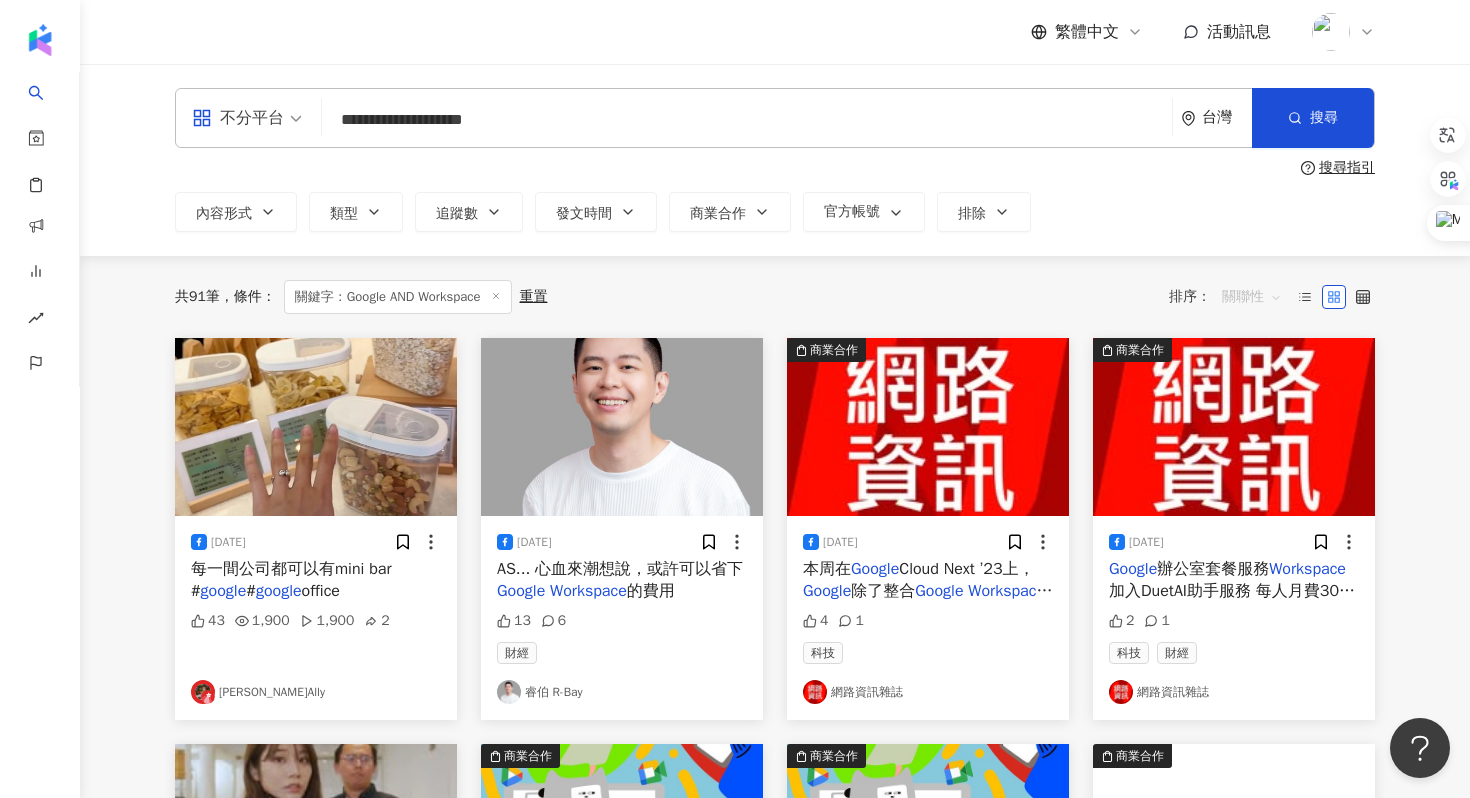 click on "關聯性" at bounding box center (1252, 297) 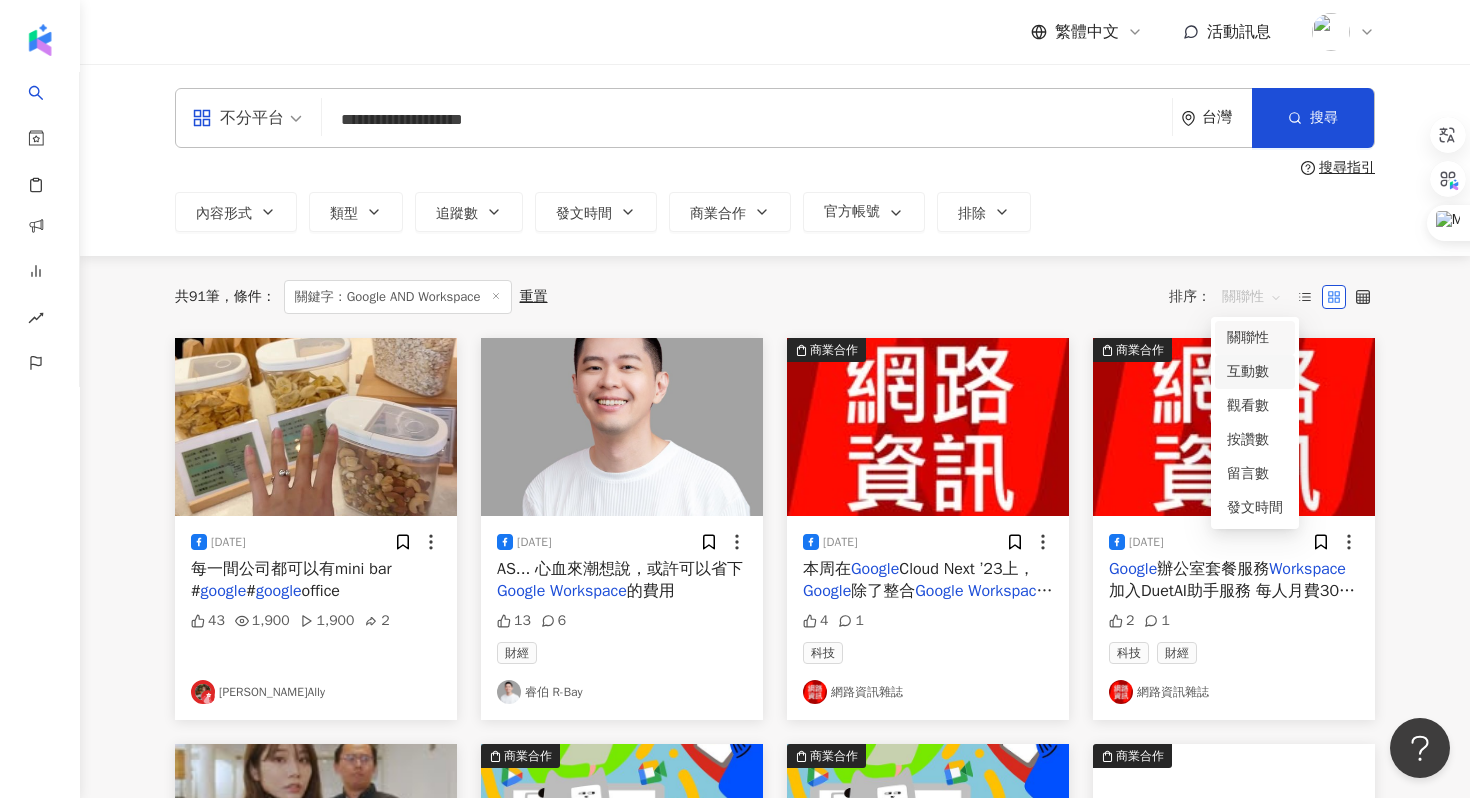 click on "互動數" at bounding box center (1255, 372) 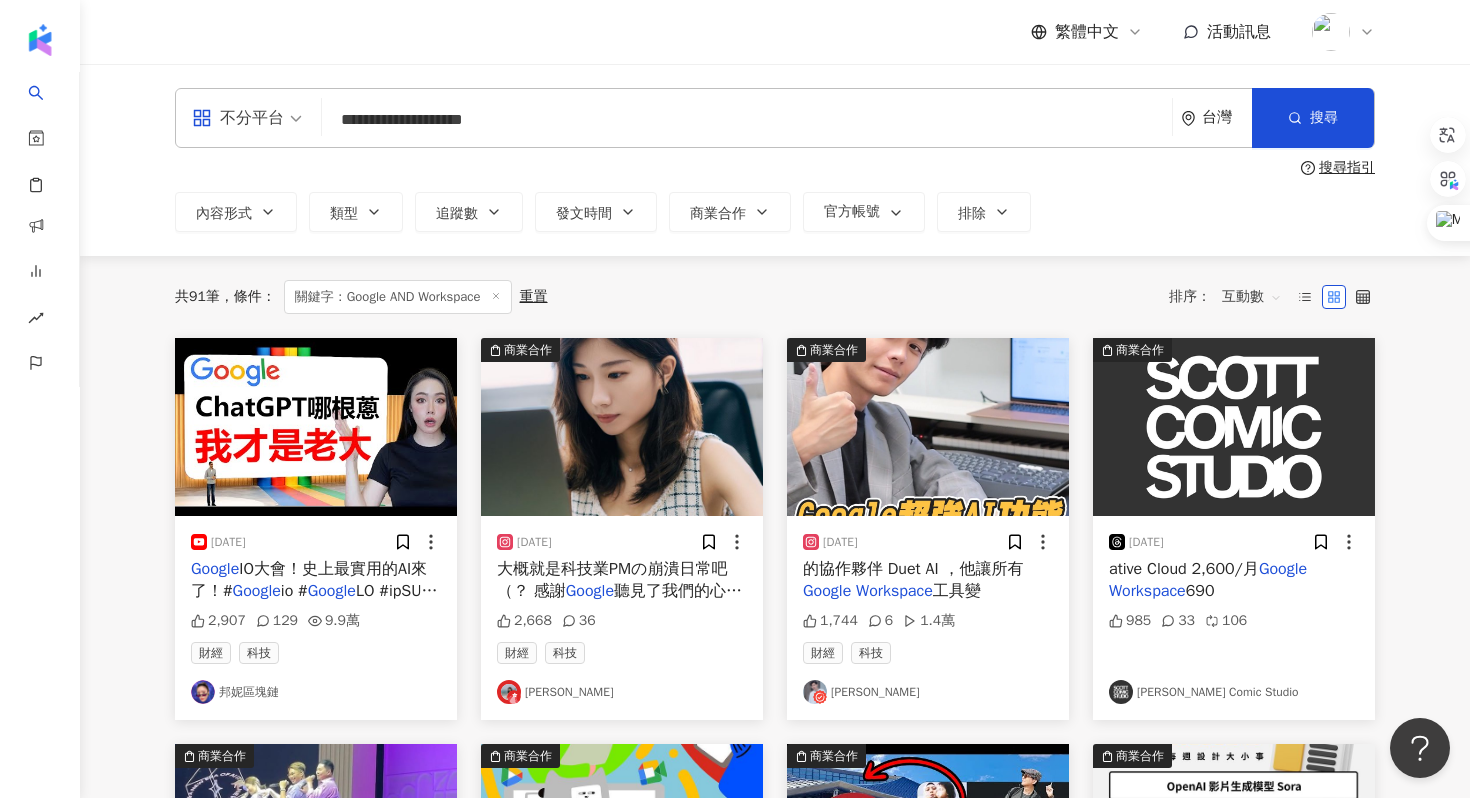 click on "聽見了我們的心聲(*´∀`)" at bounding box center (619, 602) 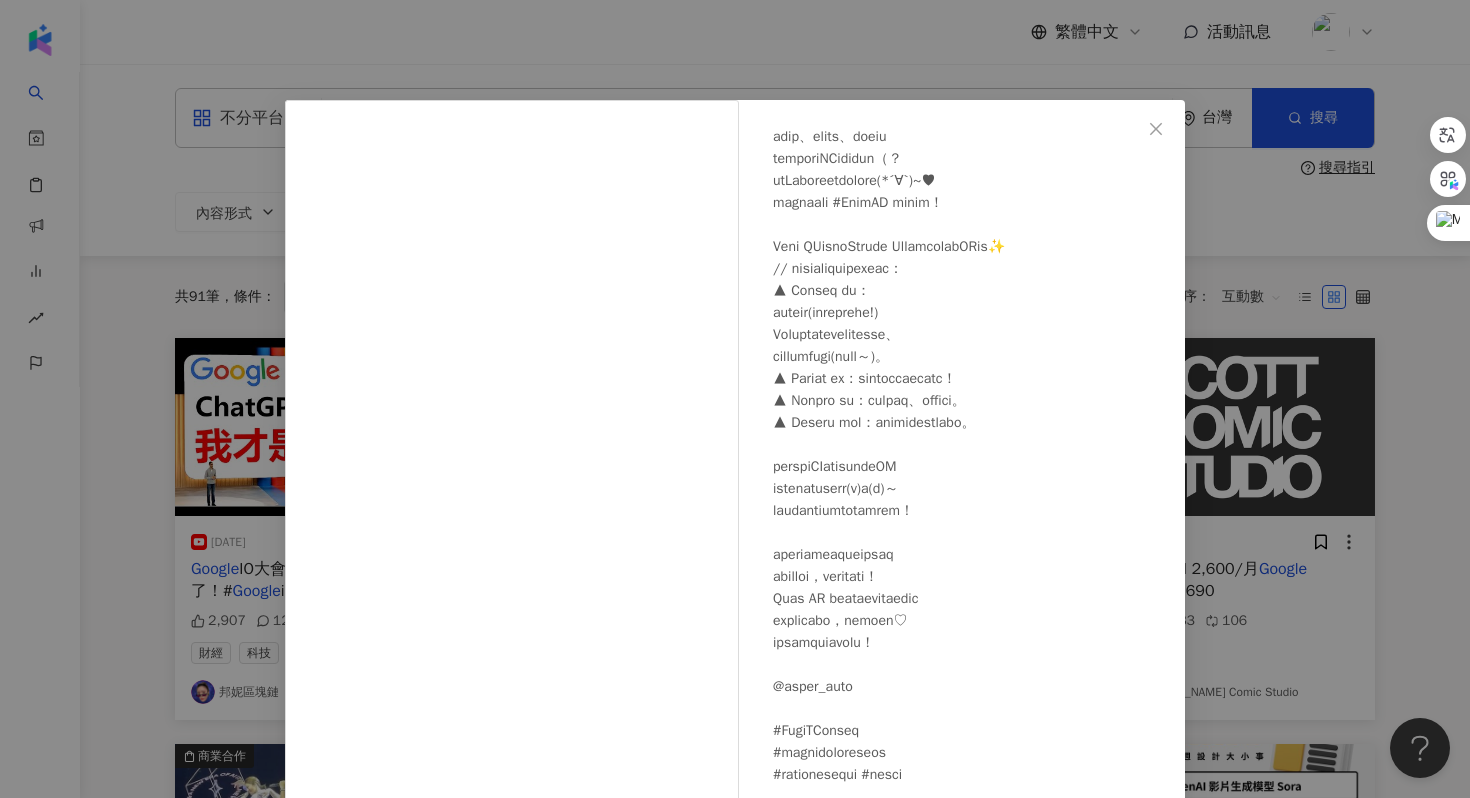 scroll, scrollTop: 0, scrollLeft: 0, axis: both 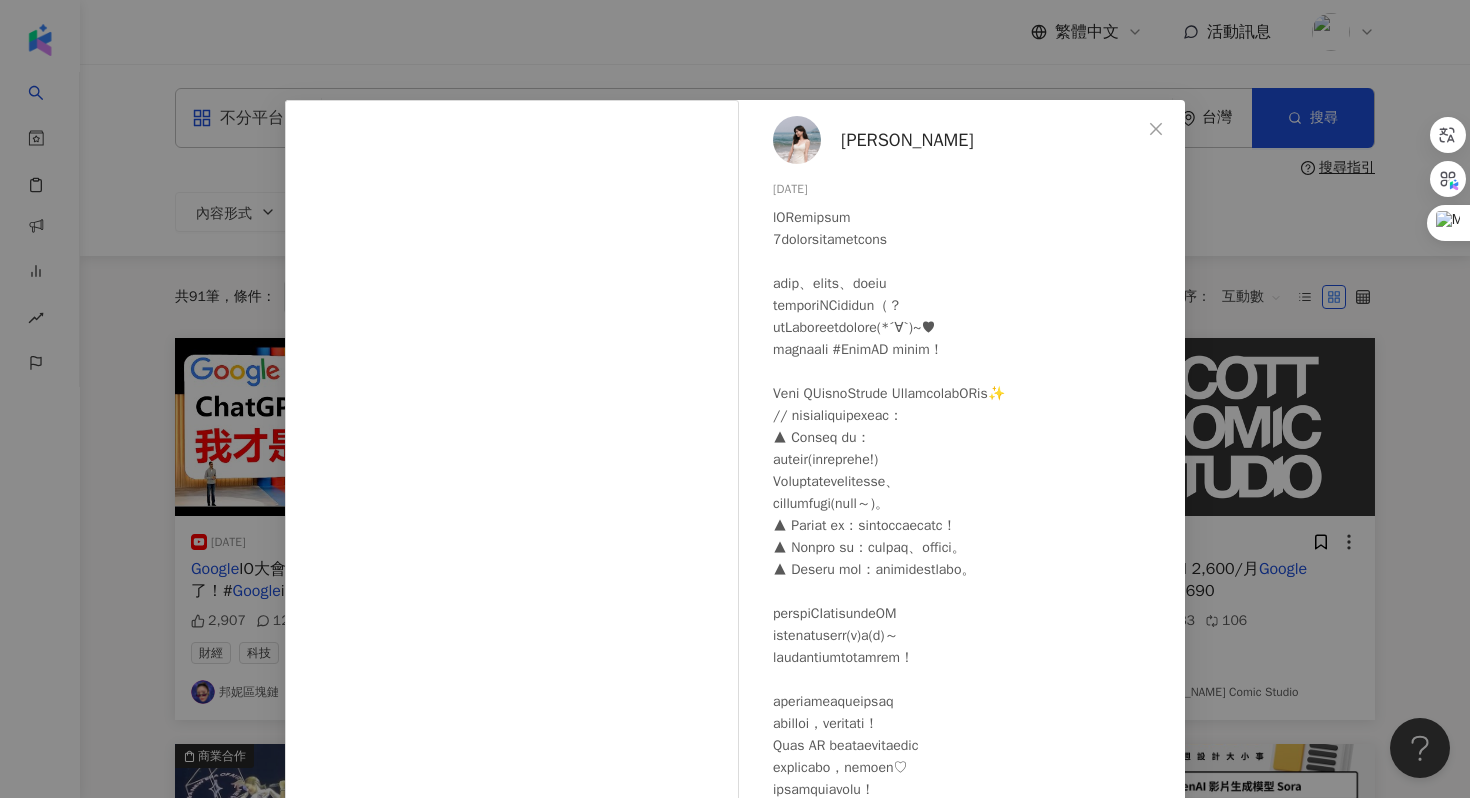 click on "宋學然" at bounding box center [907, 140] 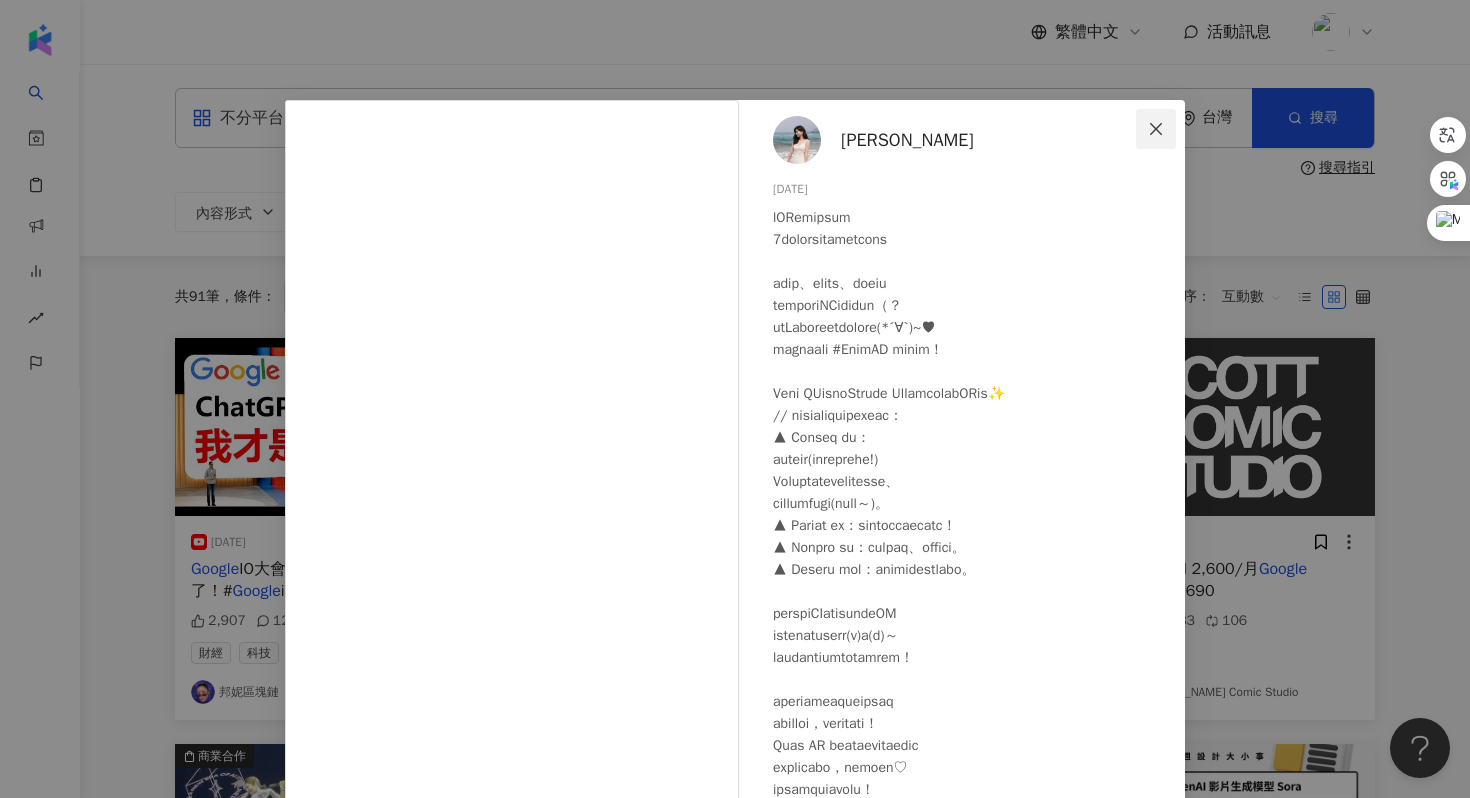 click at bounding box center (1156, 129) 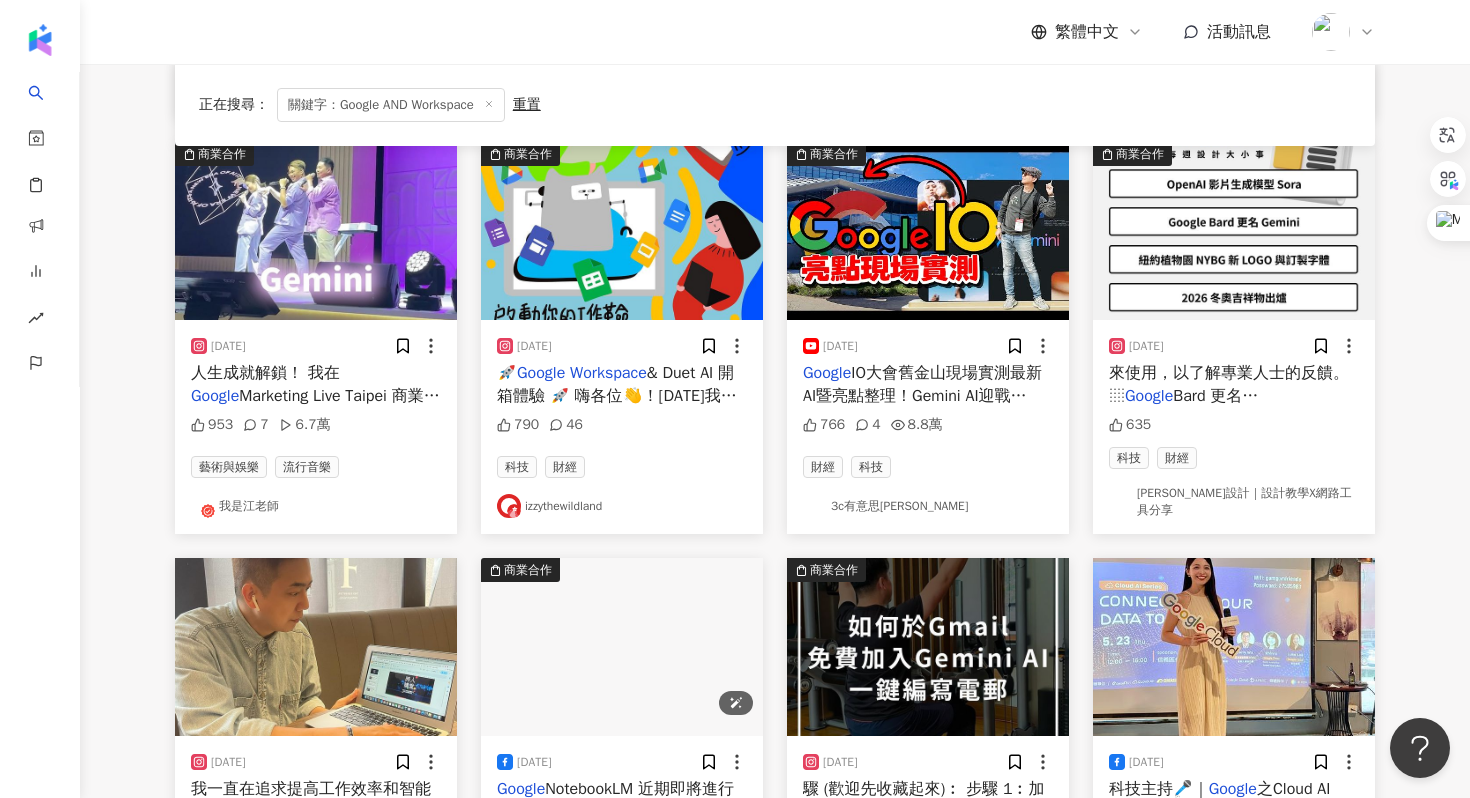 scroll, scrollTop: 604, scrollLeft: 0, axis: vertical 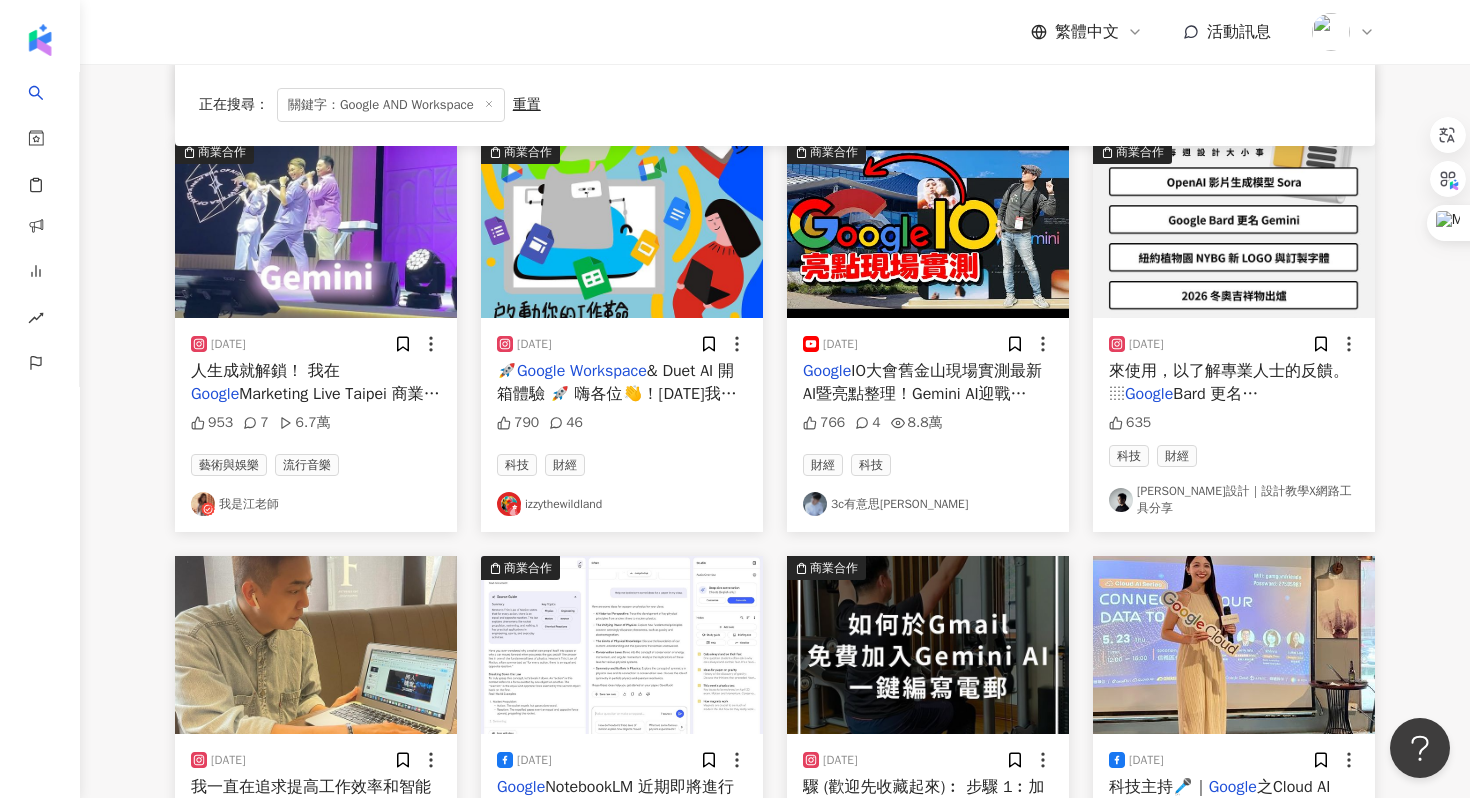 click on "Marketing Live Taipei 商業盛會上表演了！
這次和那那大師 @tinana_master
還有阿超 @ch.acha627 一起創作出一首歌
一起創作一起表演真的太開心了～
除了那那跟阿超外還要介紹一位神隊友 Gemini
大家知道" at bounding box center (315, 483) 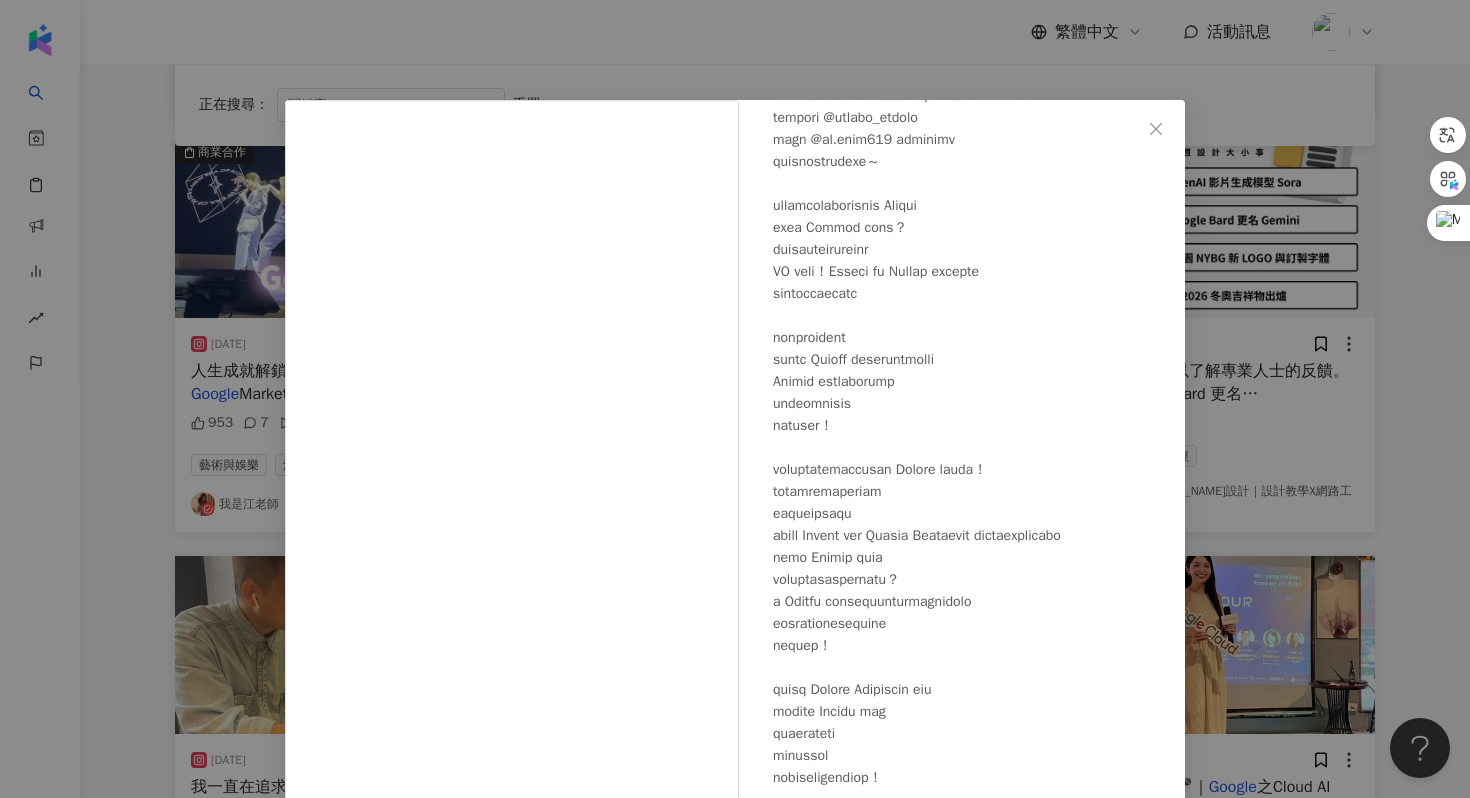 scroll, scrollTop: 301, scrollLeft: 0, axis: vertical 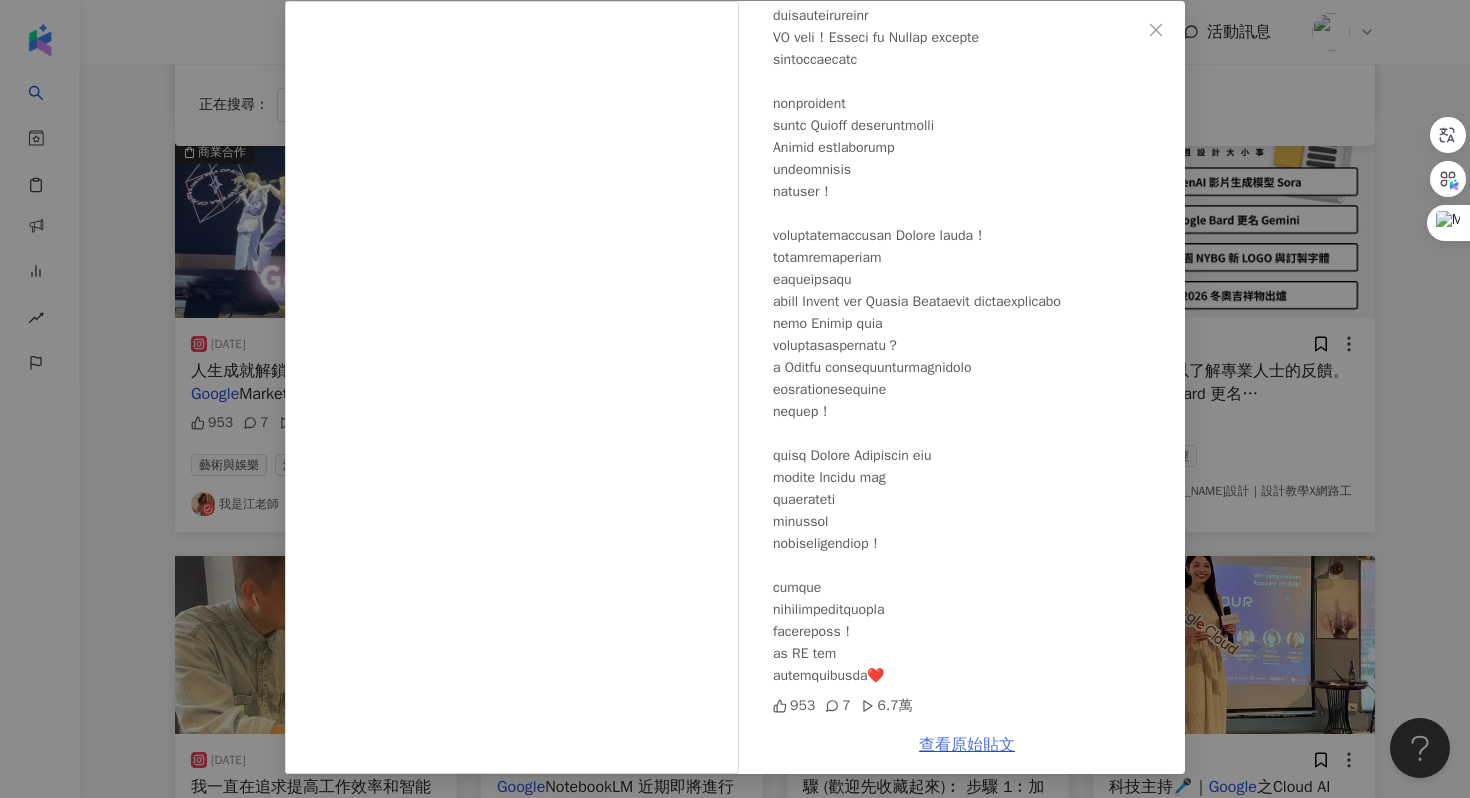 click on "查看原始貼文" at bounding box center [967, 745] 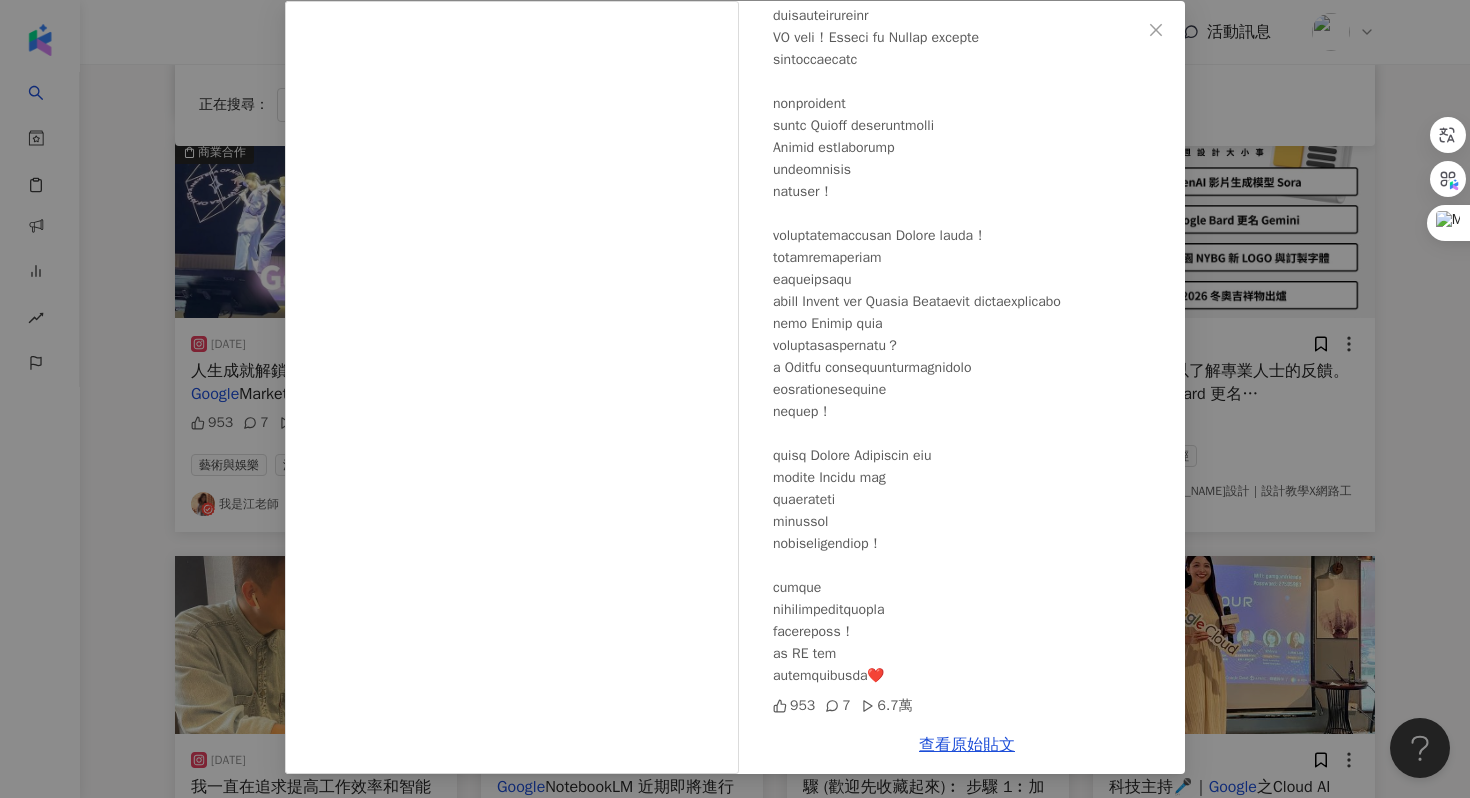 click on "我是江老師 2024/7/10 953 7 6.7萬 查看原始貼文" at bounding box center [735, 399] 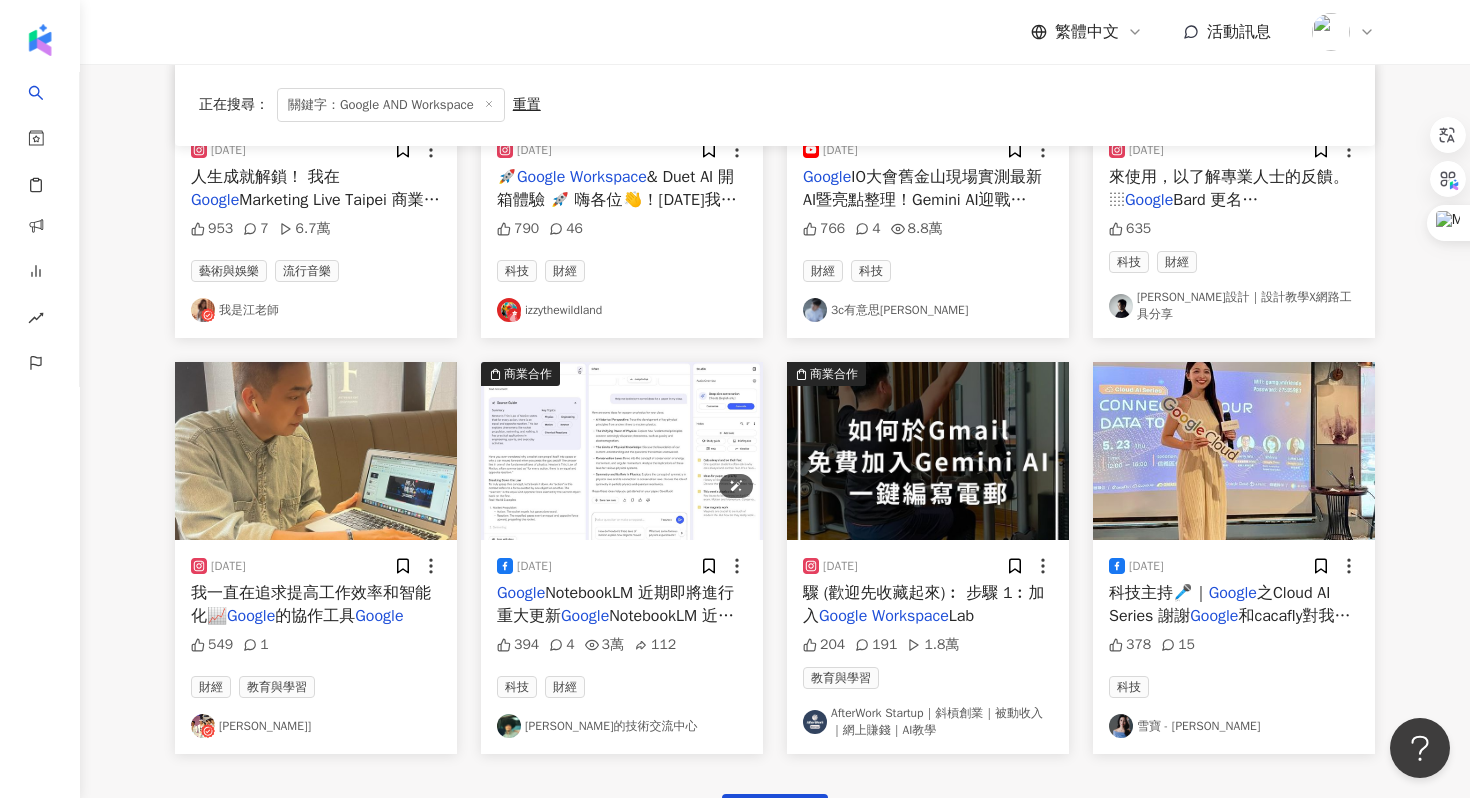 scroll, scrollTop: 922, scrollLeft: 0, axis: vertical 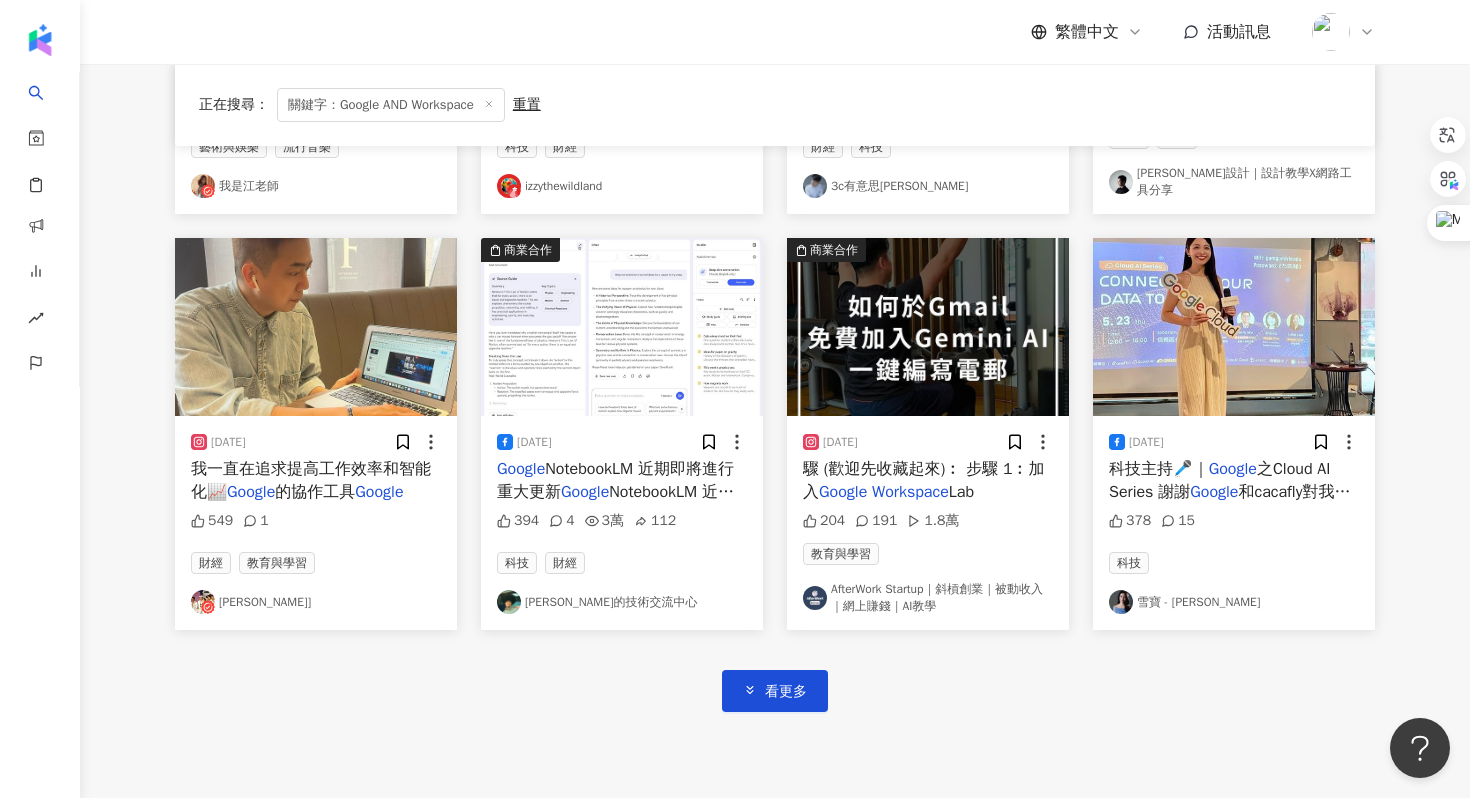 click on "2024/5/17 Google  IO大會！史上最實用的AI來了！# Google io # Google Google 的I/O大會。場外有趣的小插曲，OpenAI的Sam Altman偷襲了 Google 的 Sundar Pichai，在 Google  I/O發表會前幾個小時搶先釋出了Chat-GPT4o，讓 Google 氣炸！這集的工具可能真的會改變你的生活工作型態。比如說它能幫你偵測詐騙！這啥黑科技！趕快一起看！
＿＿
時間軸：
0:00 Hello我是Bonnie
01:59  Google  I/O 2024開發者大會重點
03:00 Ask Photos
04:31  Google   Workspace google io # google io2024 # google iolive # google iodj #谷歌 #谷歌ai # google ai #gemini #gemini google  #geminiai #chatgpt4o #chatgpt #chatgpt4odemo #ai写作 #ai绘画 #ainews #ai机器人 #人工智能ai #人工智能应用 #人工智能赚钱#人工智能软件 #最強ai工具 #bonnieblockchain #邦尼区块链 #邦妮区块链 # google 2,907 129 9.9萬 財經 科技 邦妮區塊鏈 商業合作 2023/11/9 大概就是科技業PMの崩潰日常吧（？
感謝 Google 36" at bounding box center [775, 89] 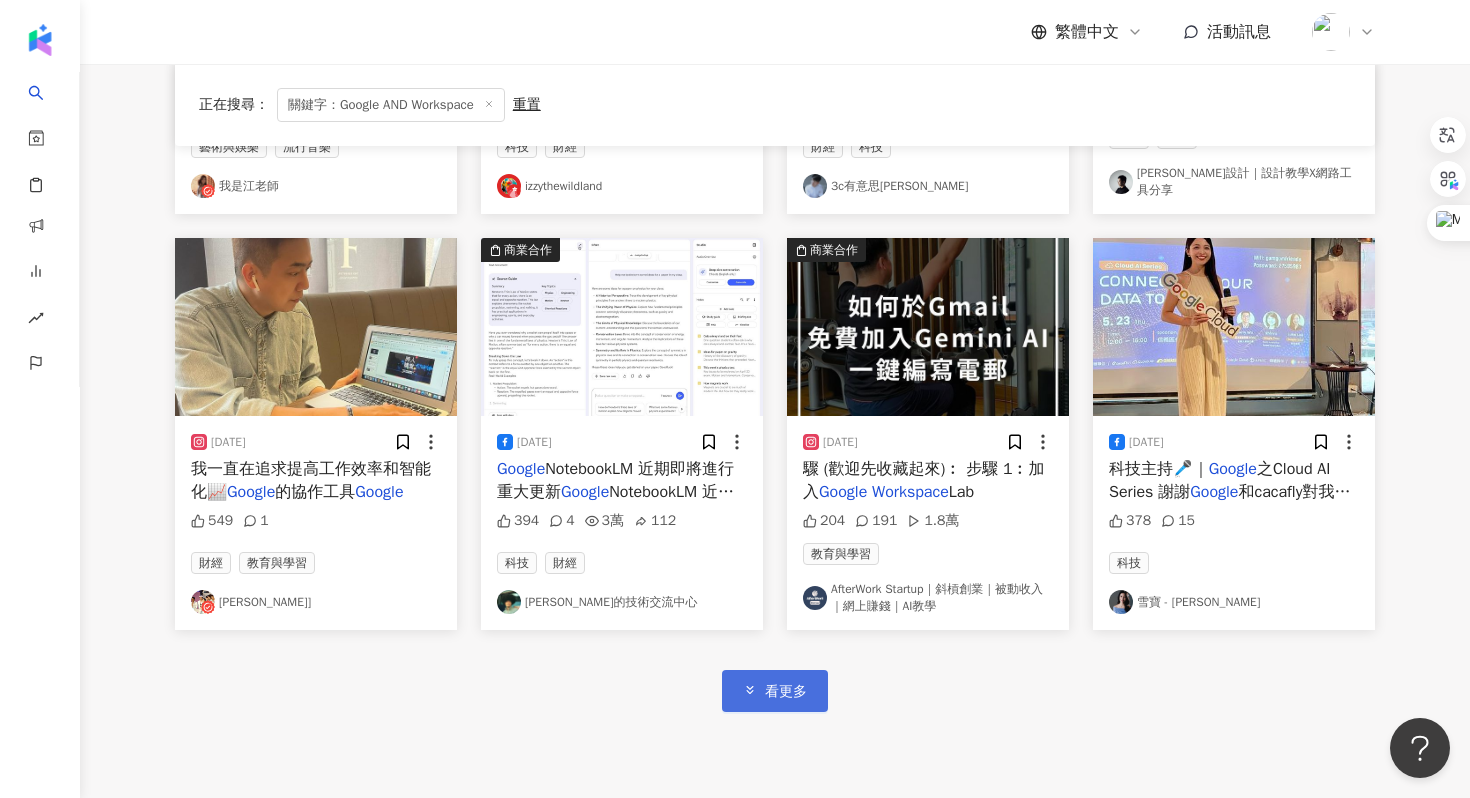 click on "看更多" at bounding box center [786, 692] 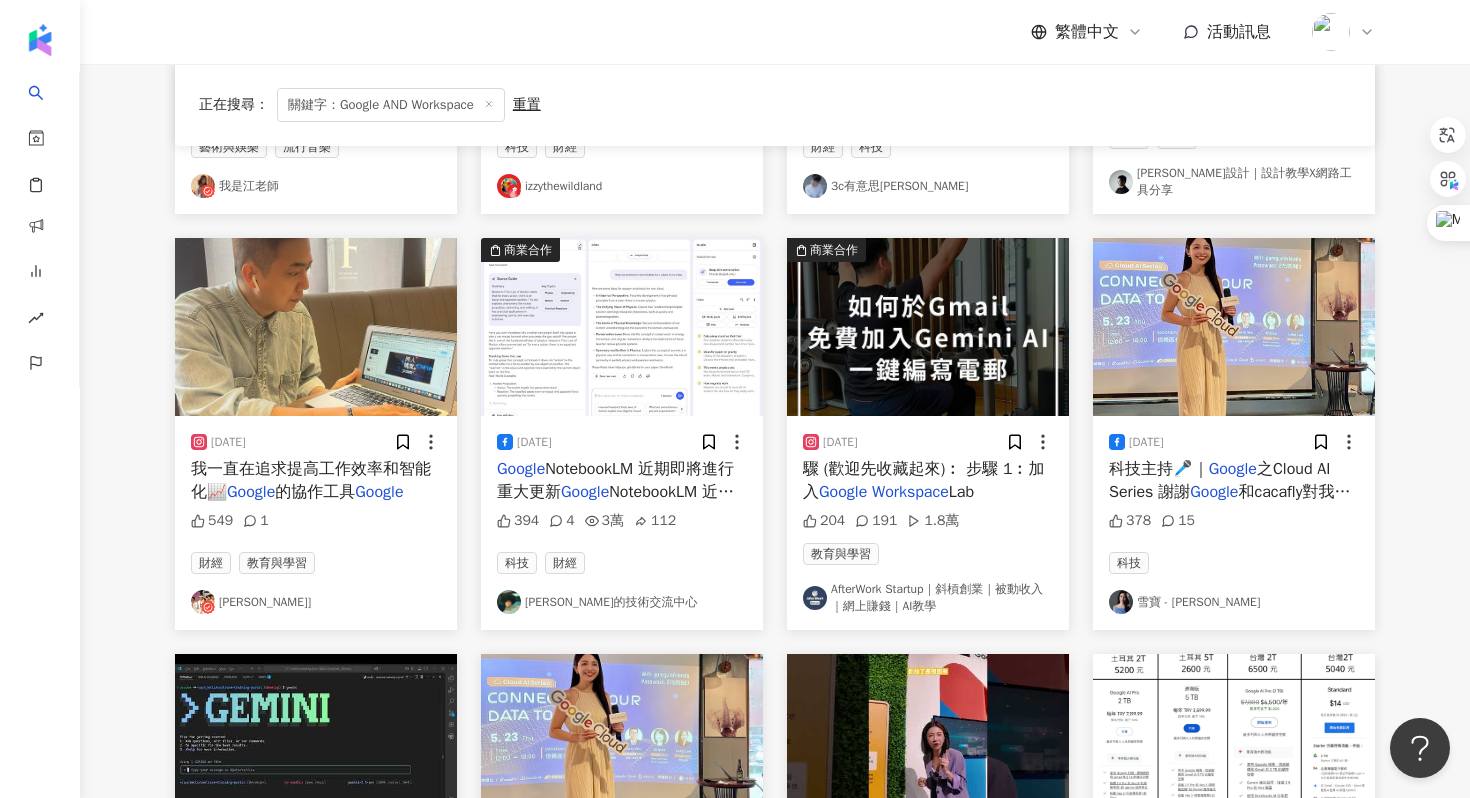 click on "的協作工具" at bounding box center (315, 492) 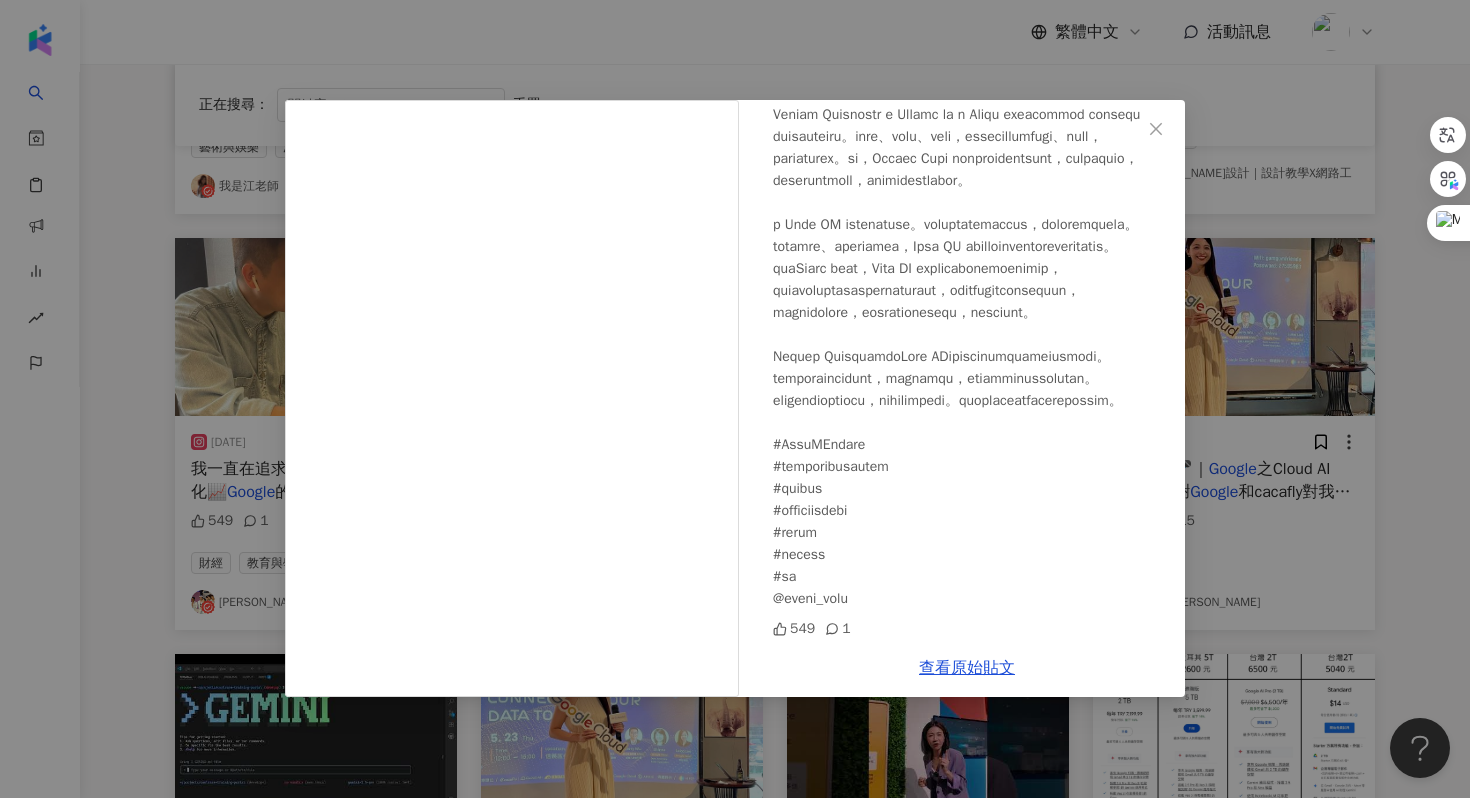 scroll, scrollTop: 389, scrollLeft: 0, axis: vertical 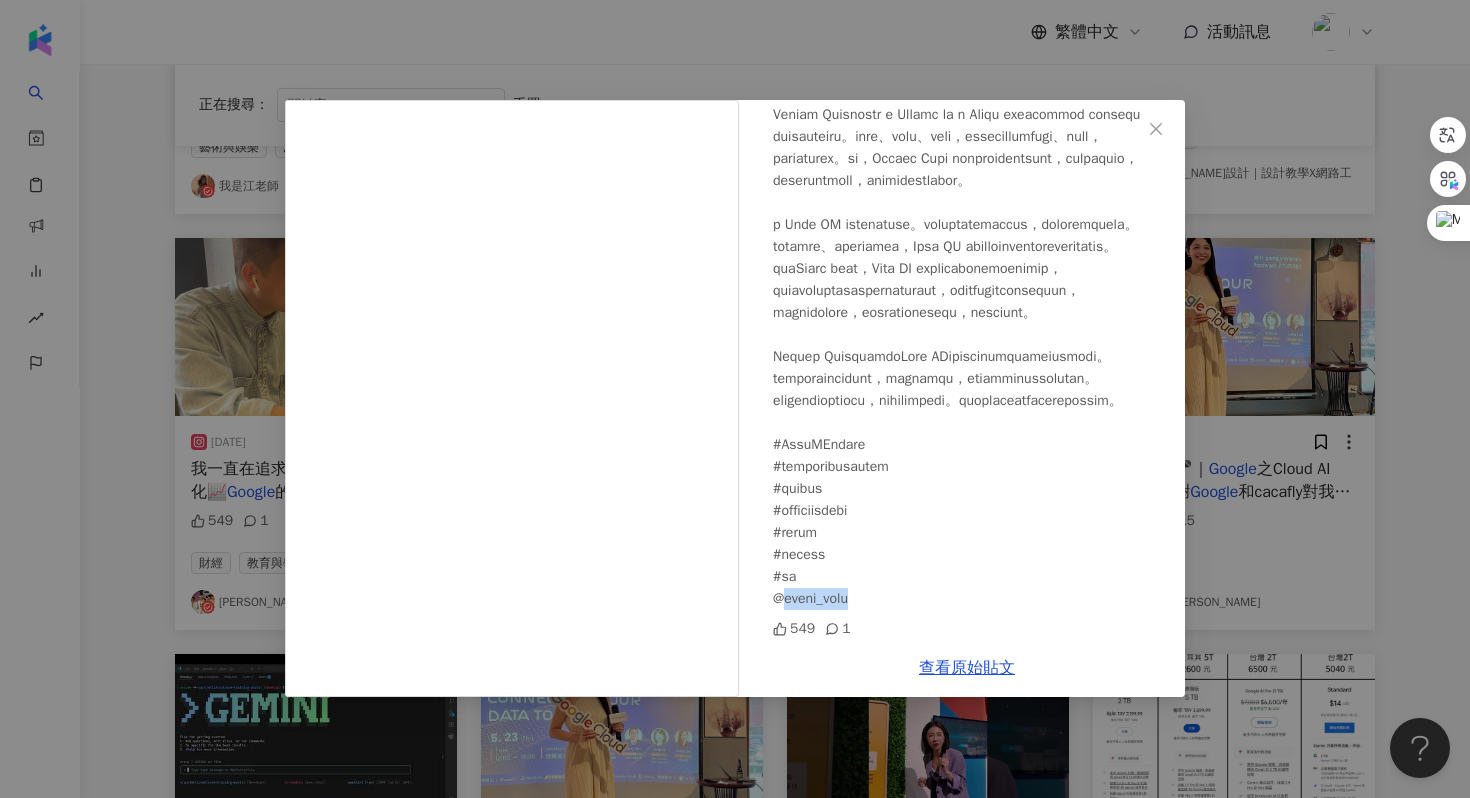 drag, startPoint x: 866, startPoint y: 600, endPoint x: 785, endPoint y: 603, distance: 81.055534 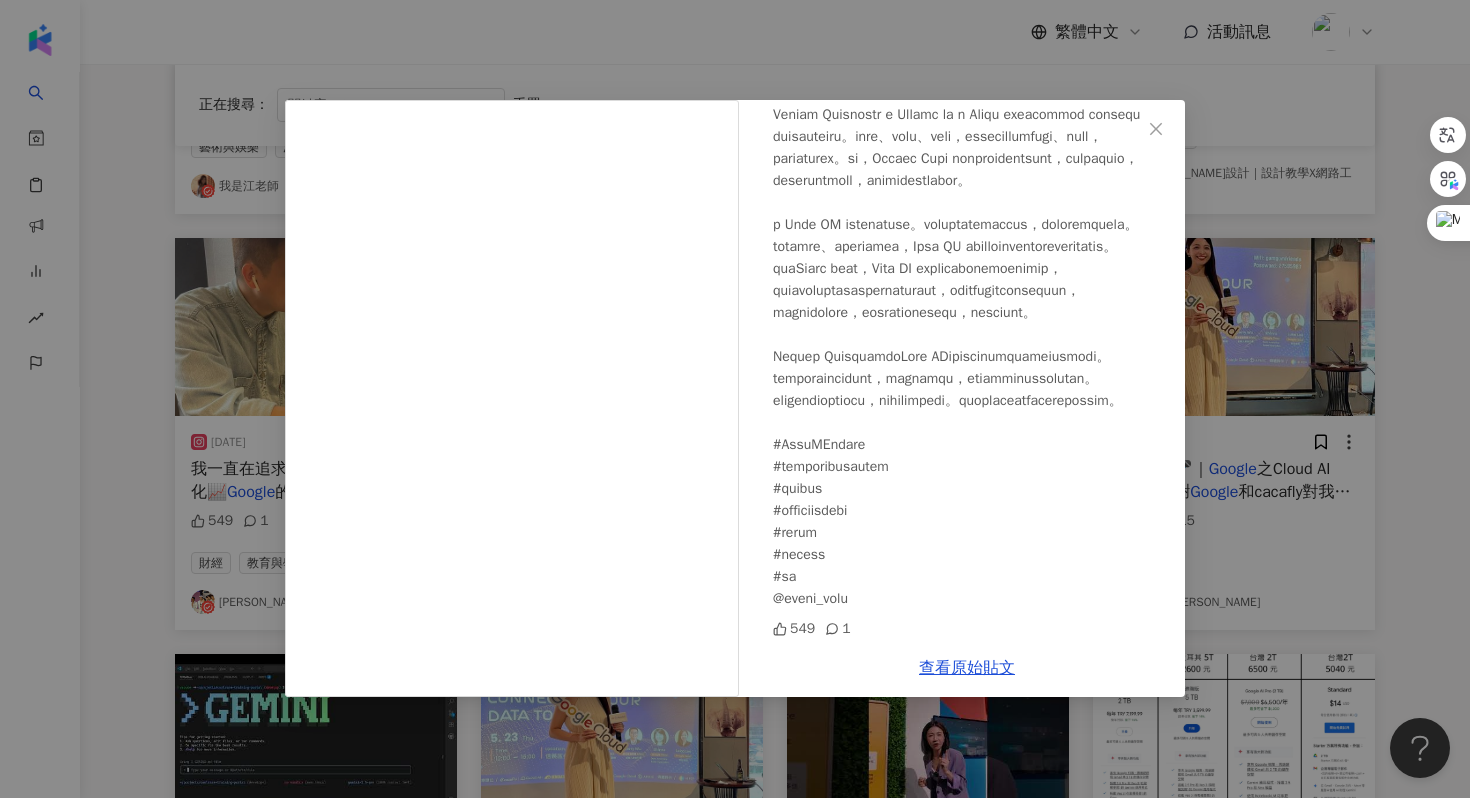 click on "德懷特 Dwight] 2023/11/7 549 1 查看原始貼文" at bounding box center [735, 399] 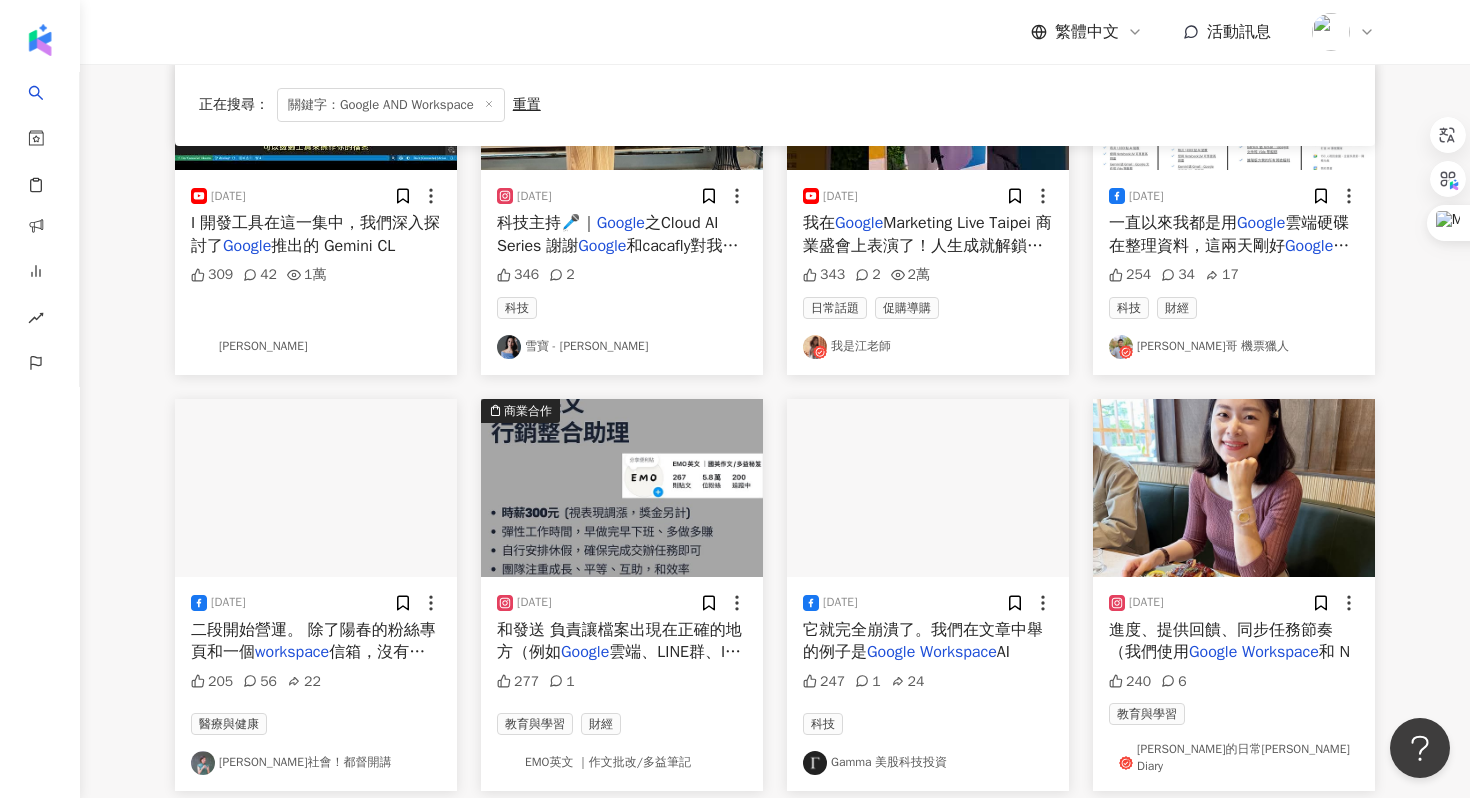 scroll, scrollTop: 1775, scrollLeft: 0, axis: vertical 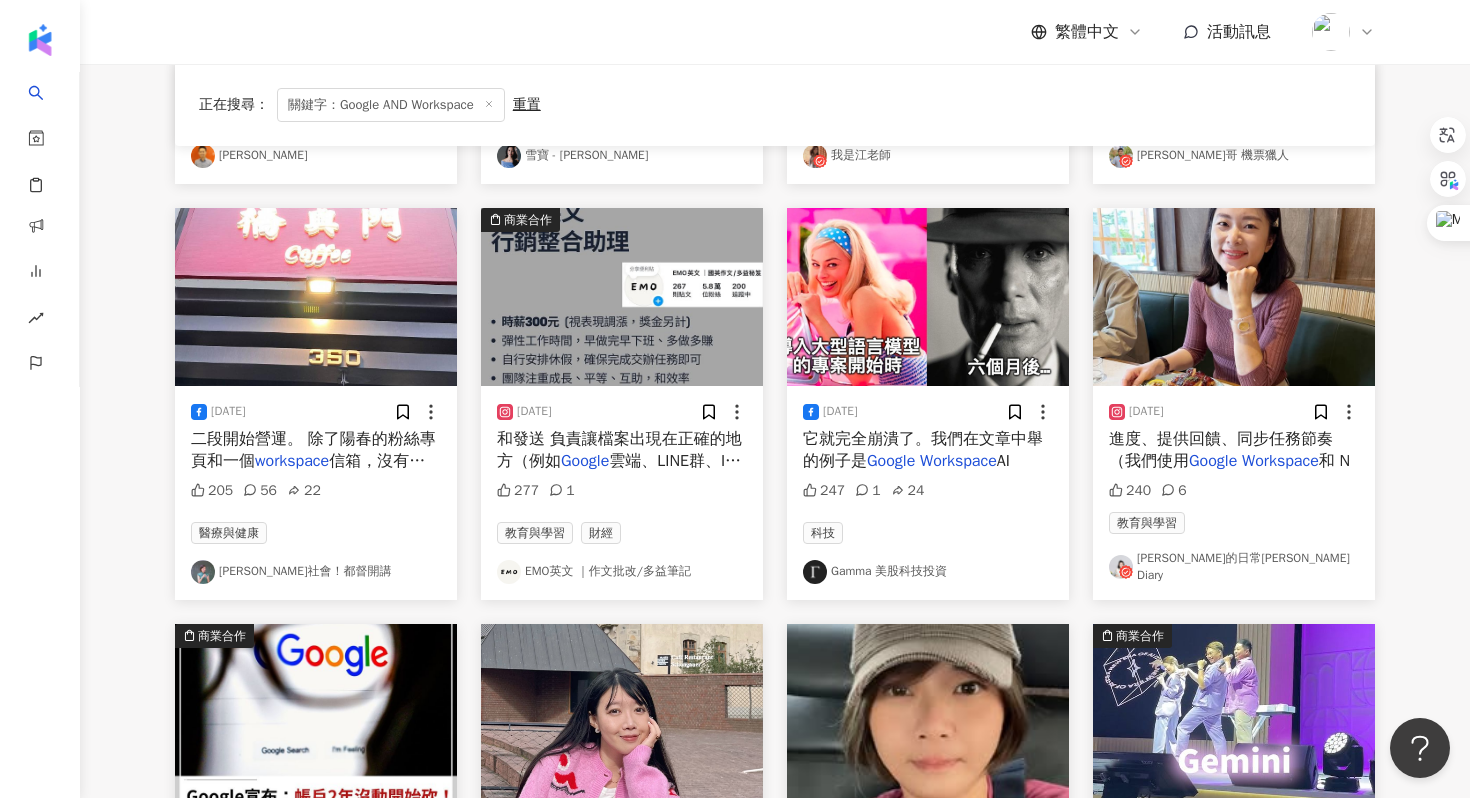 click on "進度、提供回饋、同步任務節奏（我們使用" at bounding box center (1221, 450) 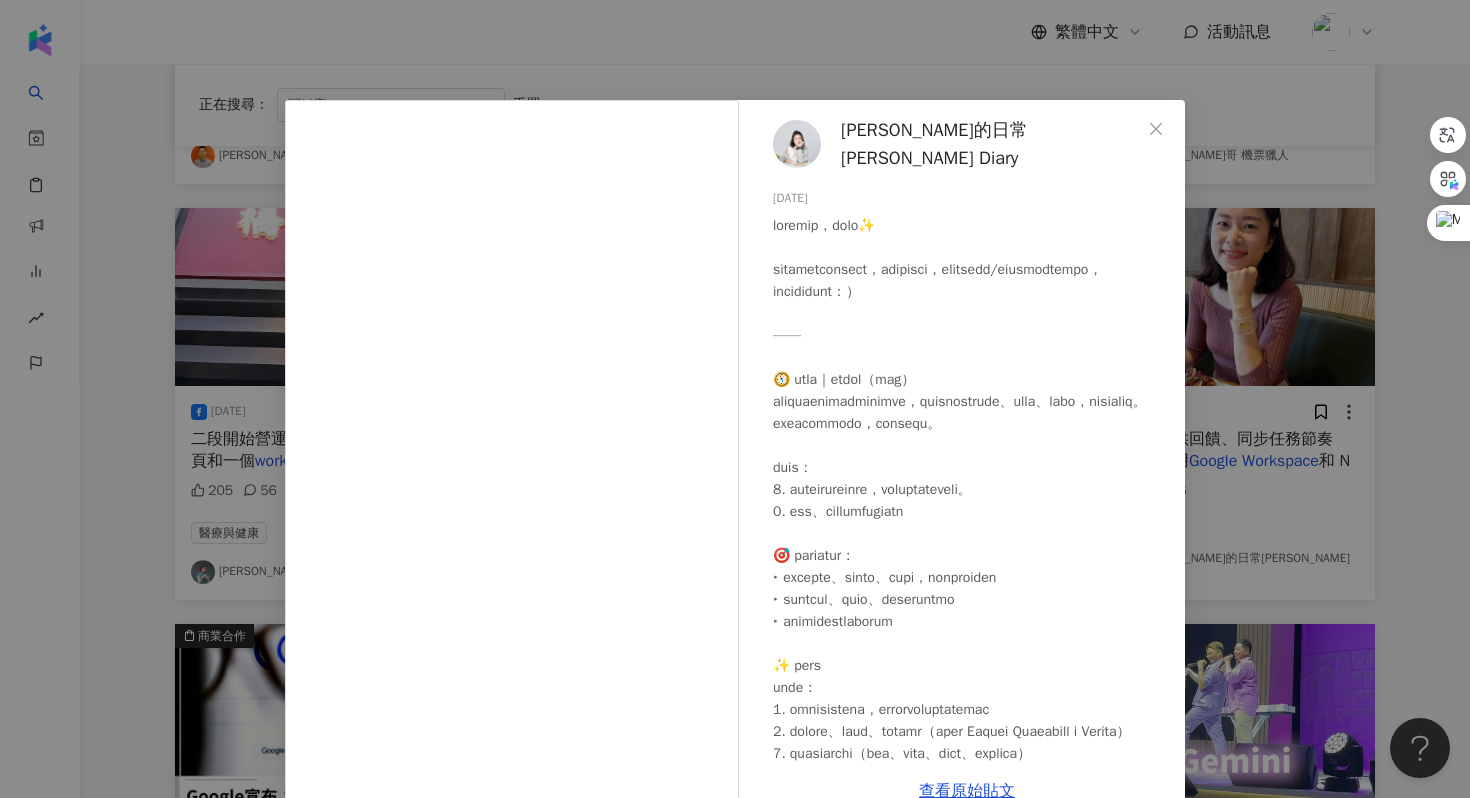 click on "艾琳的日常Erin's Diary" at bounding box center (991, 144) 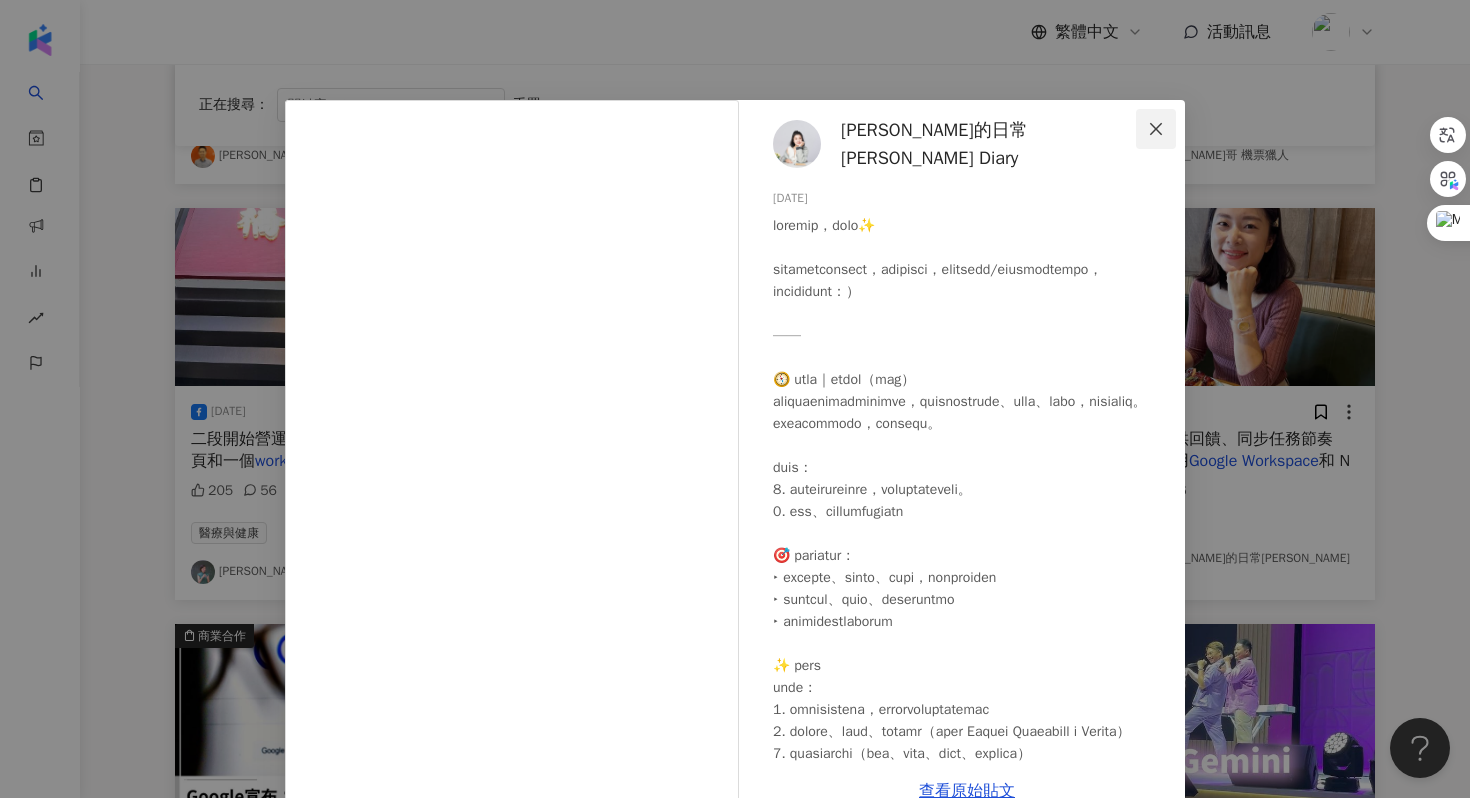 click at bounding box center [1156, 129] 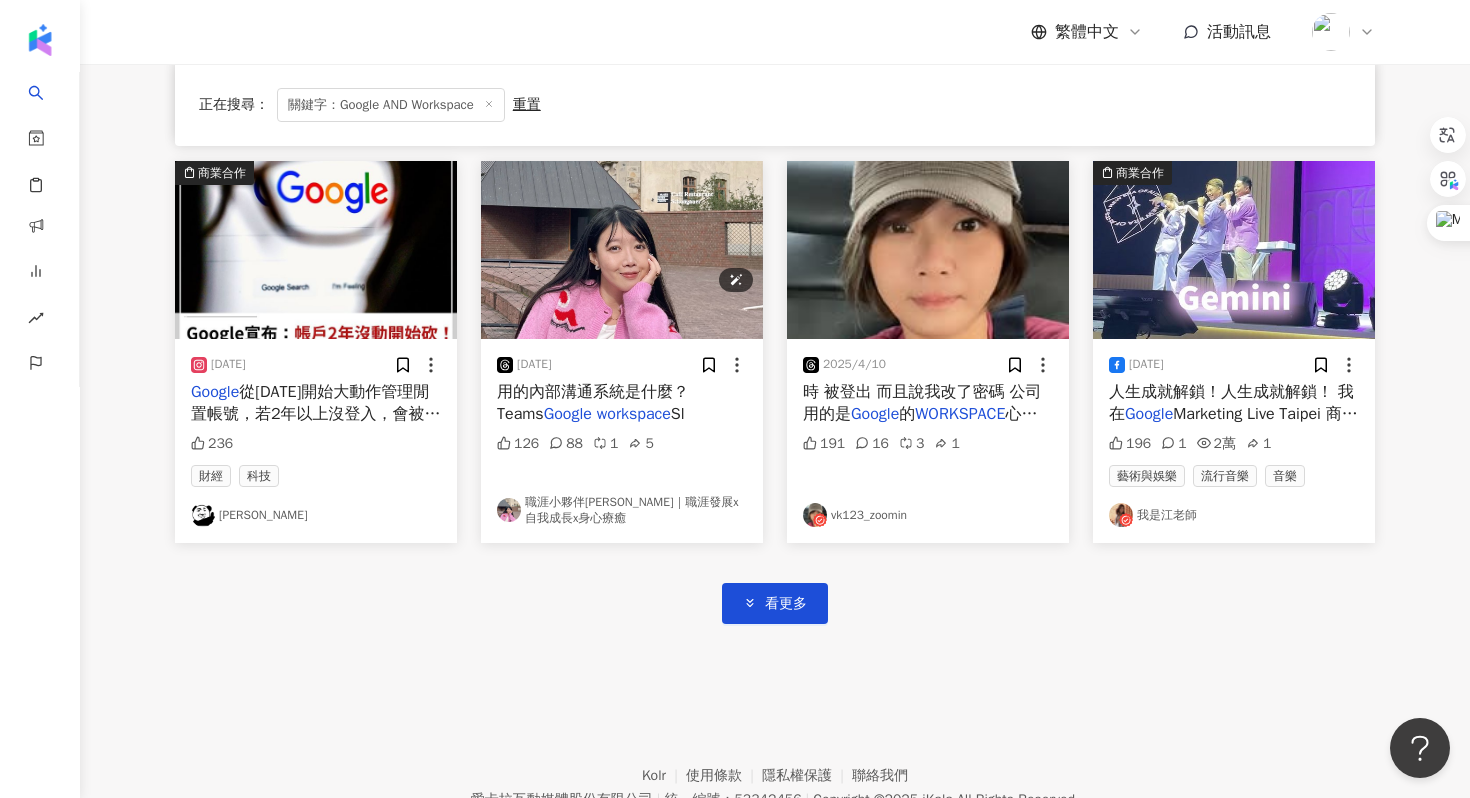 scroll, scrollTop: 2253, scrollLeft: 0, axis: vertical 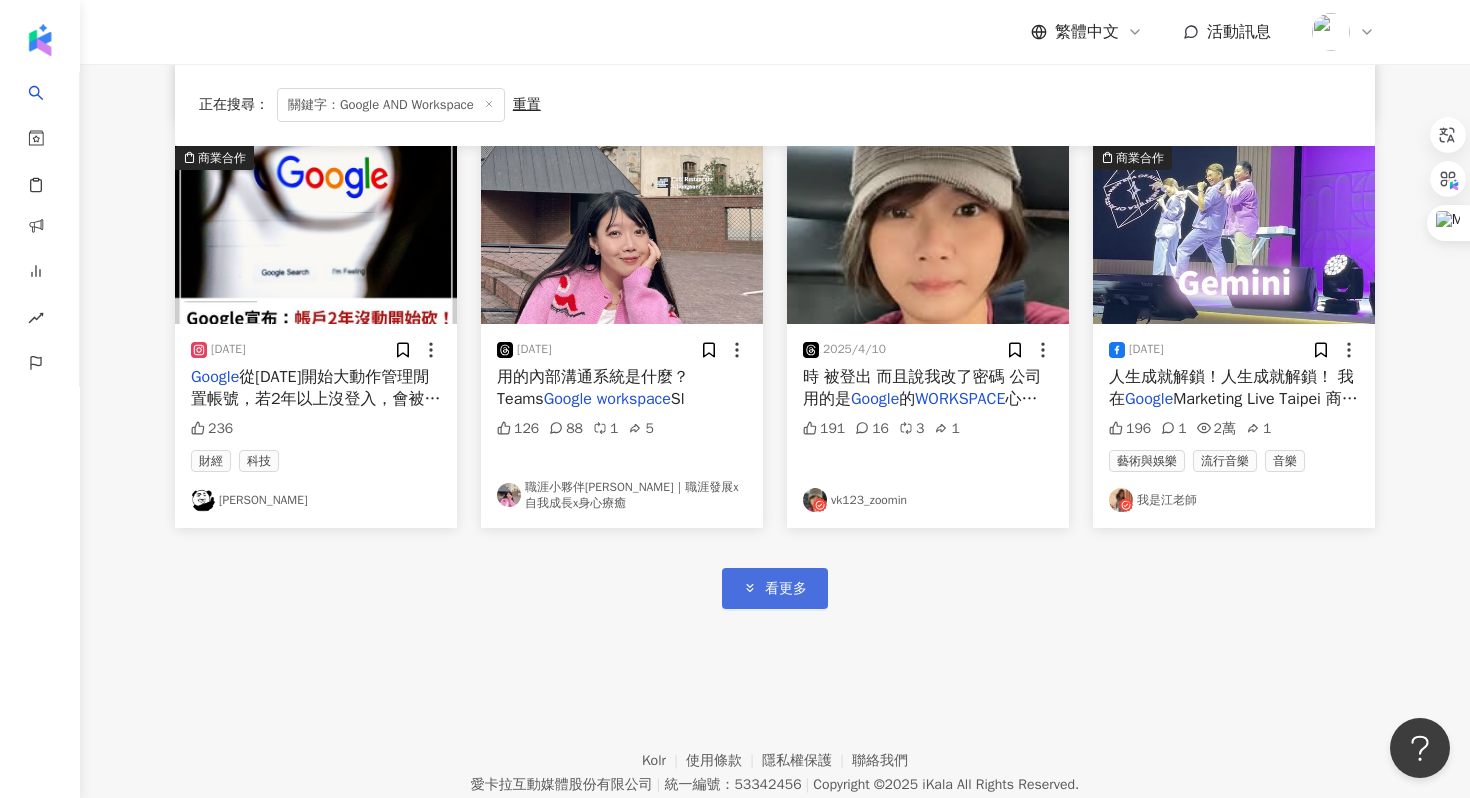 click 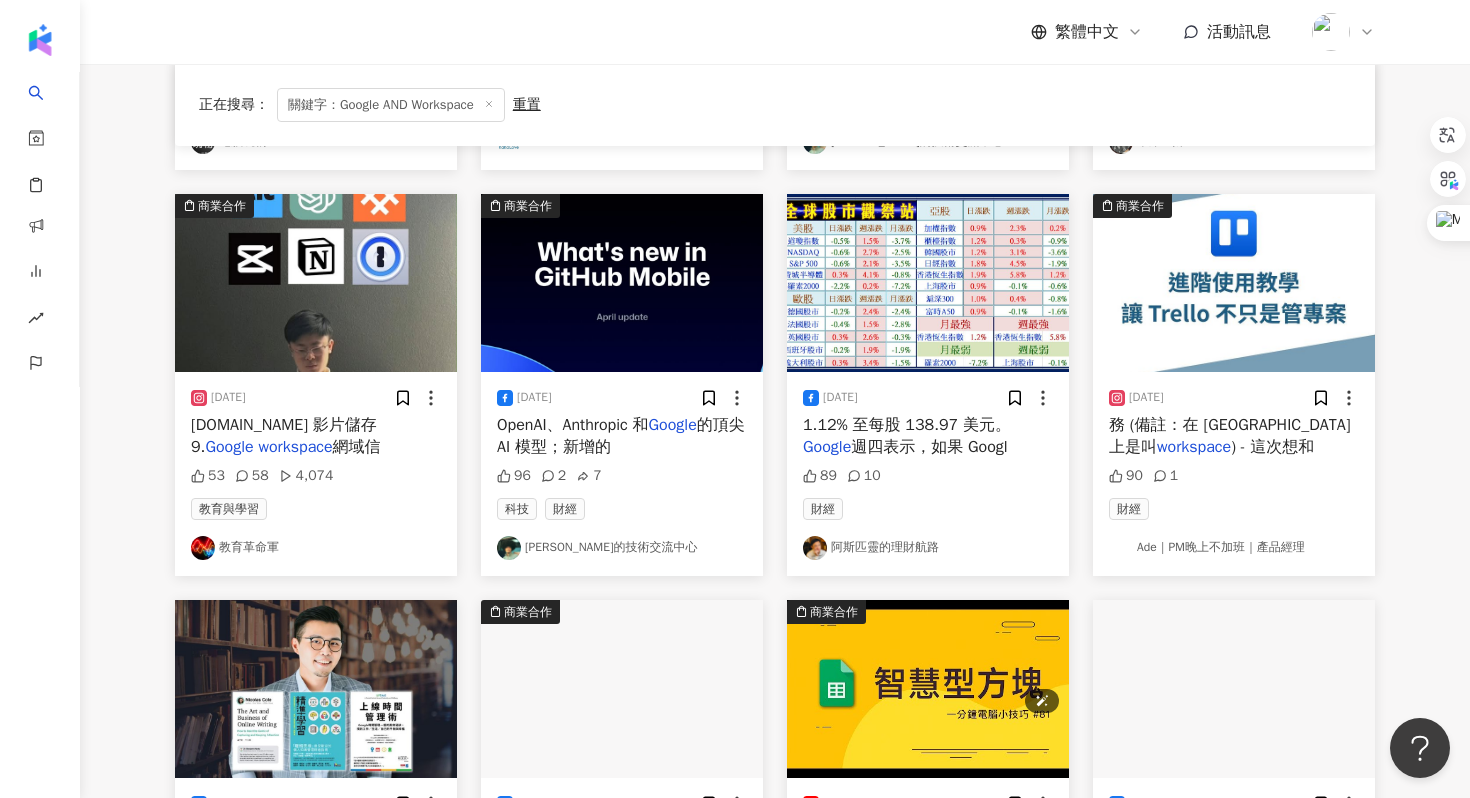 scroll, scrollTop: 3051, scrollLeft: 0, axis: vertical 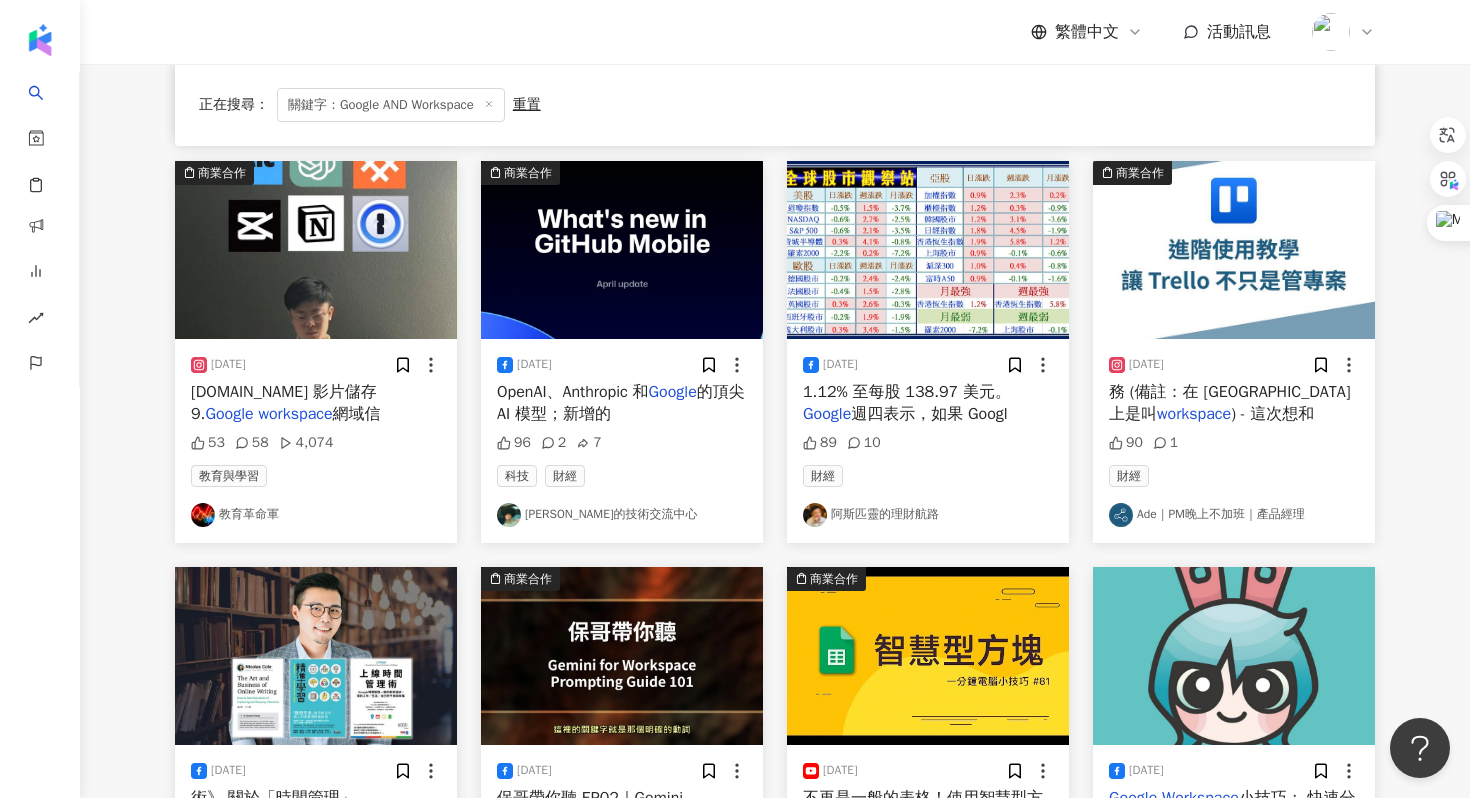 click on "務
(備註：在 Trello 上是叫" at bounding box center (1229, 403) 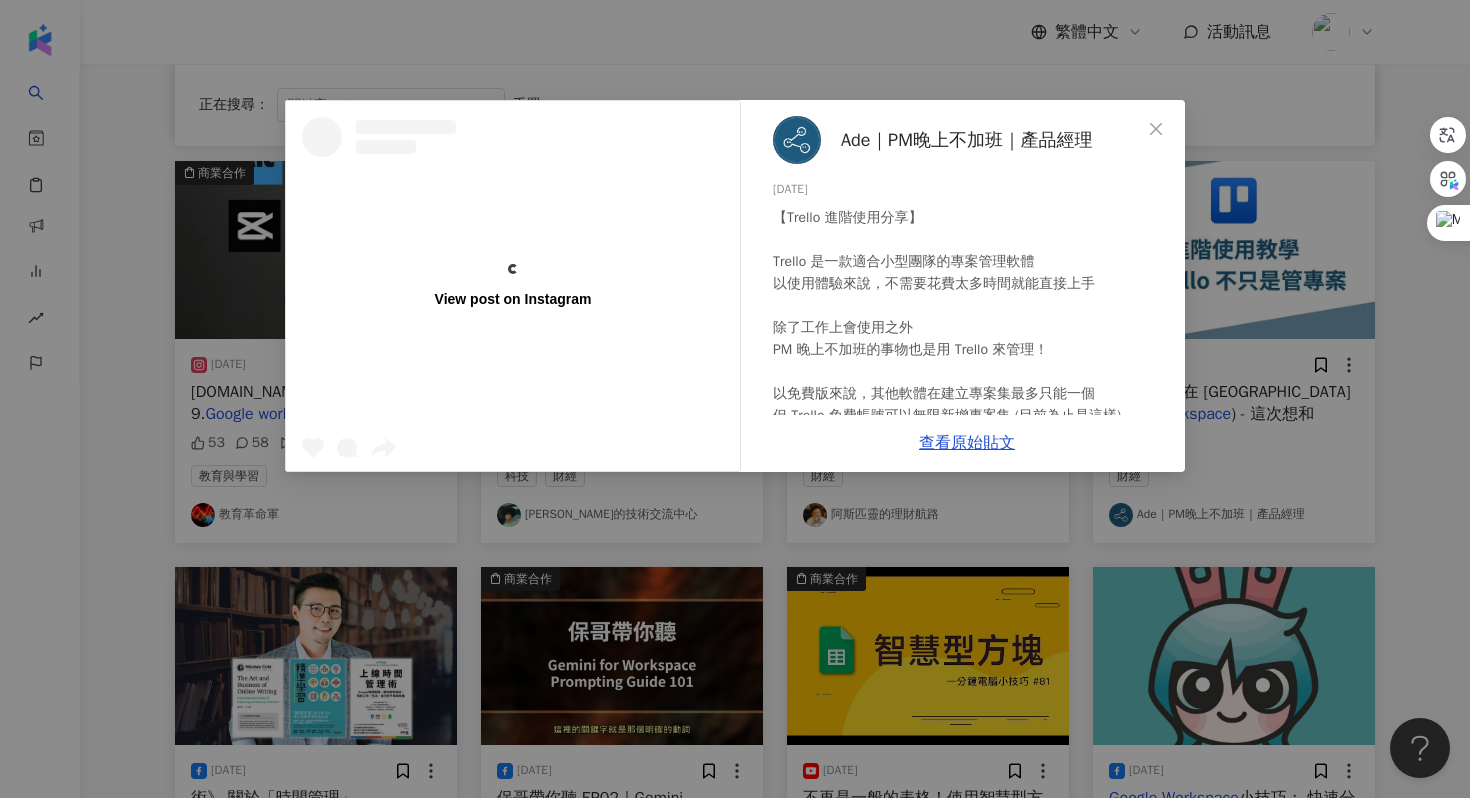 click on "Ade｜PM晚上不加班｜產品經理" at bounding box center [967, 140] 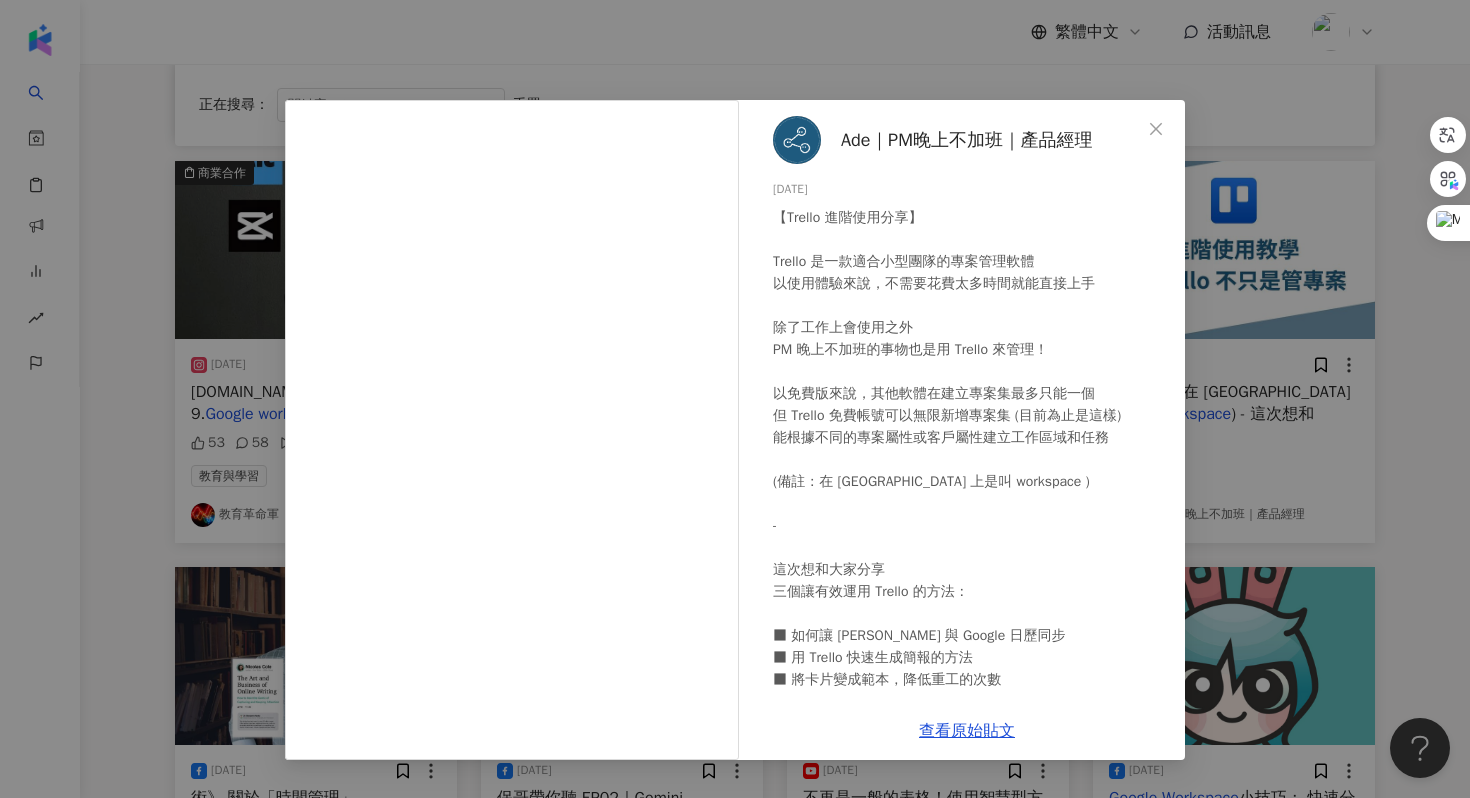 click on "Ade｜PM晚上不加班｜產品經理 2023/11/23 90 1 查看原始貼文" at bounding box center [735, 399] 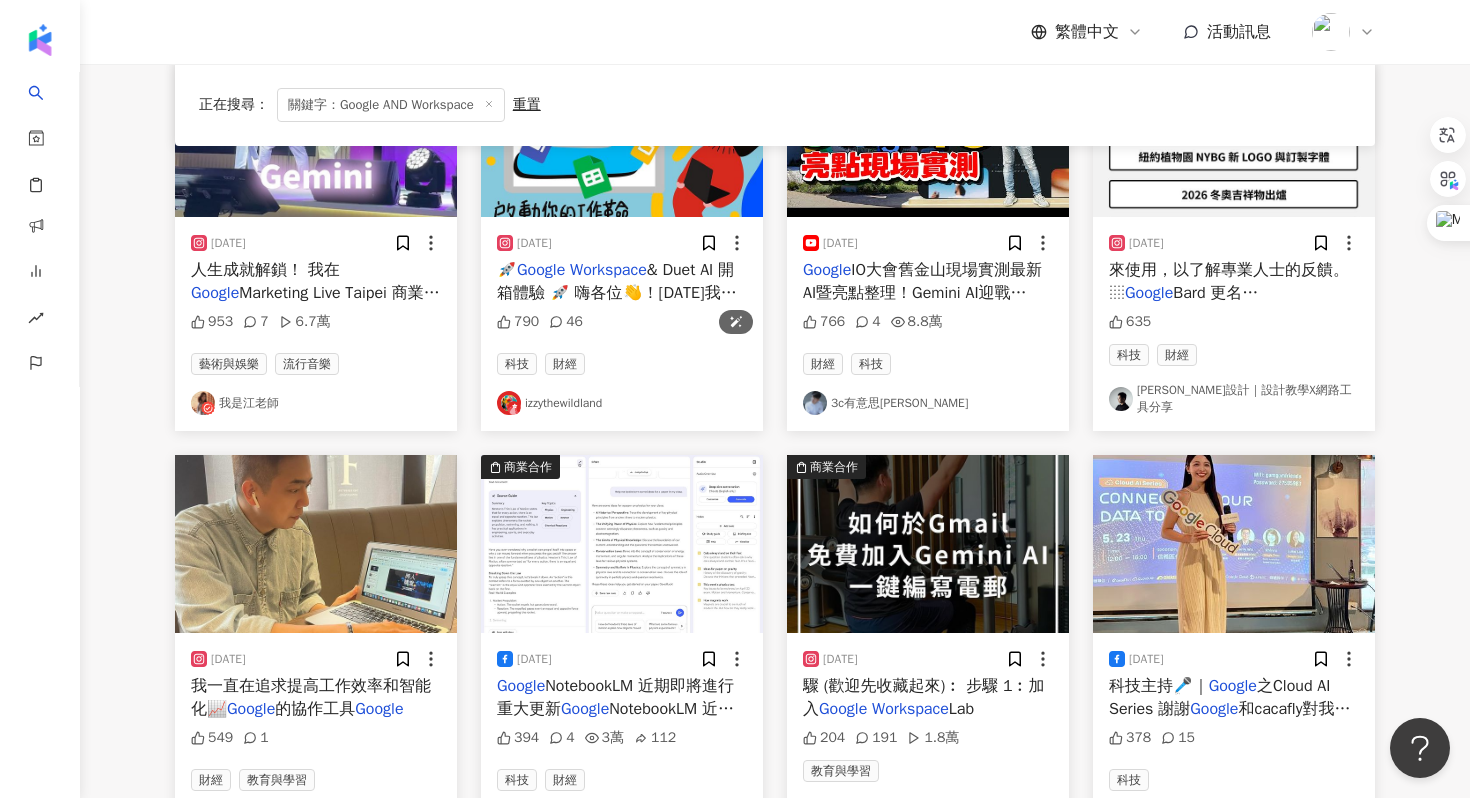 scroll, scrollTop: 0, scrollLeft: 0, axis: both 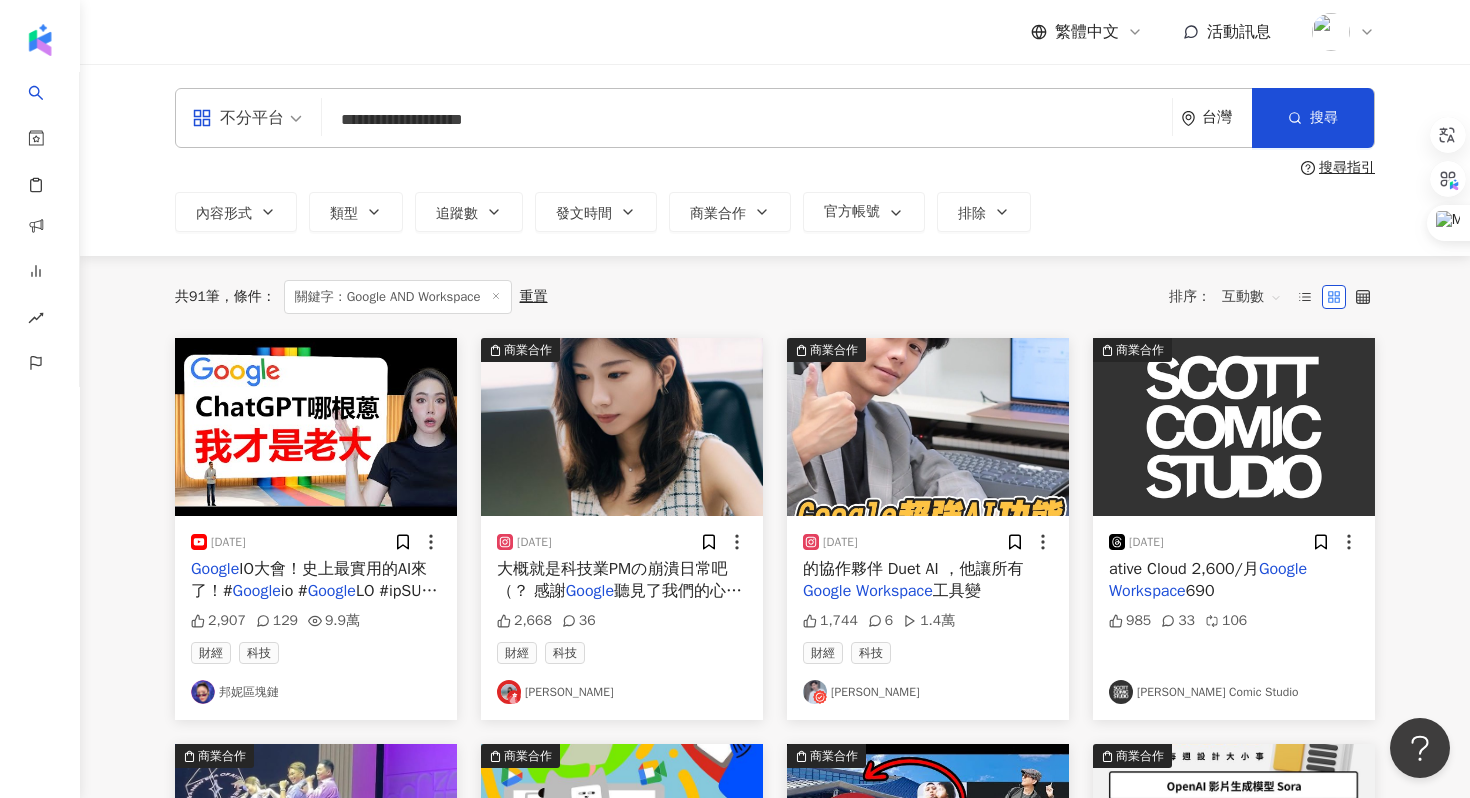 drag, startPoint x: 555, startPoint y: 120, endPoint x: 283, endPoint y: 120, distance: 272 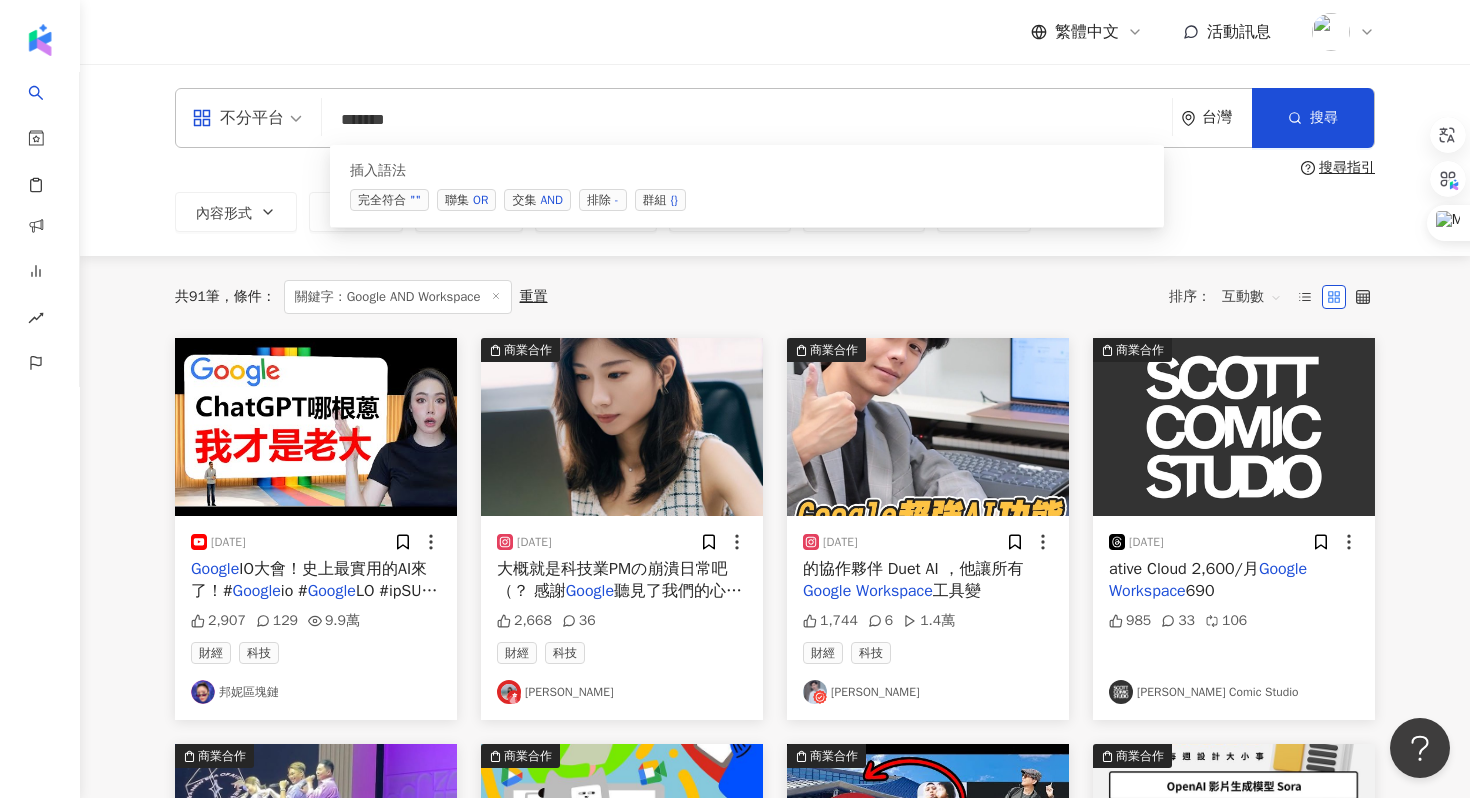click on "交集 AND" at bounding box center [537, 200] 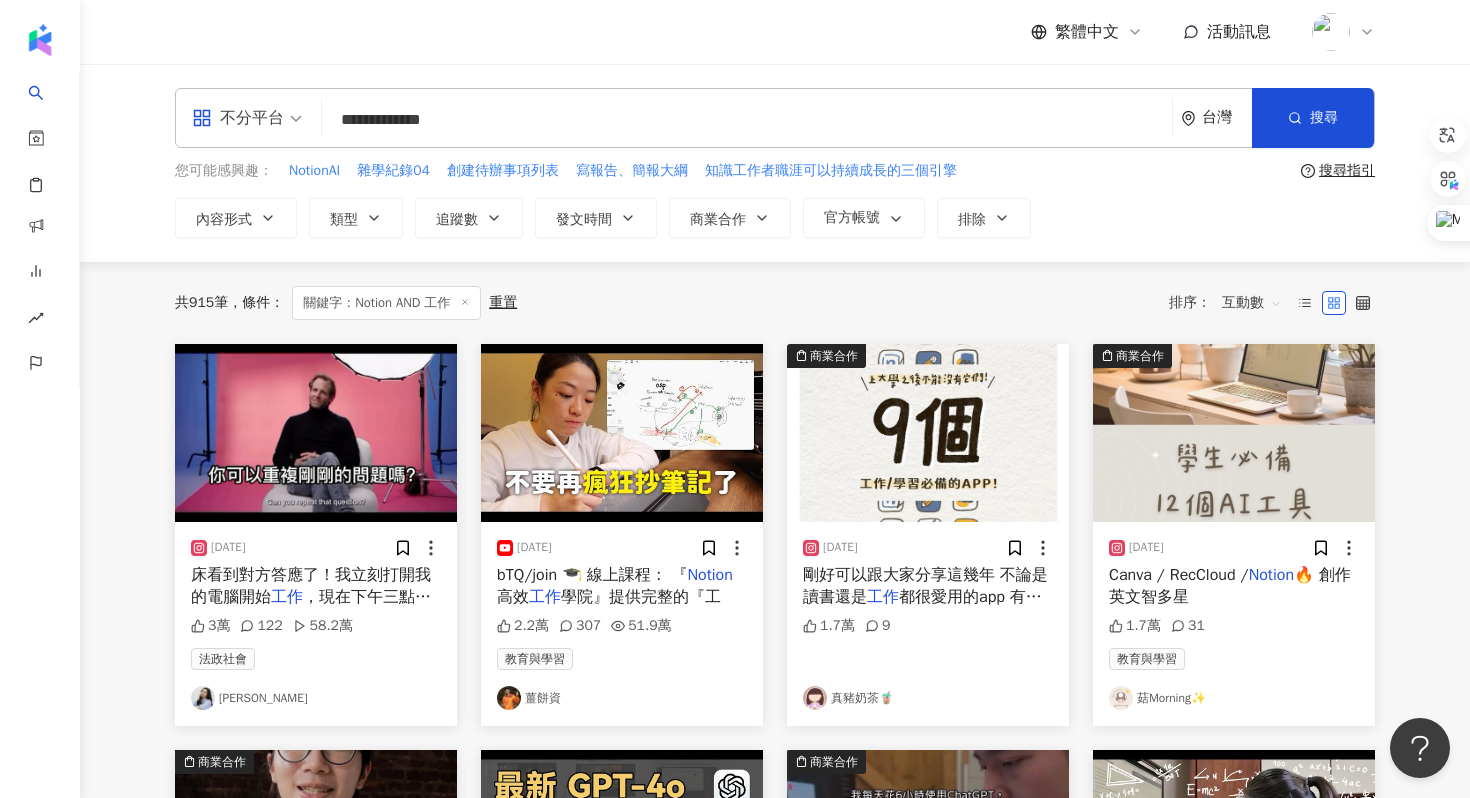 click on "剛好可以跟大家分享這幾年
不論是讀書還是 工作 都很愛用的app
有些是ipad上的" at bounding box center (928, 586) 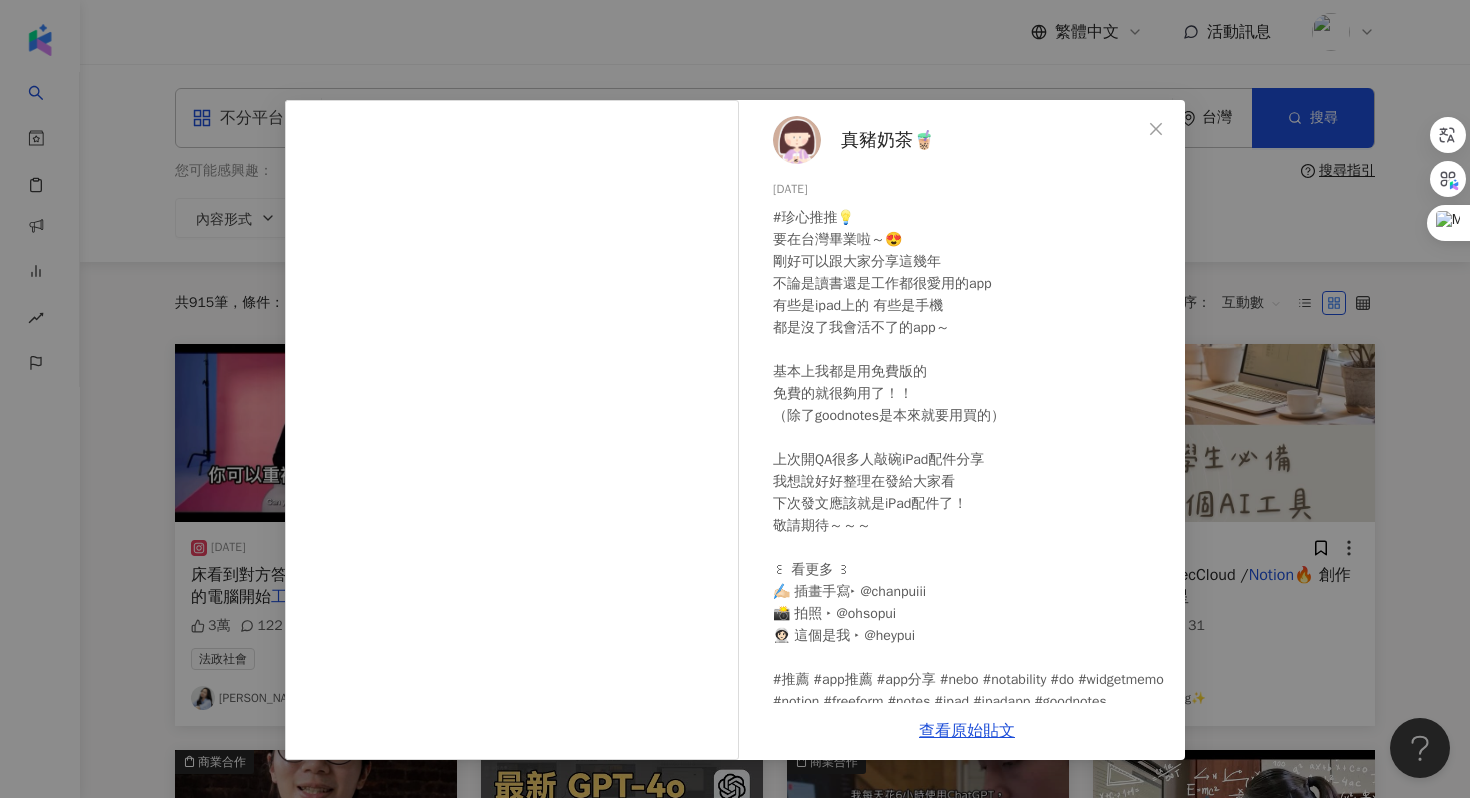 scroll, scrollTop: 84, scrollLeft: 0, axis: vertical 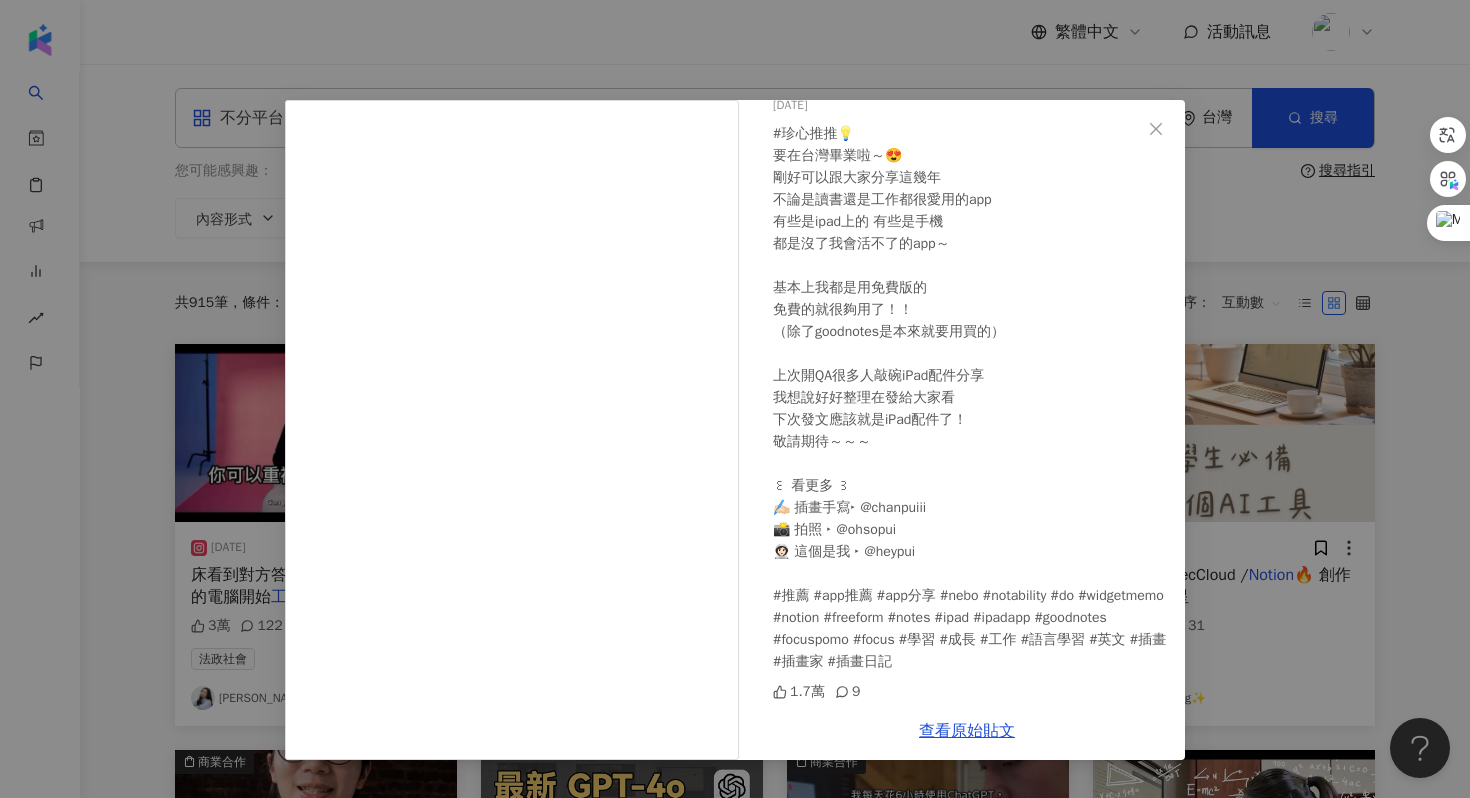 click on "真豬奶茶🧋 2024/6/13 #珍心推推💡
要在台灣畢業啦～😍
剛好可以跟大家分享這幾年
不論是讀書還是工作都很愛用的app
有些是ipad上的 有些是手機
都是沒了我會活不了的app～
基本上我都是用免費版的
免費的就很夠用了！！
（除了goodnotes是本來就要用買的）
上次開QA很多人敲碗iPad配件分享
我想說好好整理在發給大家看
下次發文應該就是iPad配件了！
敬請期待～～～
‎꒰ 看更多‎ ꒱
✍🏻 插畫手寫‣ @chanpuiii
📸 拍照 ‣ @ohsopui
👩🏻‍🚀 這個是我 ‣ @heypui
#推薦 #app推薦 #app分享 #nebo #notability #do #widgetmemo #notion #freeform #notes #ipad #ipadapp #goodnotes #focuspomo #focus #學習 #成長 #工作 #語言學習 #英文 #插畫 #插畫家 #插畫日記 1.7萬 9 查看原始貼文" at bounding box center [735, 399] 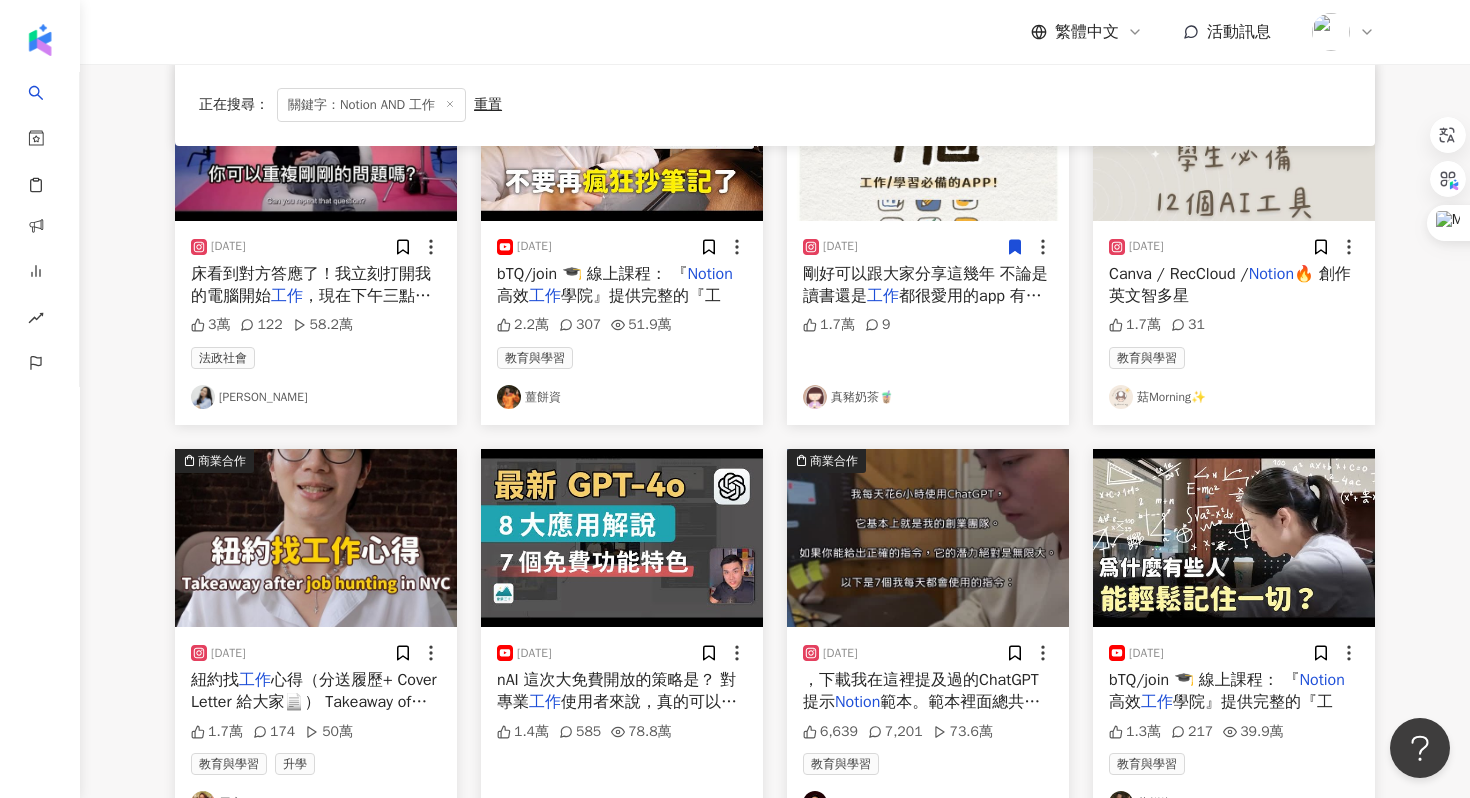 scroll, scrollTop: 1093, scrollLeft: 0, axis: vertical 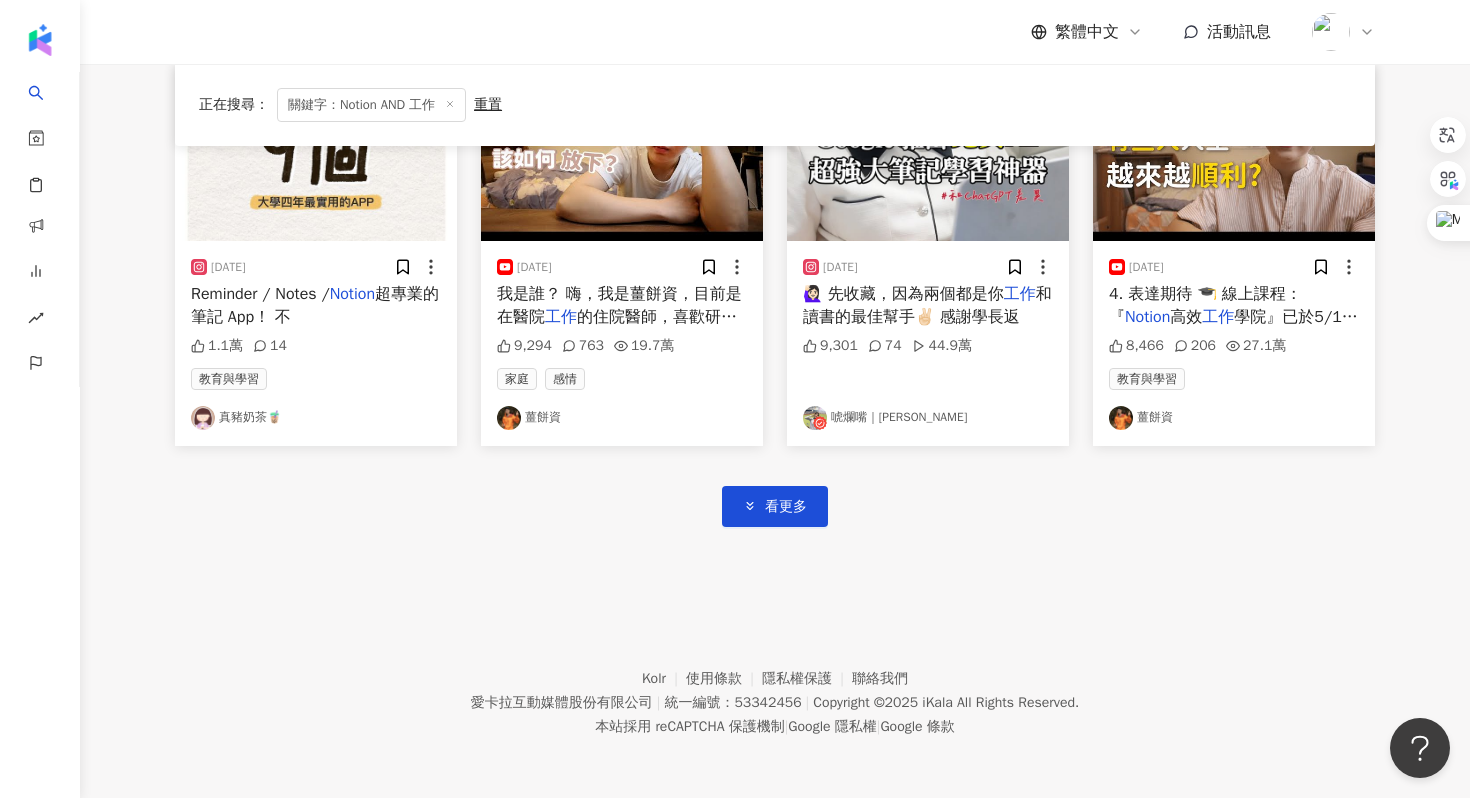 click on "2025/3/8 床看到對方答應了！我立刻打開我的電腦開始 工作 ，現在下午三點鐘，我終於可以去上廁所 3萬 122 58.2萬 法政社會 Megan 2025/3/12 bTQ/join
🎓 線上課程：
『 Notion 高效 工作 學院』提供完整的『工 2.2萬 307 51.9萬 教育與學習 薑餅資 商業合作 2024/6/13 剛好可以跟大家分享這幾年
不論是讀書還是 工作 都很愛用的app
有些是ipad上的 1.7萬 9 真豬奶茶🧋 商業合作 2024/12/4  Canva / RecCloud /  Notion
🔥 創作英文智多星
1.7萬 31 教育與學習 菇Morning✨  商業合作 2024/8/3 紐約找 工作 心得（分送履歷+ Cover Letter 給大家📄） Takeaway of NYC job hunting
這邊分享自己六、七月求職的狀況
📍一年 OPT（整合行銷碩士）+ 兩年 工作 經驗
📍103 份職缺
📍9 間公司面試
📍1 個 offer
找 工作 Notion Notion 工作 #美國 工作 #nyusps#整合行銷#科技業#找 工作 #履歷#coverletter#tech 1.7萬 174 50萬 教育與學習 585" at bounding box center (775, -86) 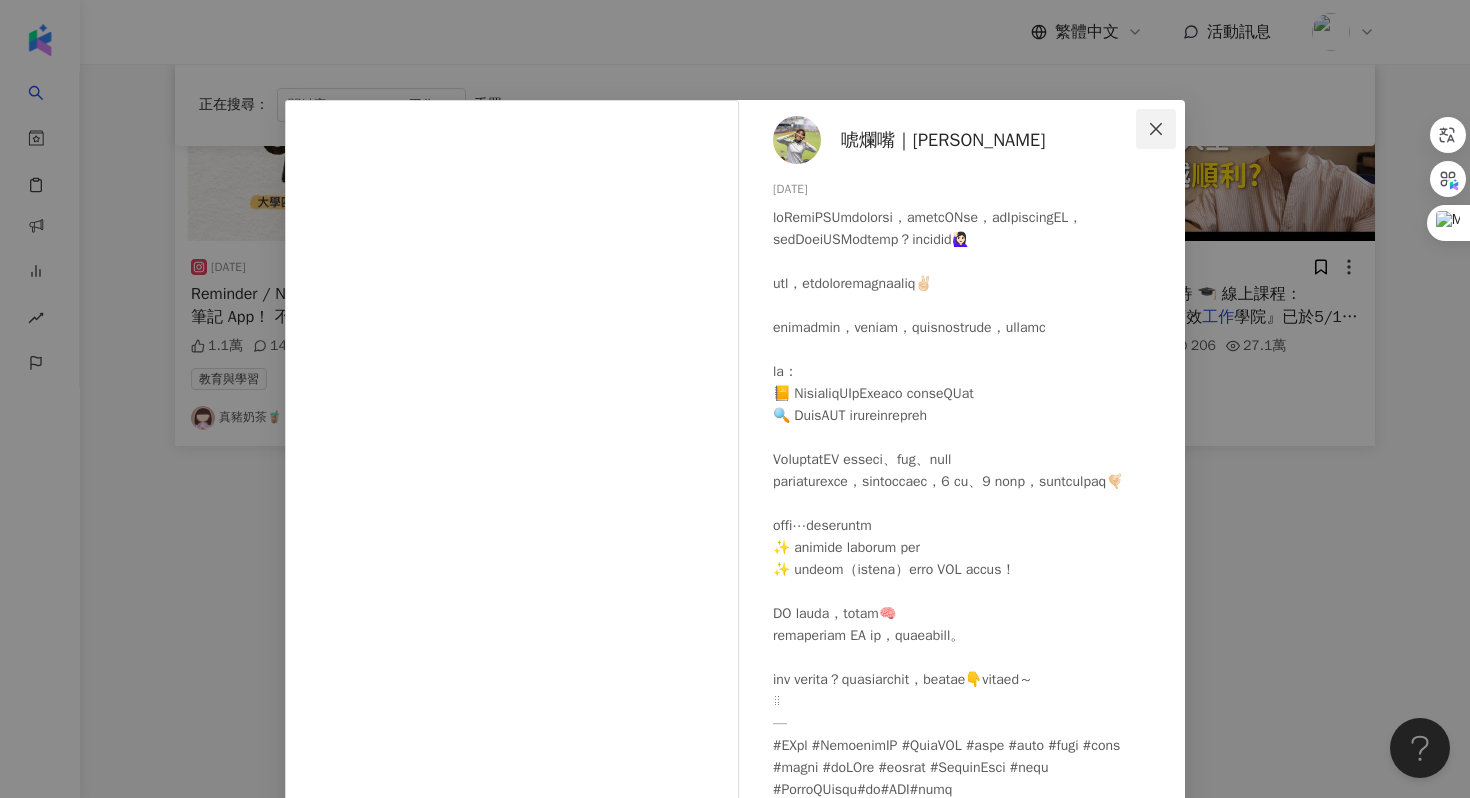 click 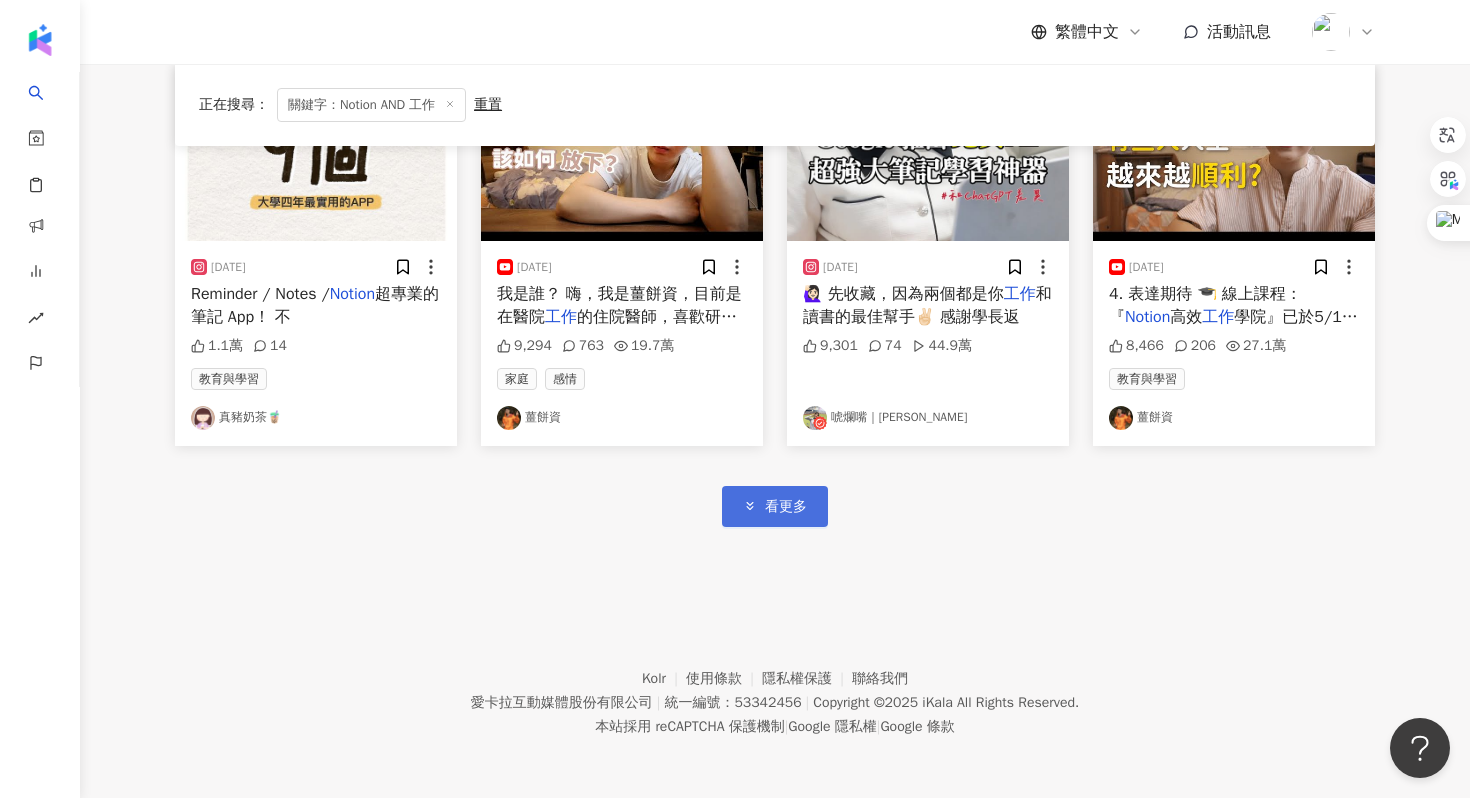click on "看更多" at bounding box center (775, 506) 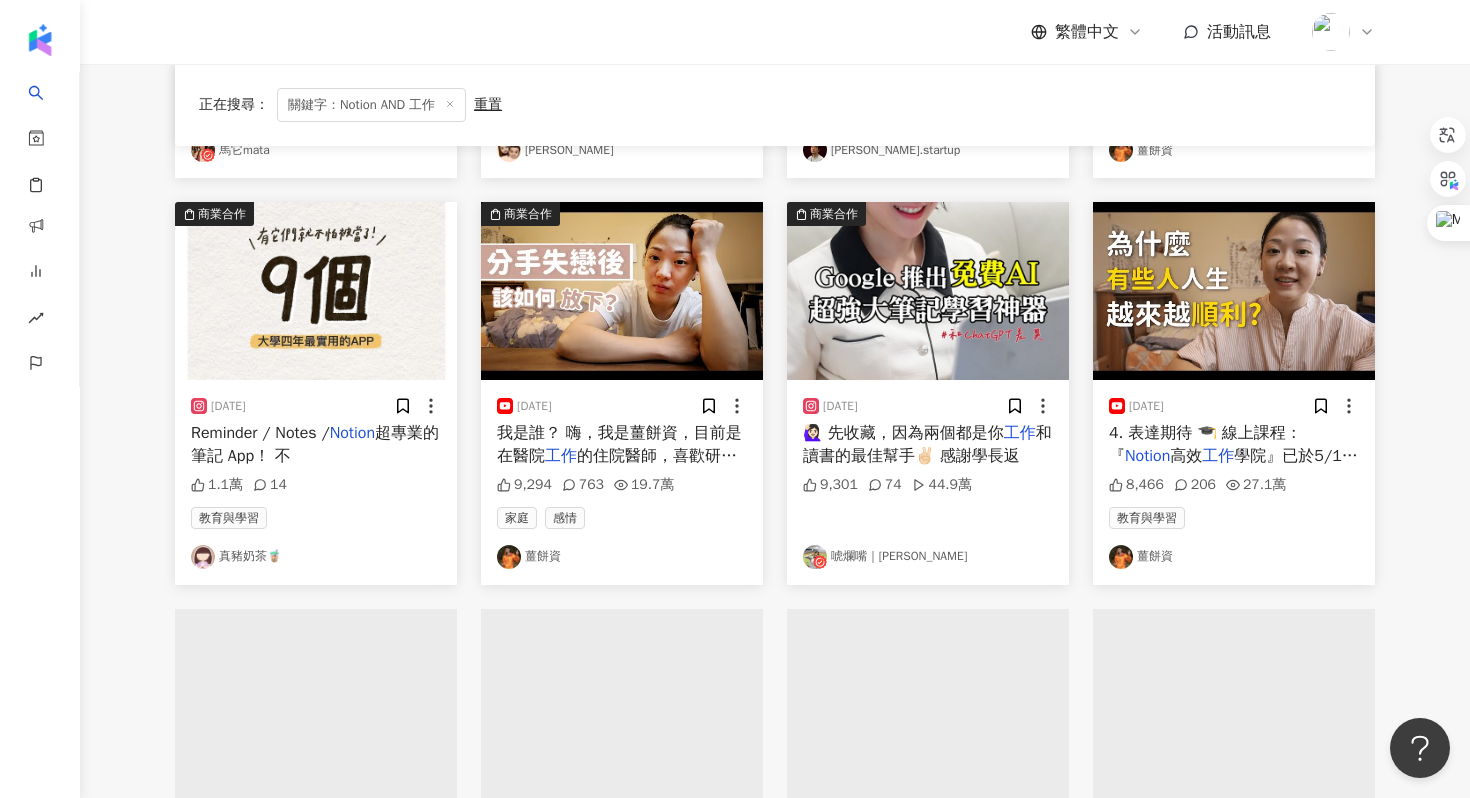 scroll, scrollTop: 948, scrollLeft: 0, axis: vertical 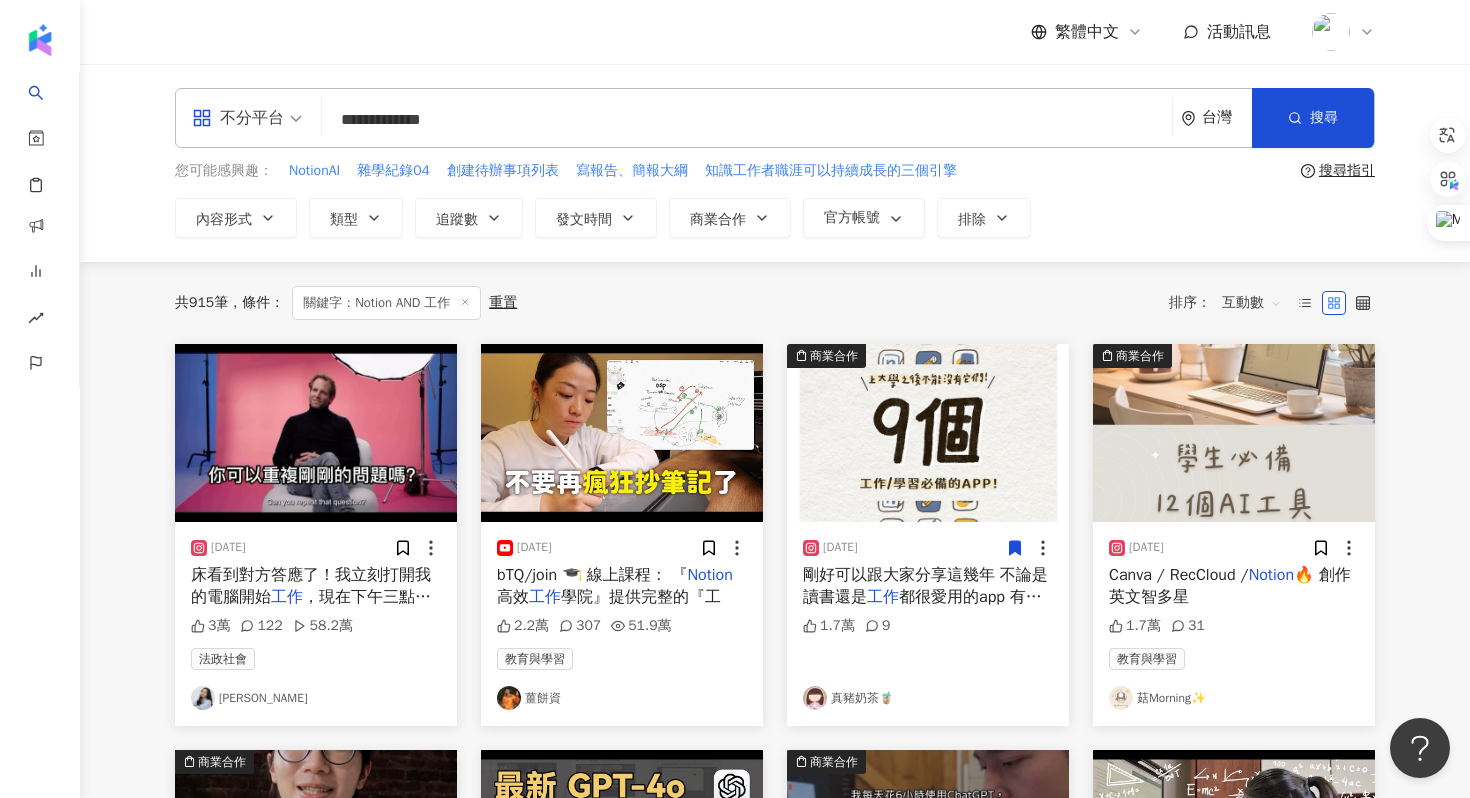 drag, startPoint x: 520, startPoint y: 114, endPoint x: 331, endPoint y: 115, distance: 189.00264 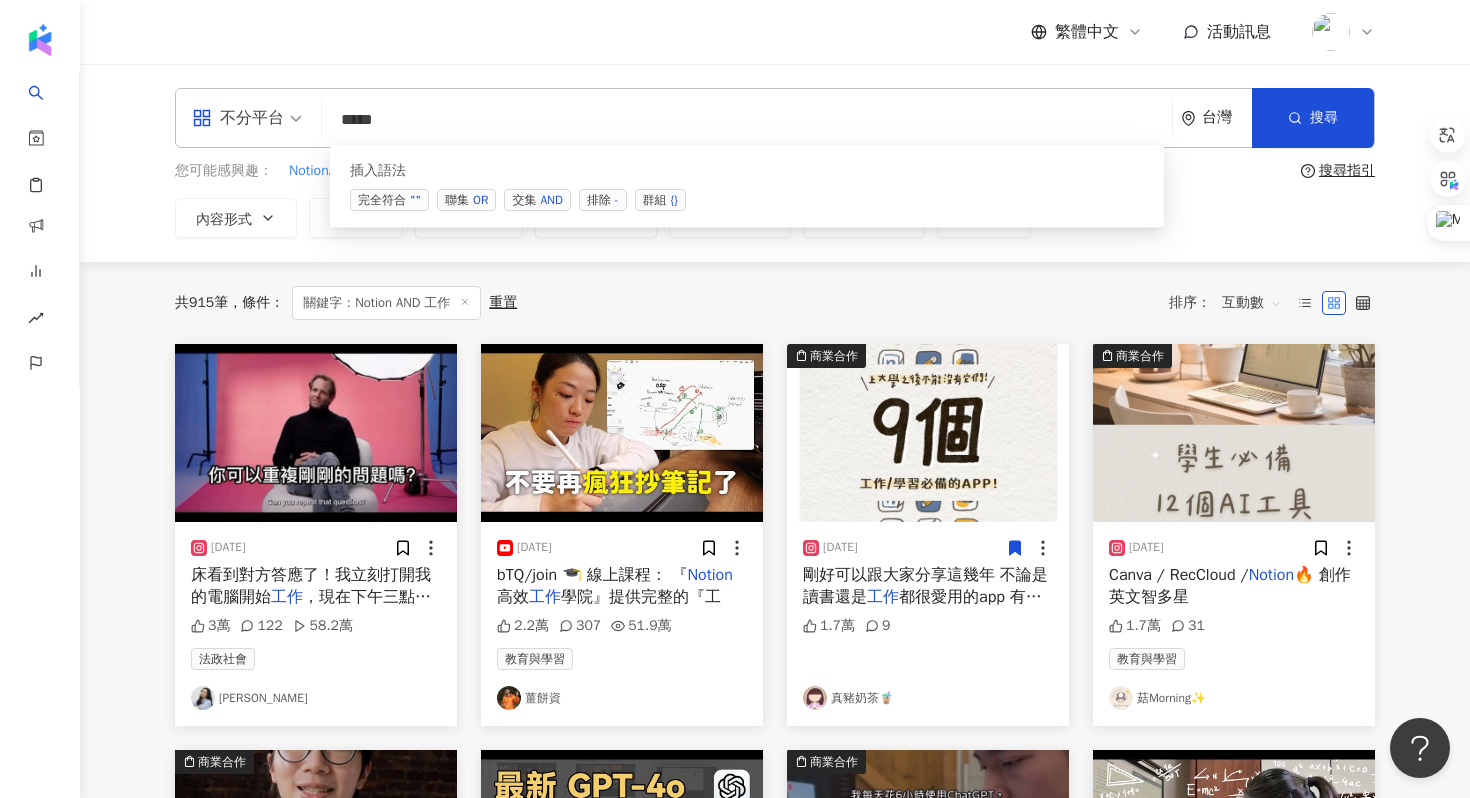 click on "AND" at bounding box center [551, 200] 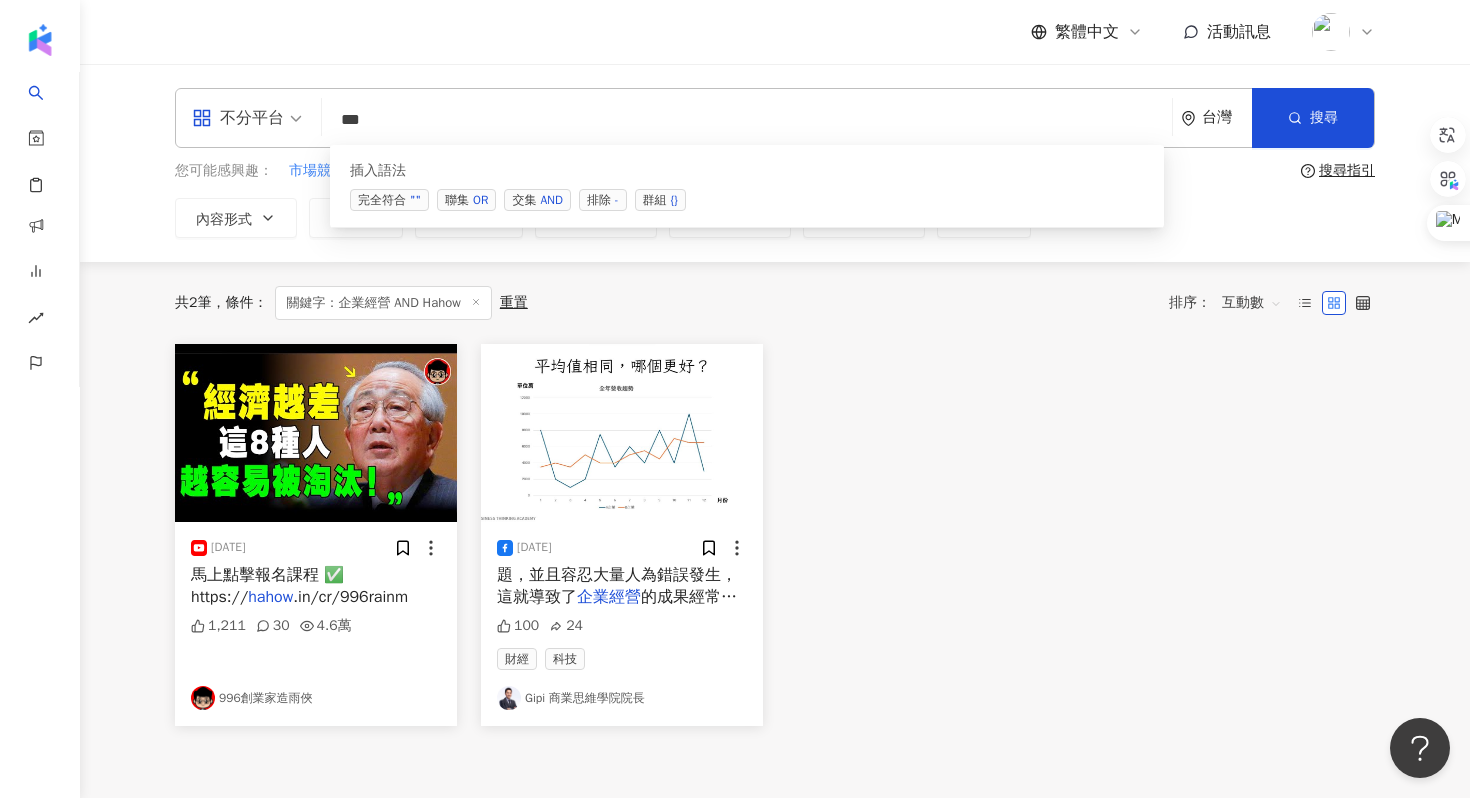 click on "交集 AND" at bounding box center [537, 200] 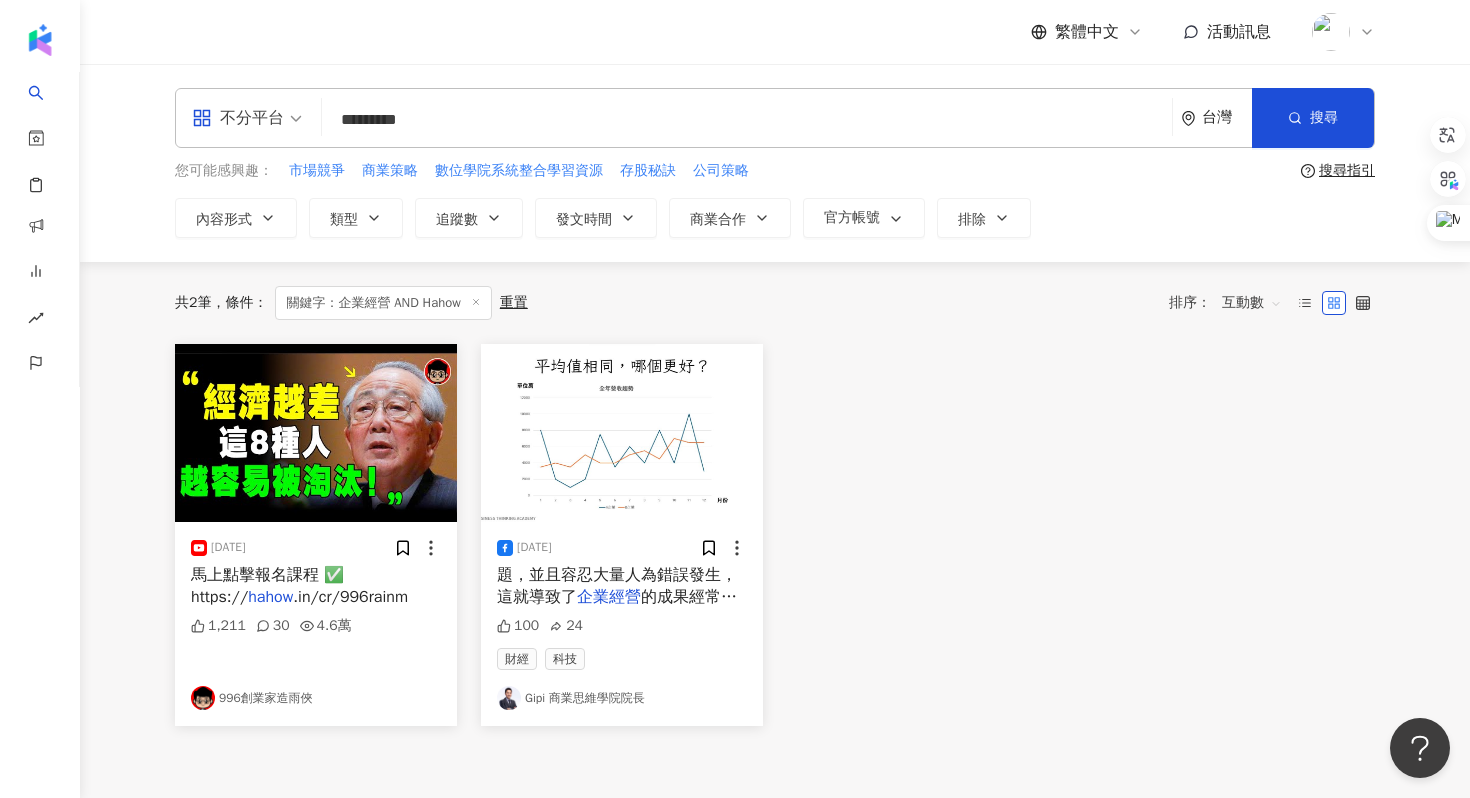 click on "*********" at bounding box center [747, 119] 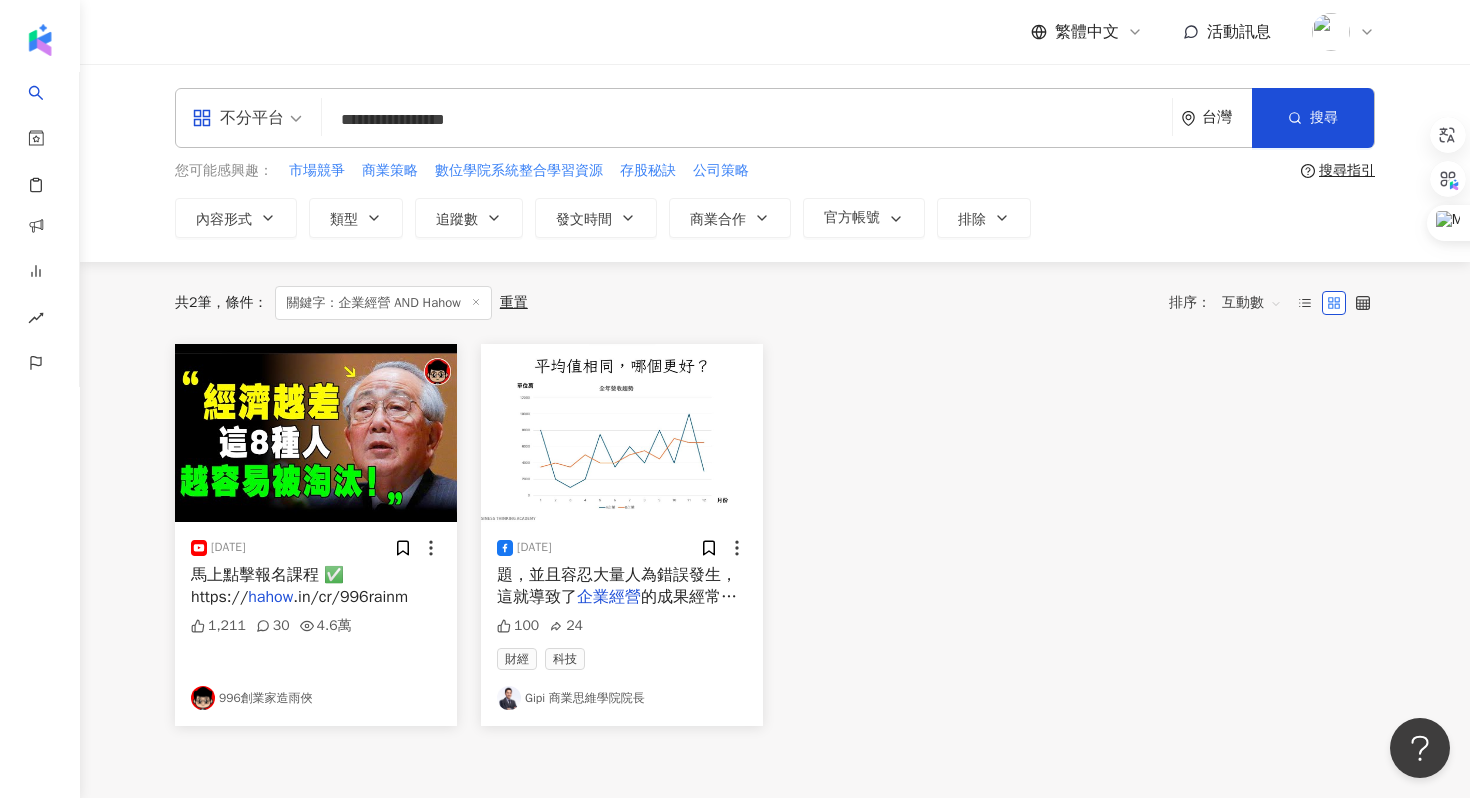 type on "**********" 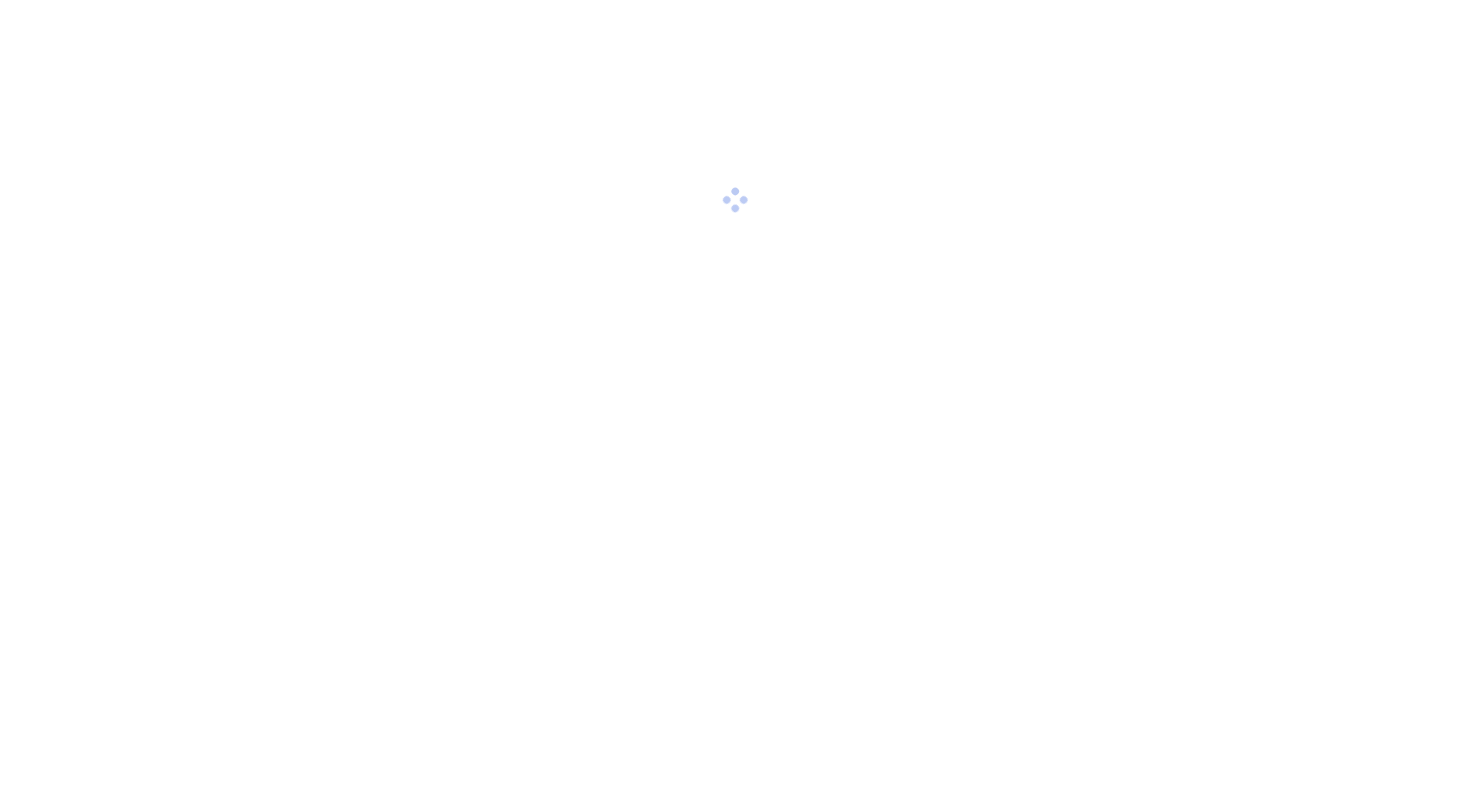 scroll, scrollTop: 0, scrollLeft: 0, axis: both 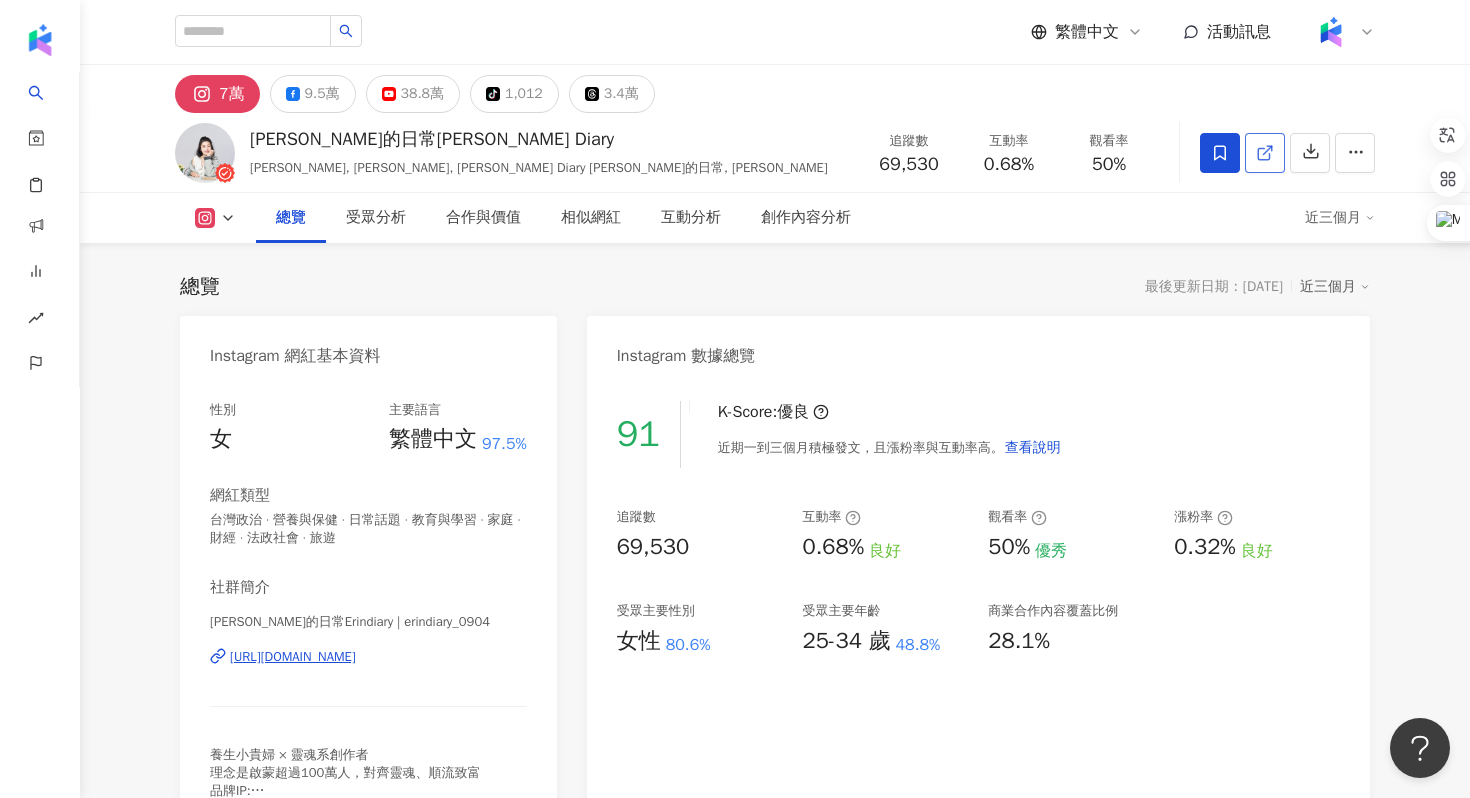 click 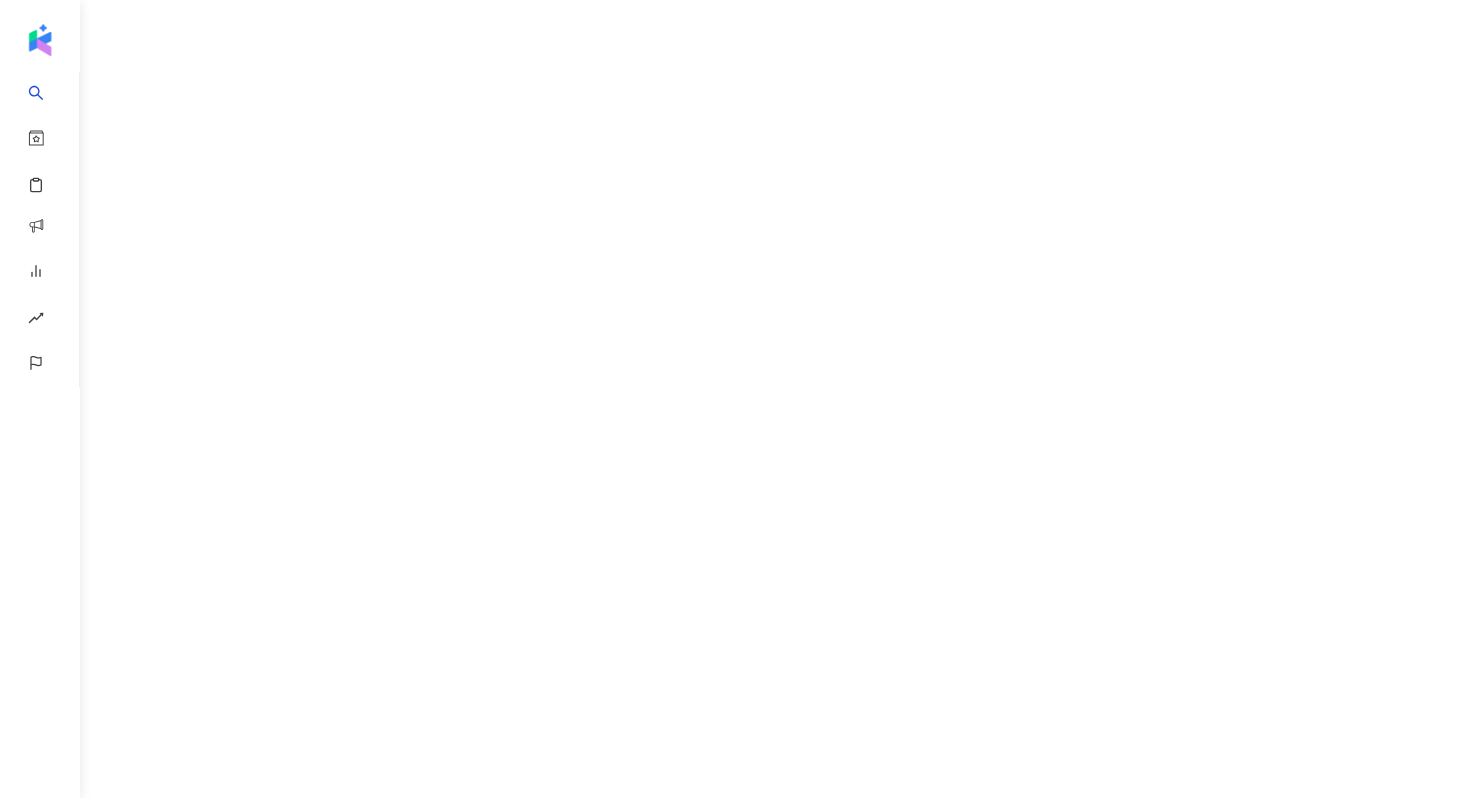 scroll, scrollTop: 0, scrollLeft: 0, axis: both 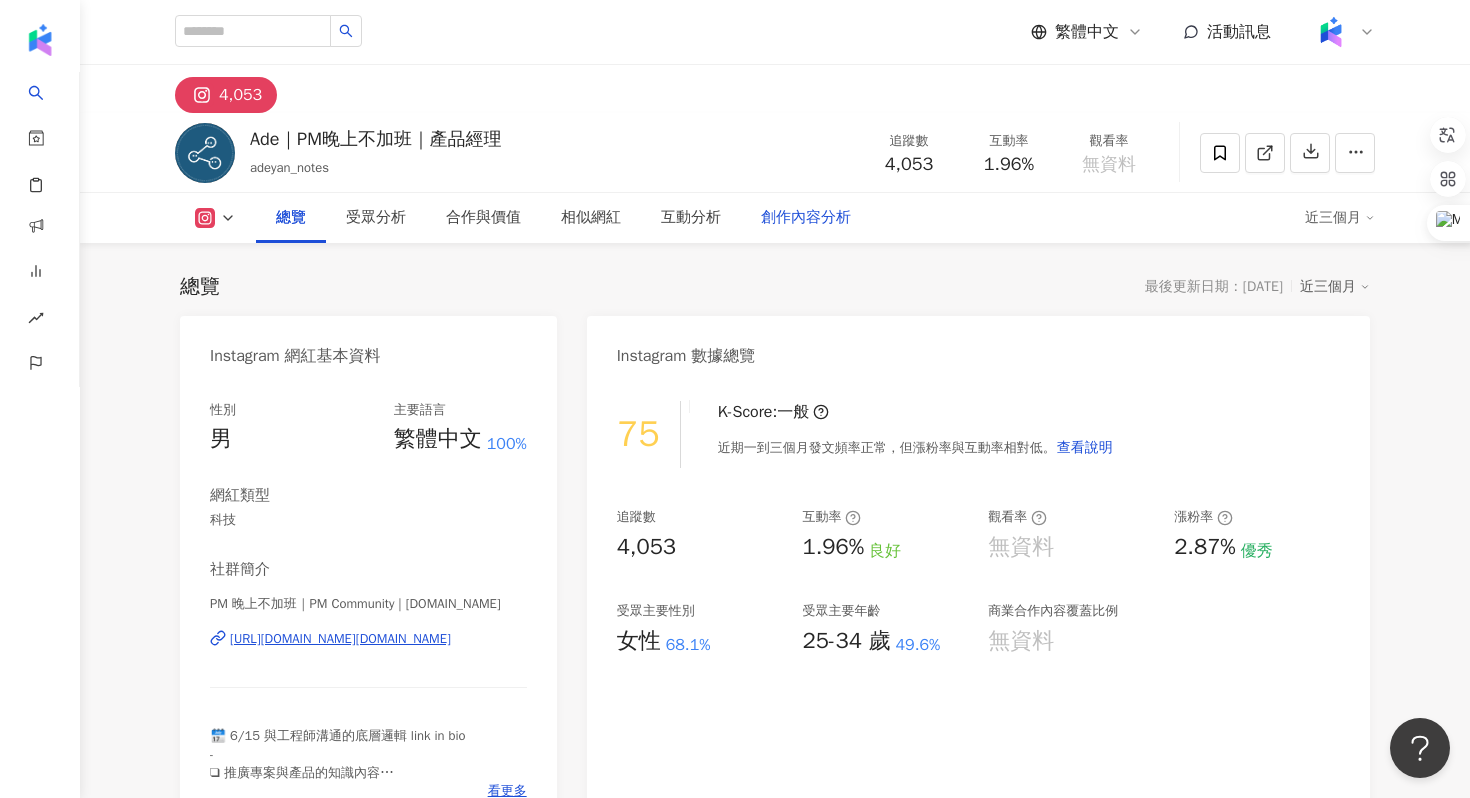 click on "總覽 受眾分析 合作與價值 相似網紅 互動分析 創作內容分析" at bounding box center [780, 218] 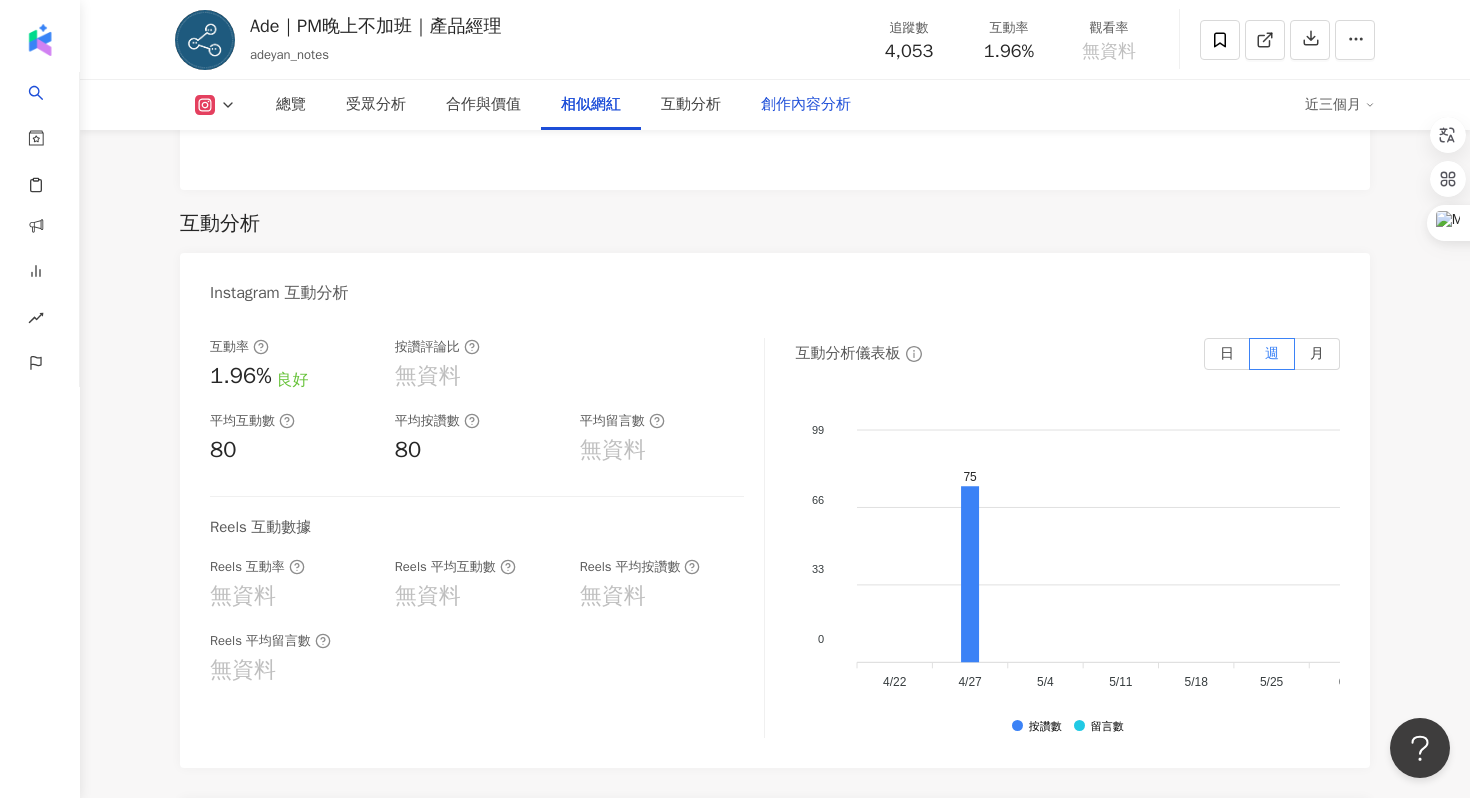 scroll, scrollTop: 4423, scrollLeft: 0, axis: vertical 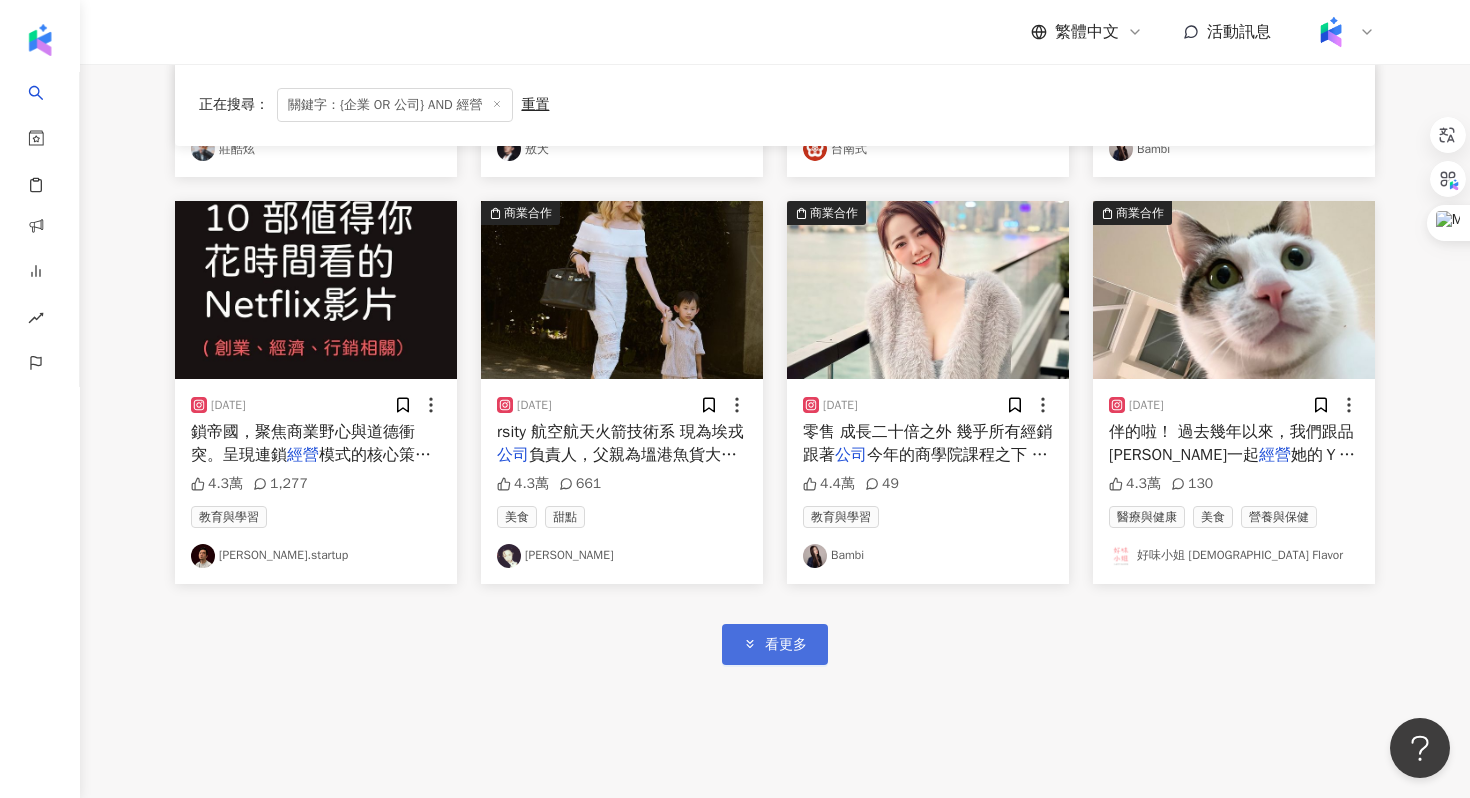 click 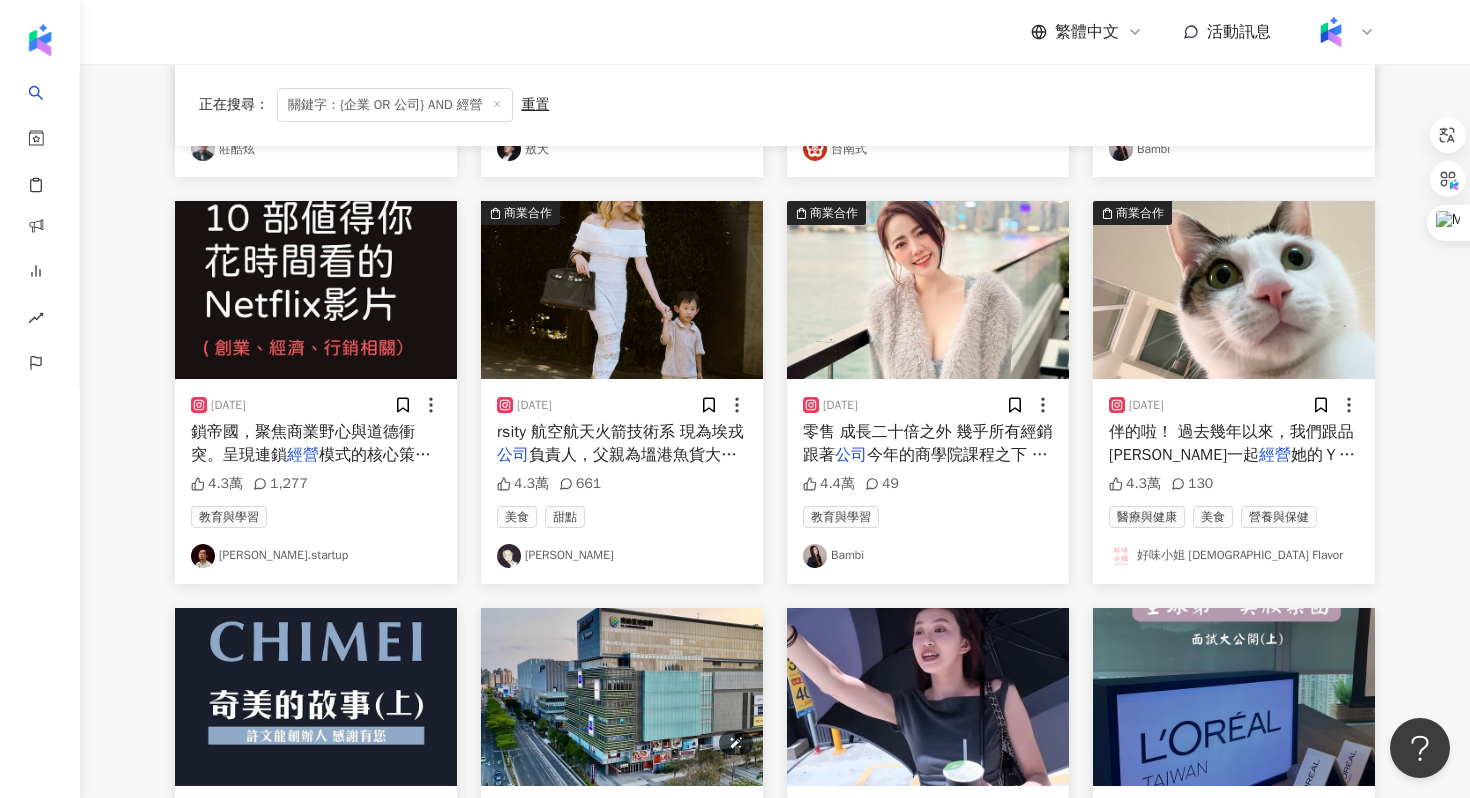scroll, scrollTop: 1395, scrollLeft: 0, axis: vertical 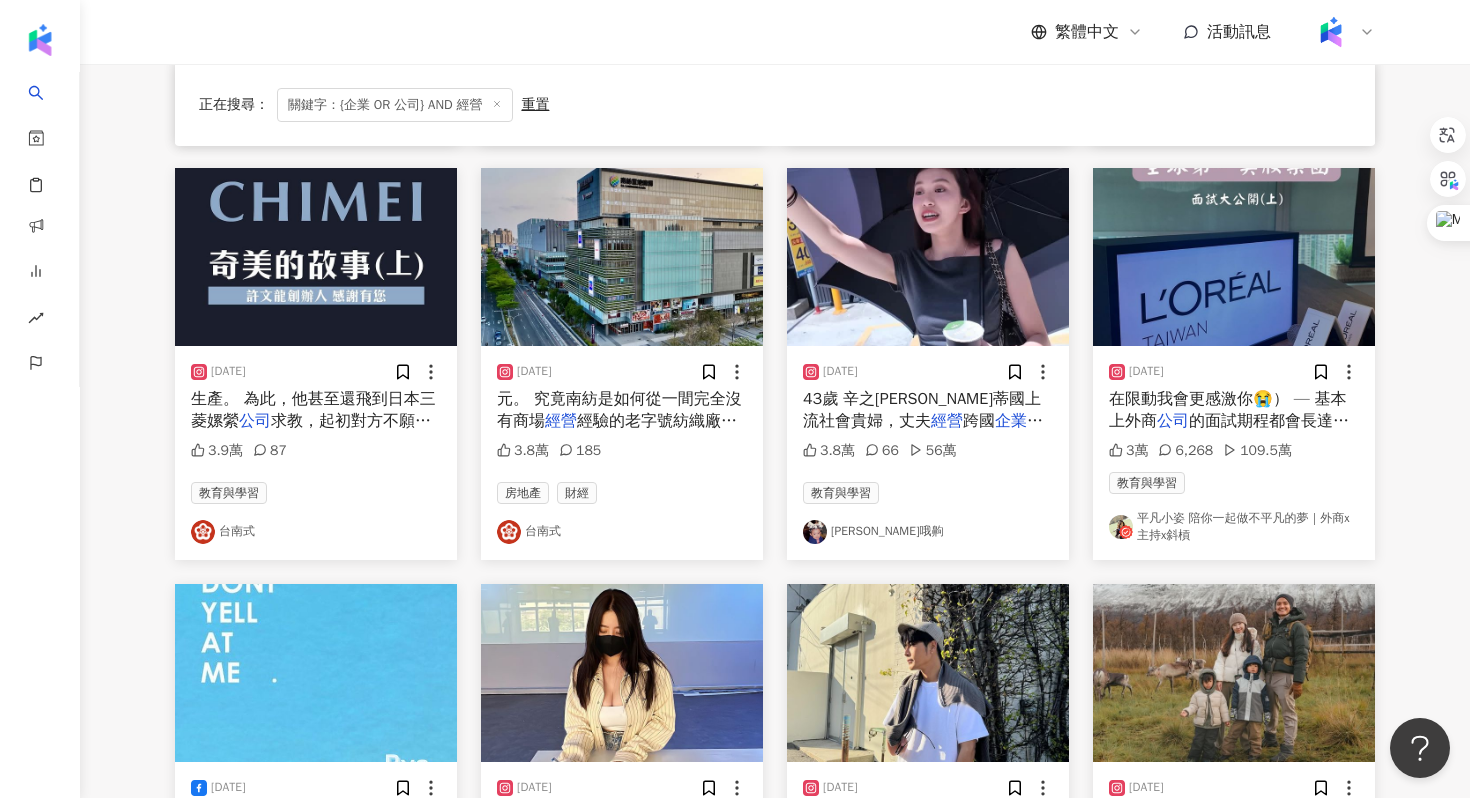 click on "經營" at bounding box center [947, 421] 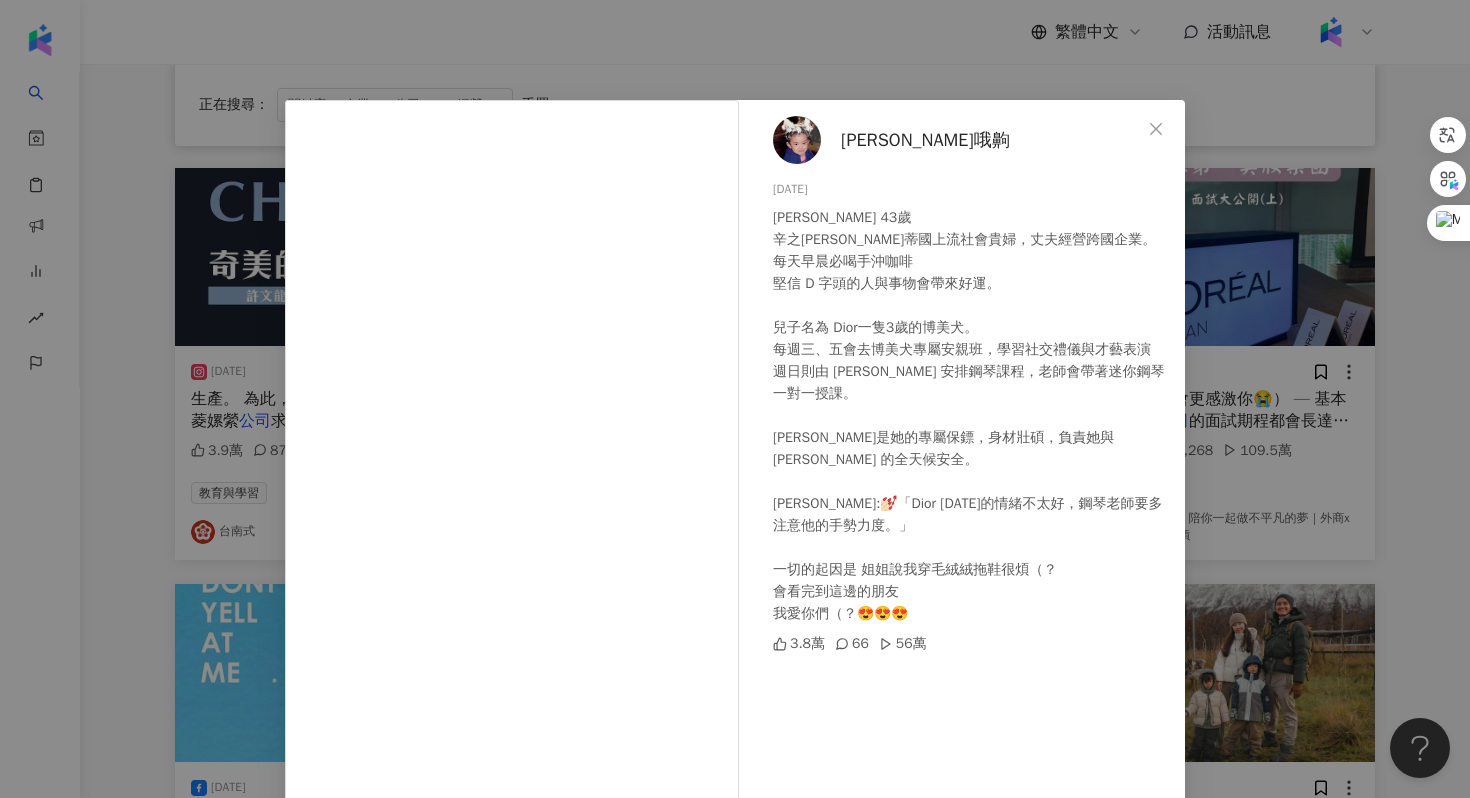 scroll, scrollTop: 99, scrollLeft: 0, axis: vertical 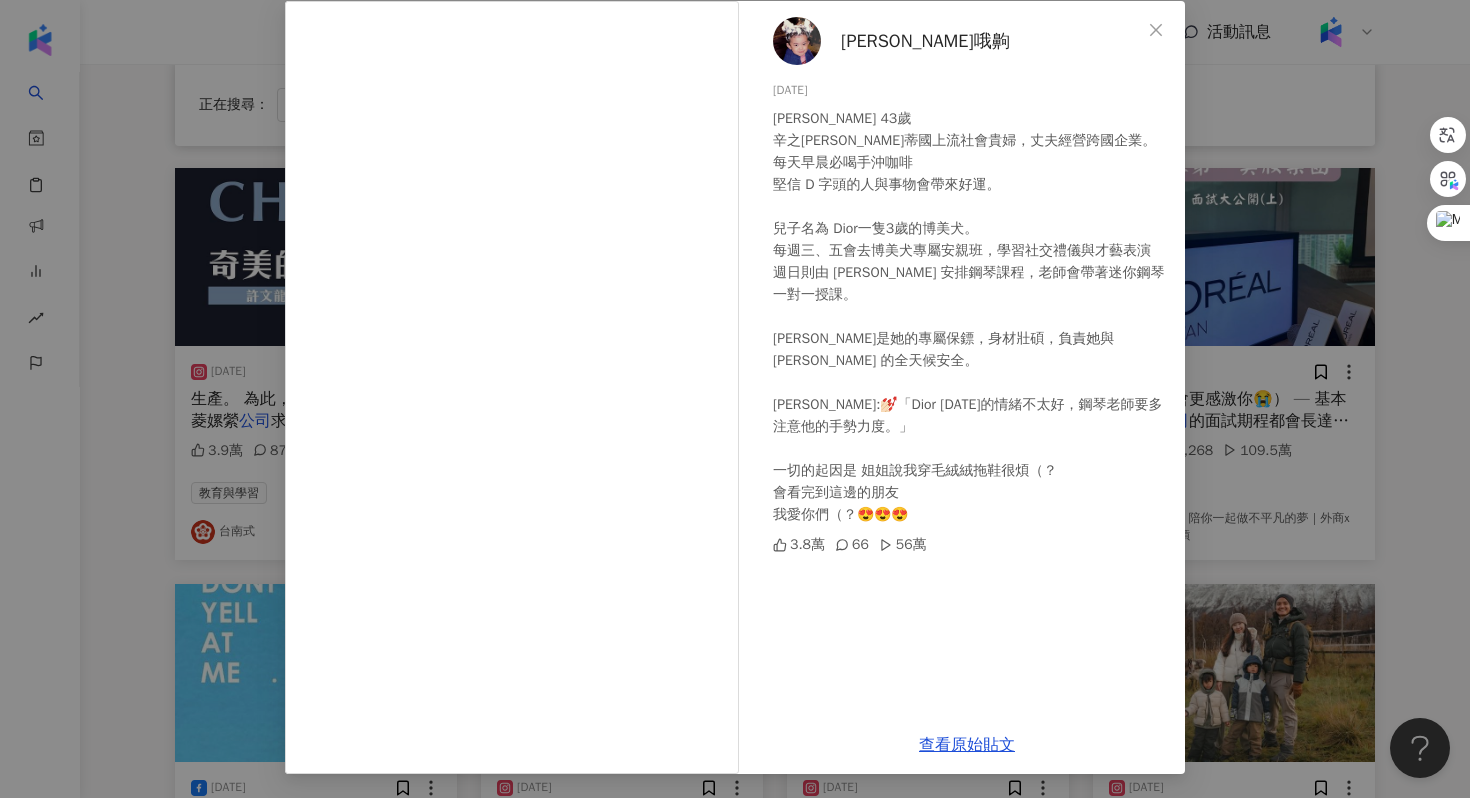 click on "查看原始貼文" at bounding box center (967, 745) 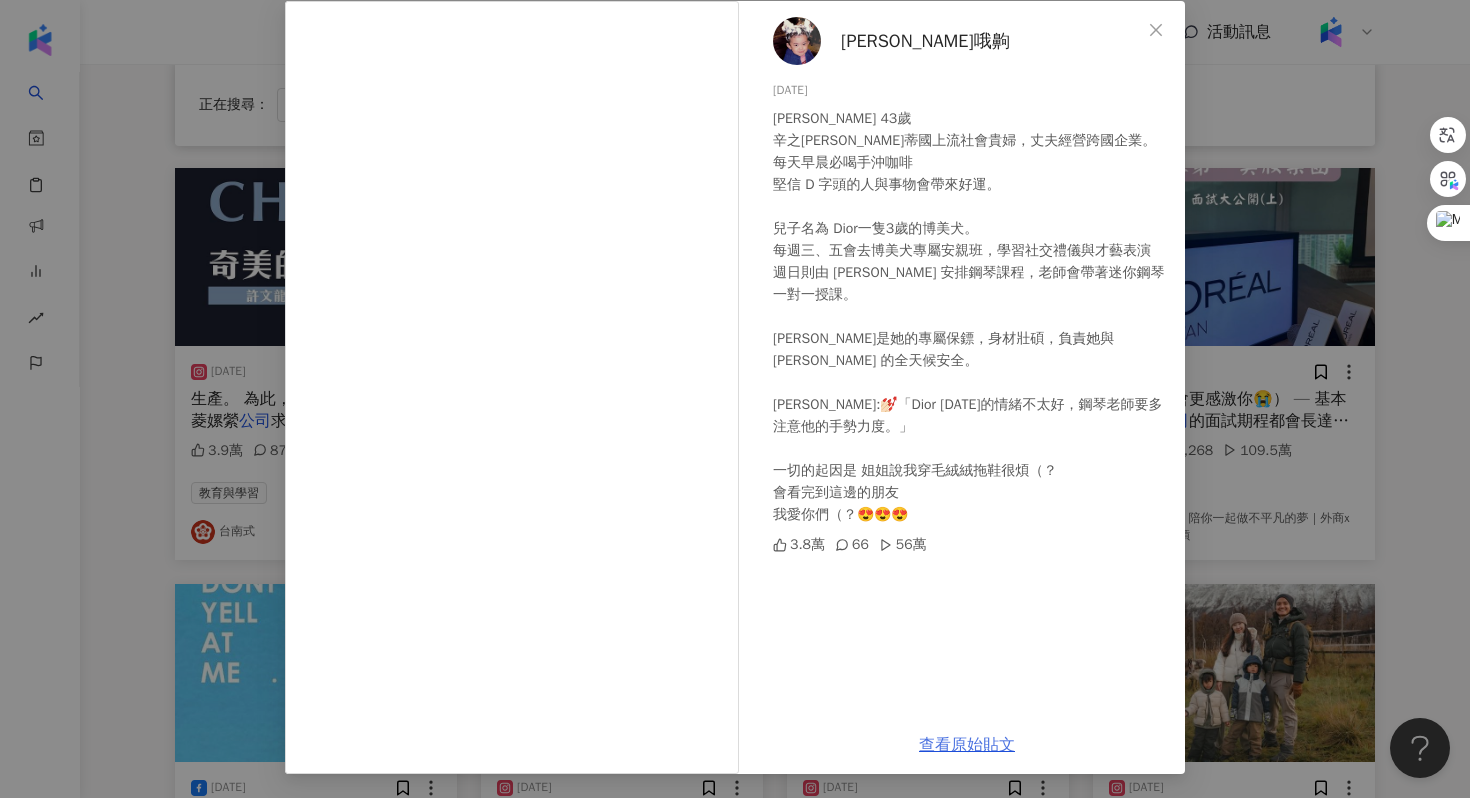 click on "查看原始貼文" at bounding box center [967, 745] 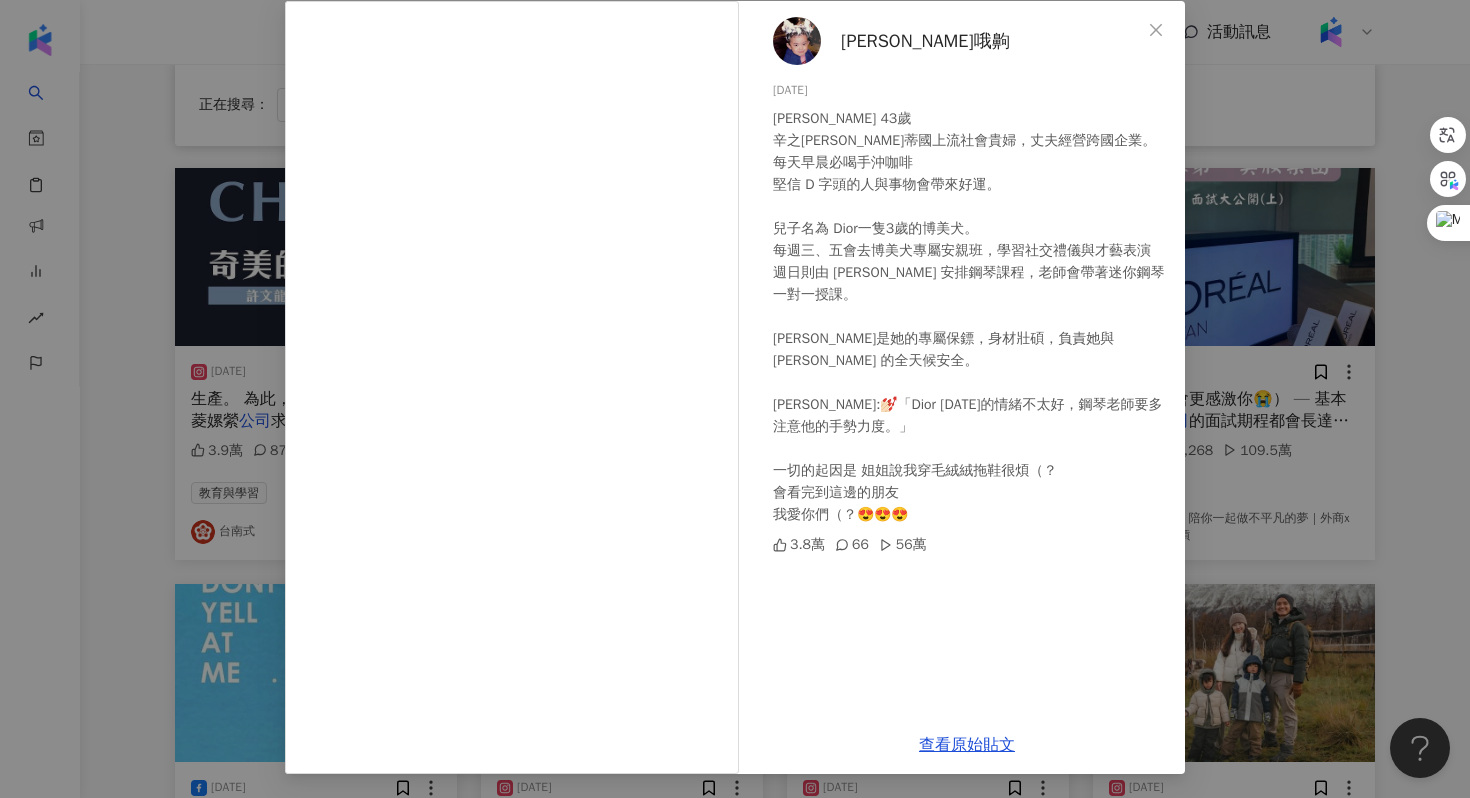 click on "紀欣伶哦齁 2025/6/27 Rebecca Wang 43歲
辛之巴克蒂國上流社會貴婦，丈夫經營跨國企業。
每天早晨必喝手沖咖啡
堅信 D 字頭的人與事物會帶來好運。
兒子名為 Dior一隻3歲的博美犬。
每週三、五會去博美犬專屬安親班，學習社交禮儀與才藝表演
週日則由 Rebecca 安排鋼琴課程，老師會帶著迷你鋼琴一對一授課。
Daniel是她的專屬保鏢，身材壯碩，負責她與 Dior 的全天候安全。
Rebecca:💅🏻「Dior 今天的情緒不太好，鋼琴老師要多注意他的手勢力度。」
一切的起因是 姐姐說我穿毛絨絨拖鞋很煩（？
會看完到這邊的朋友
我愛你們（？😍😍😍 3.8萬 66 56萬 查看原始貼文" at bounding box center (735, 399) 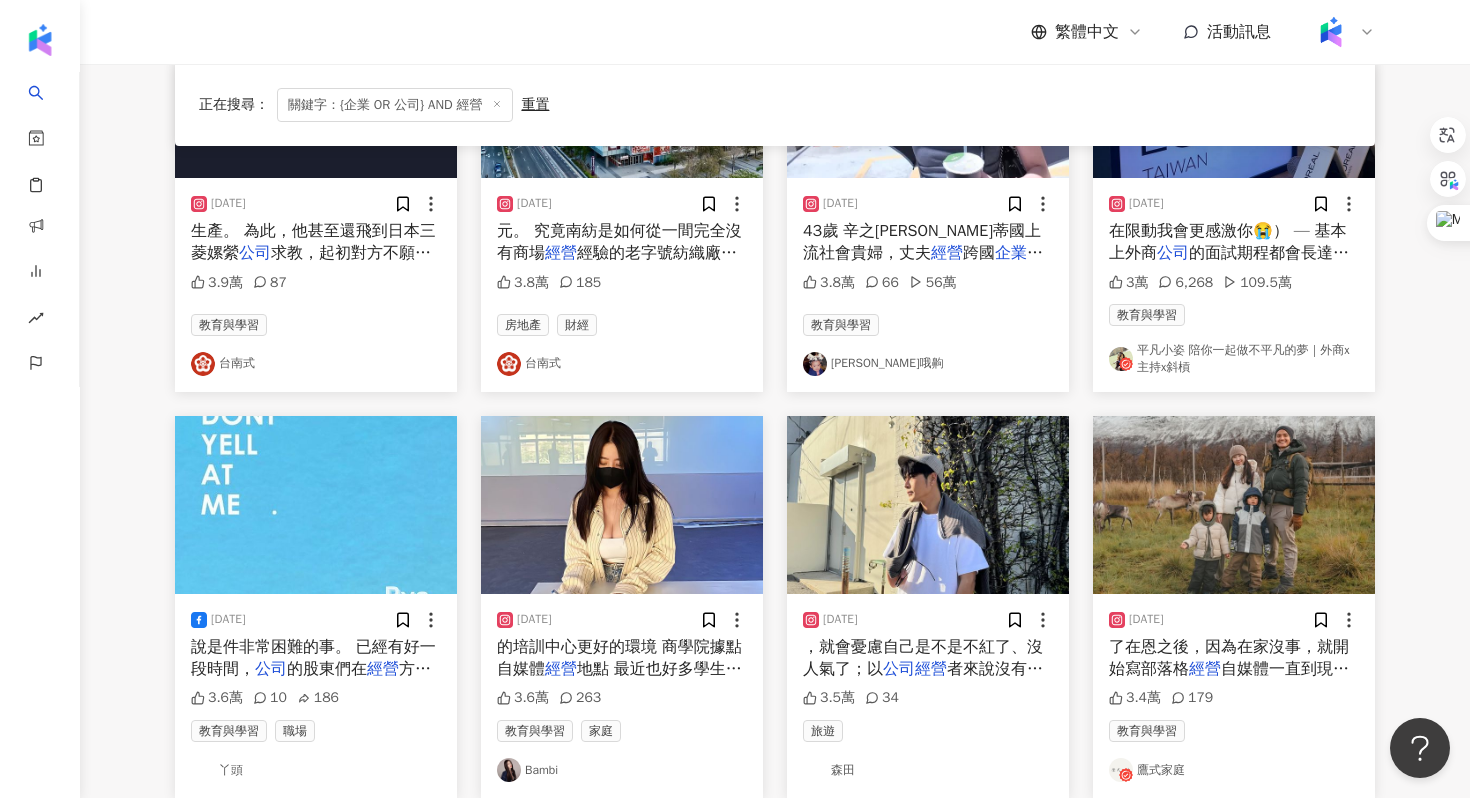 scroll, scrollTop: 1849, scrollLeft: 0, axis: vertical 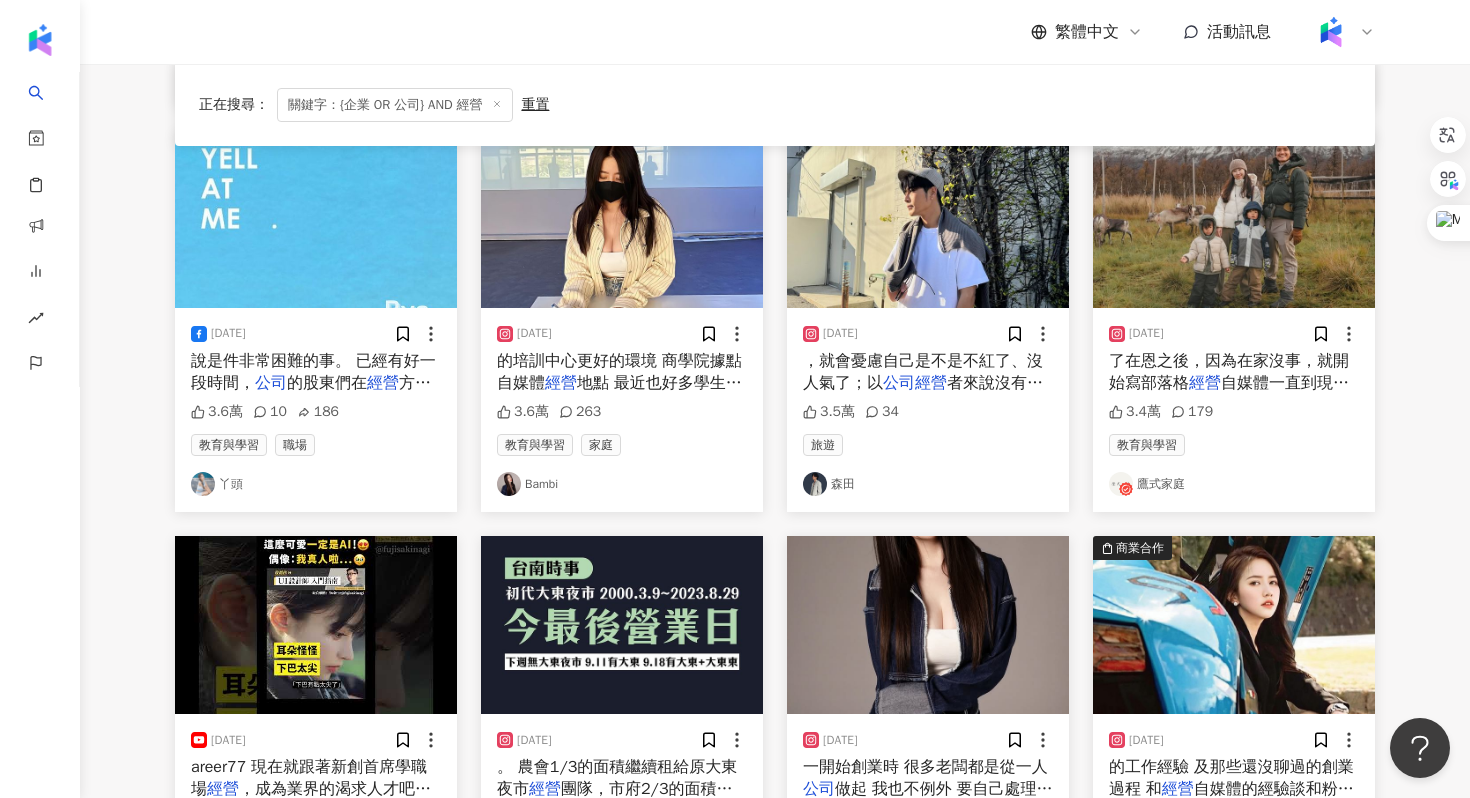 click on "經營" at bounding box center (561, 383) 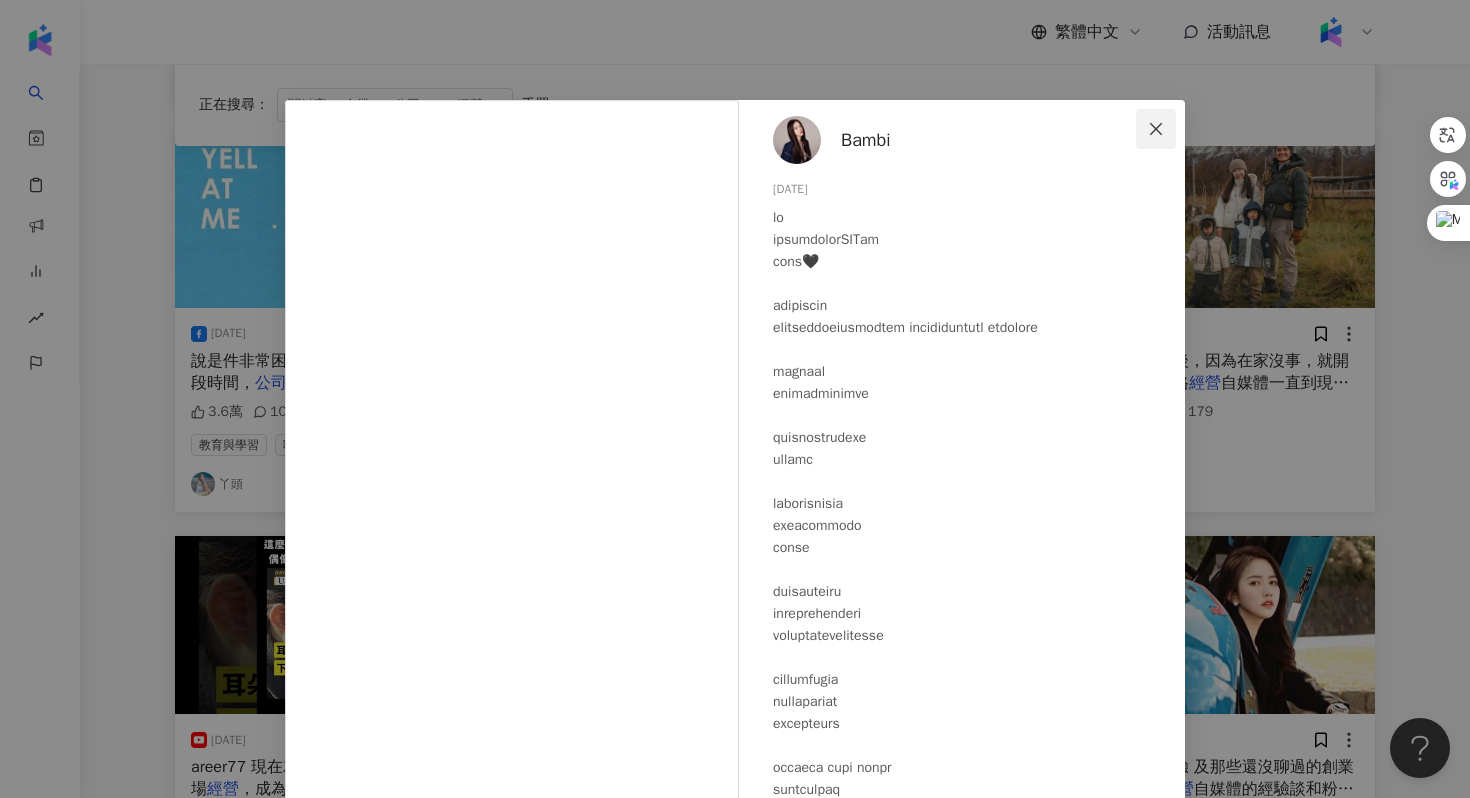 click 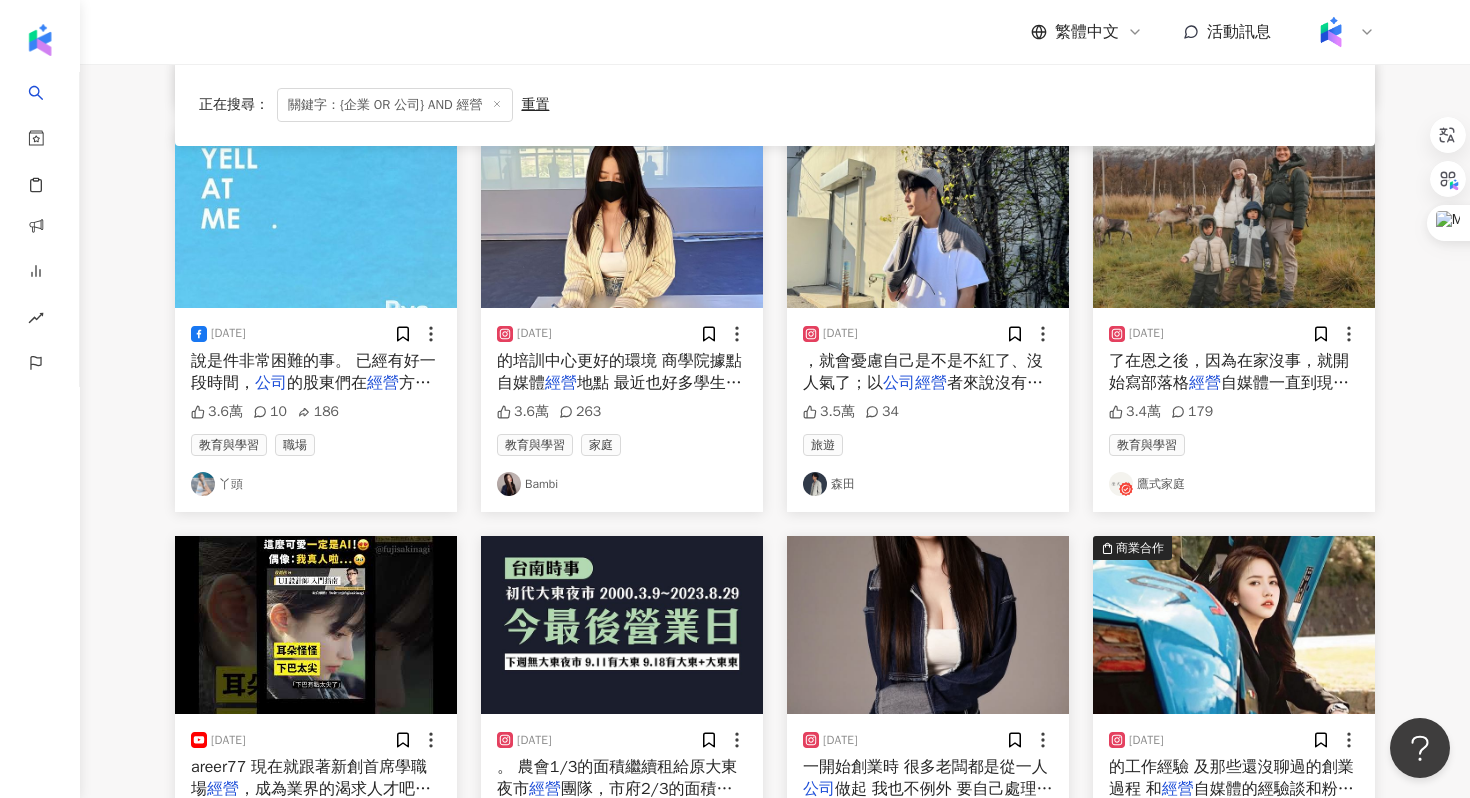 click on "的培訓中心更好的環境
商學院據點 自媒體 經營 地點
最近也好多學生都告訴我存好錢" at bounding box center [622, 372] 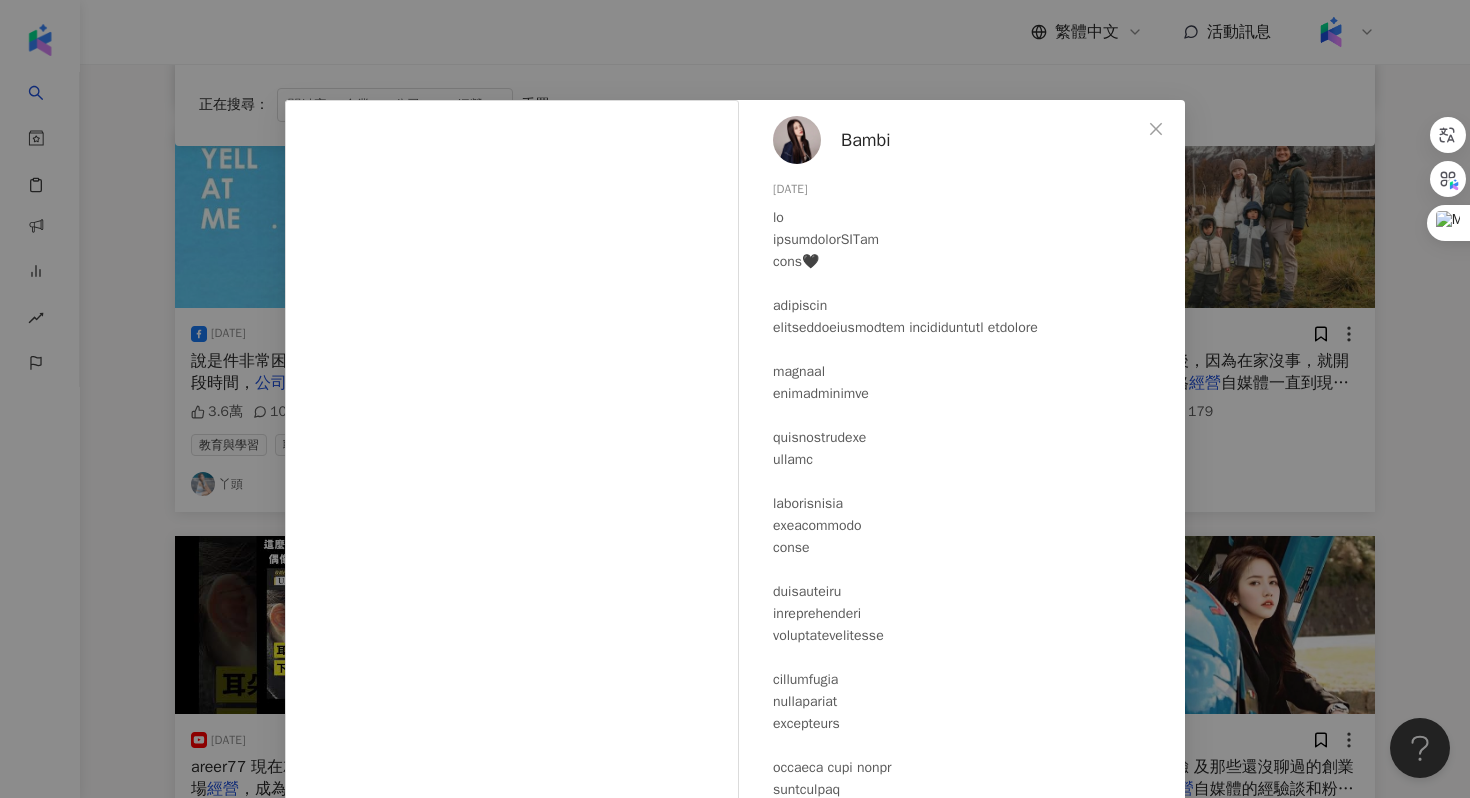 click on "Bambi 2023/8/11 3.6萬 263" at bounding box center [967, 458] 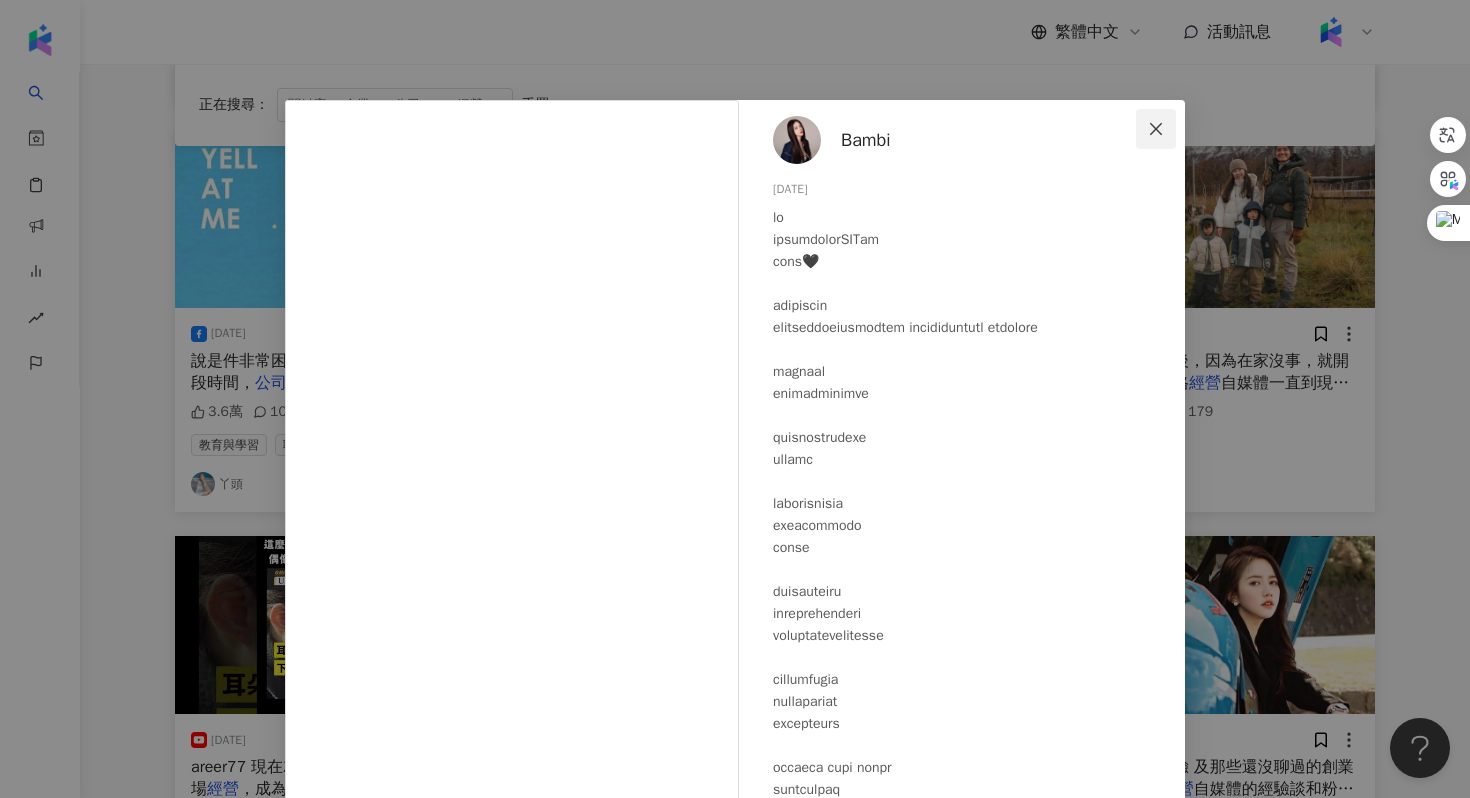 click 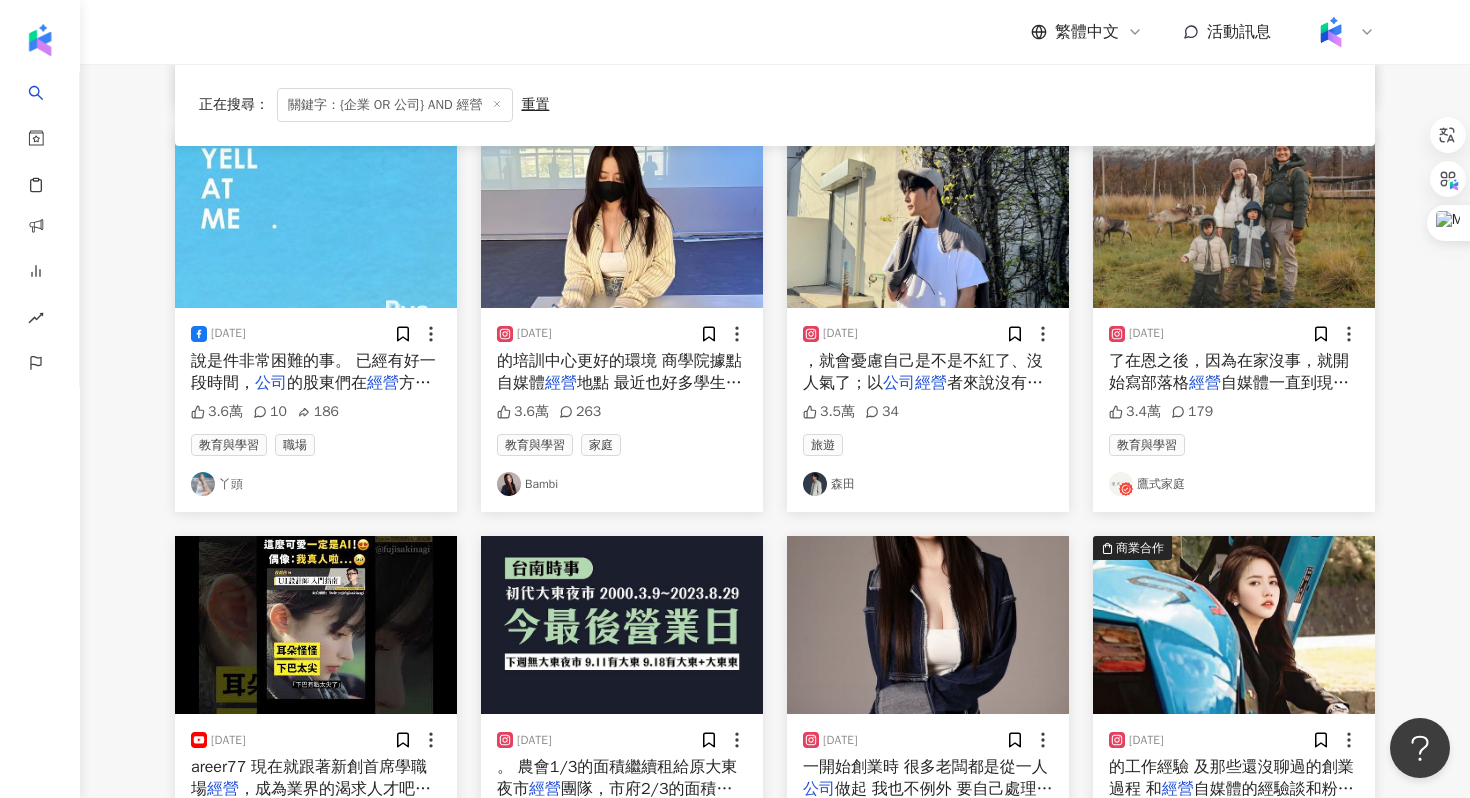 scroll, scrollTop: 2145, scrollLeft: 0, axis: vertical 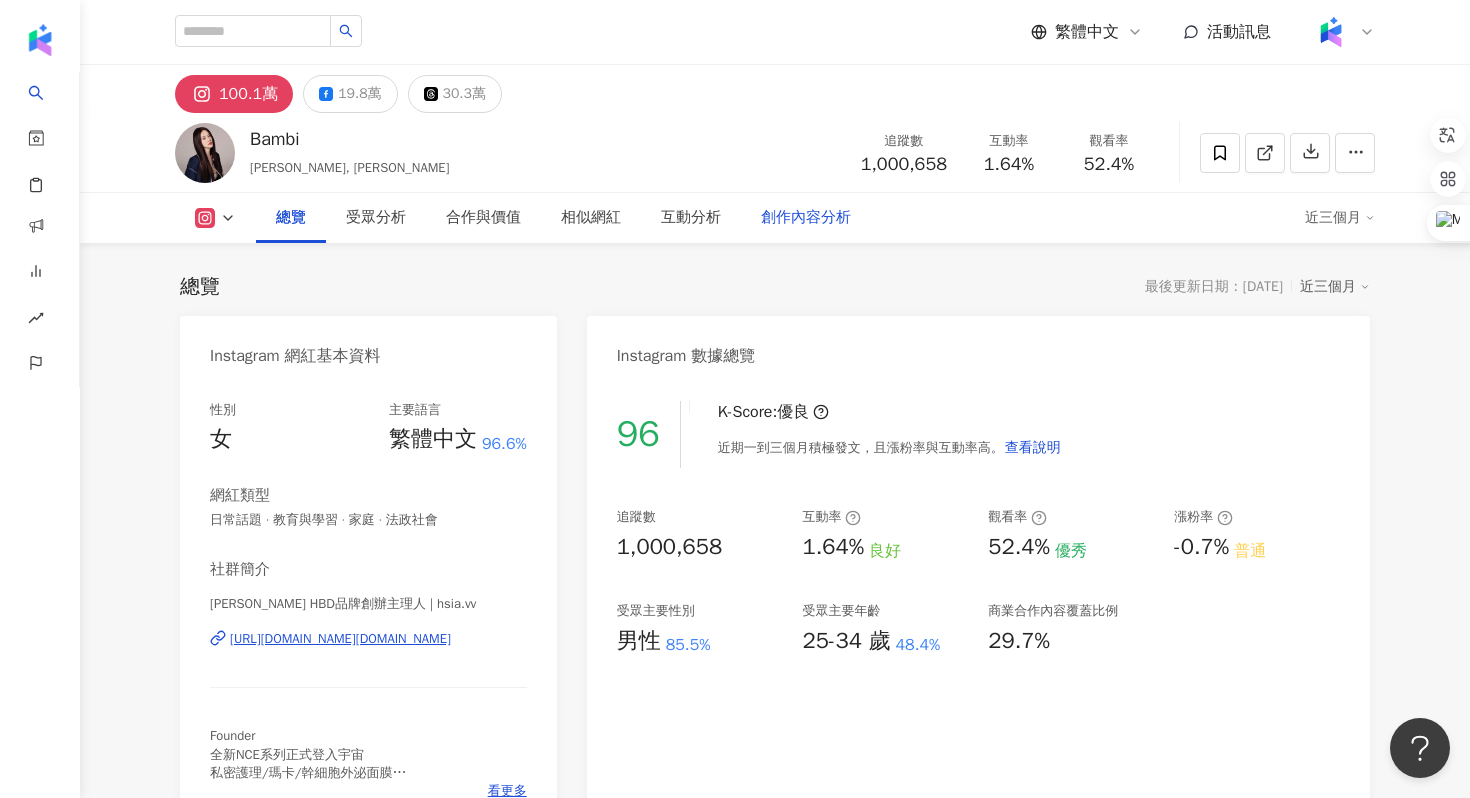 click on "創作內容分析" at bounding box center (806, 218) 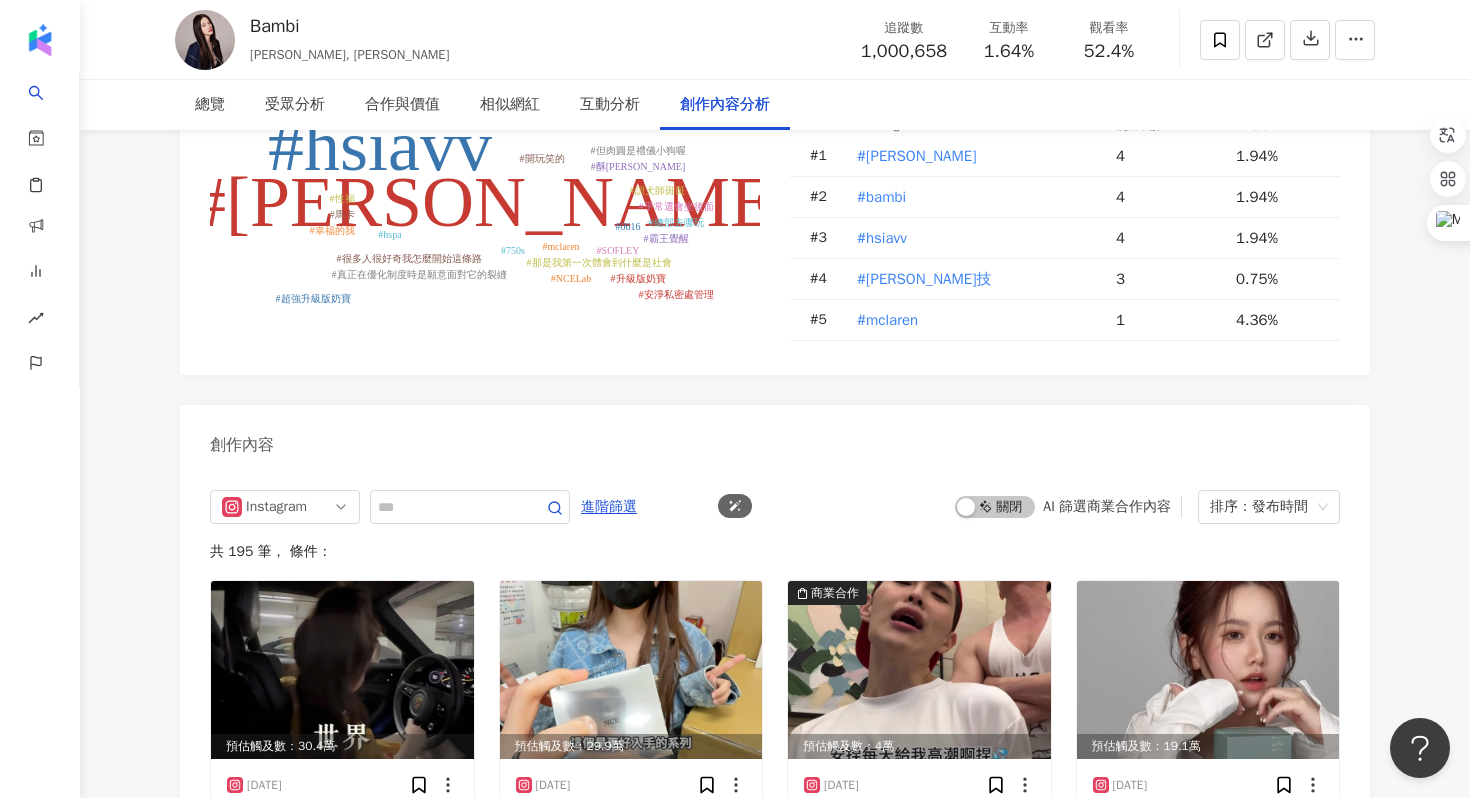 scroll, scrollTop: 6226, scrollLeft: 0, axis: vertical 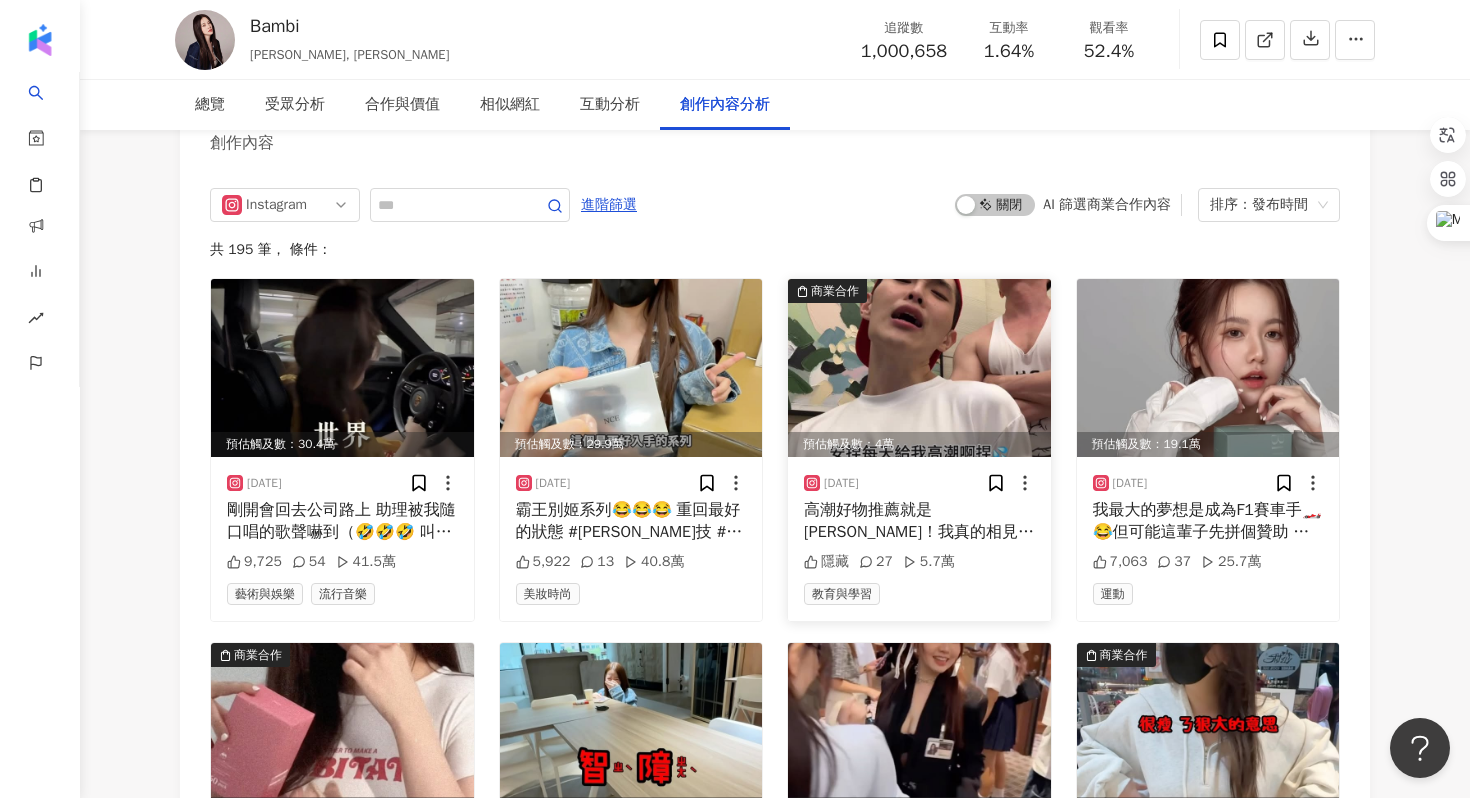 click on "高潮好物推薦就是[PERSON_NAME]！我真的相見恨晚 像我平常屬於就算睡飽 隔天還是沒力氣的那種🤣 吃了瑪卡之後我發現隔天做事效率差很多耶 變得很有精神 在來床上我與老頭都很有感😂🔥 讓我成為最性福的人哈哈 ㄍㄨㄟ剛欸 四個字形容瑪卡
❗️提神固氣 ❗️ @[DOMAIN_NAME] 推爆 #[PERSON_NAME]技  #性福 #馬卡 有興趣可以直接點進去或私我給連結" at bounding box center (919, 521) 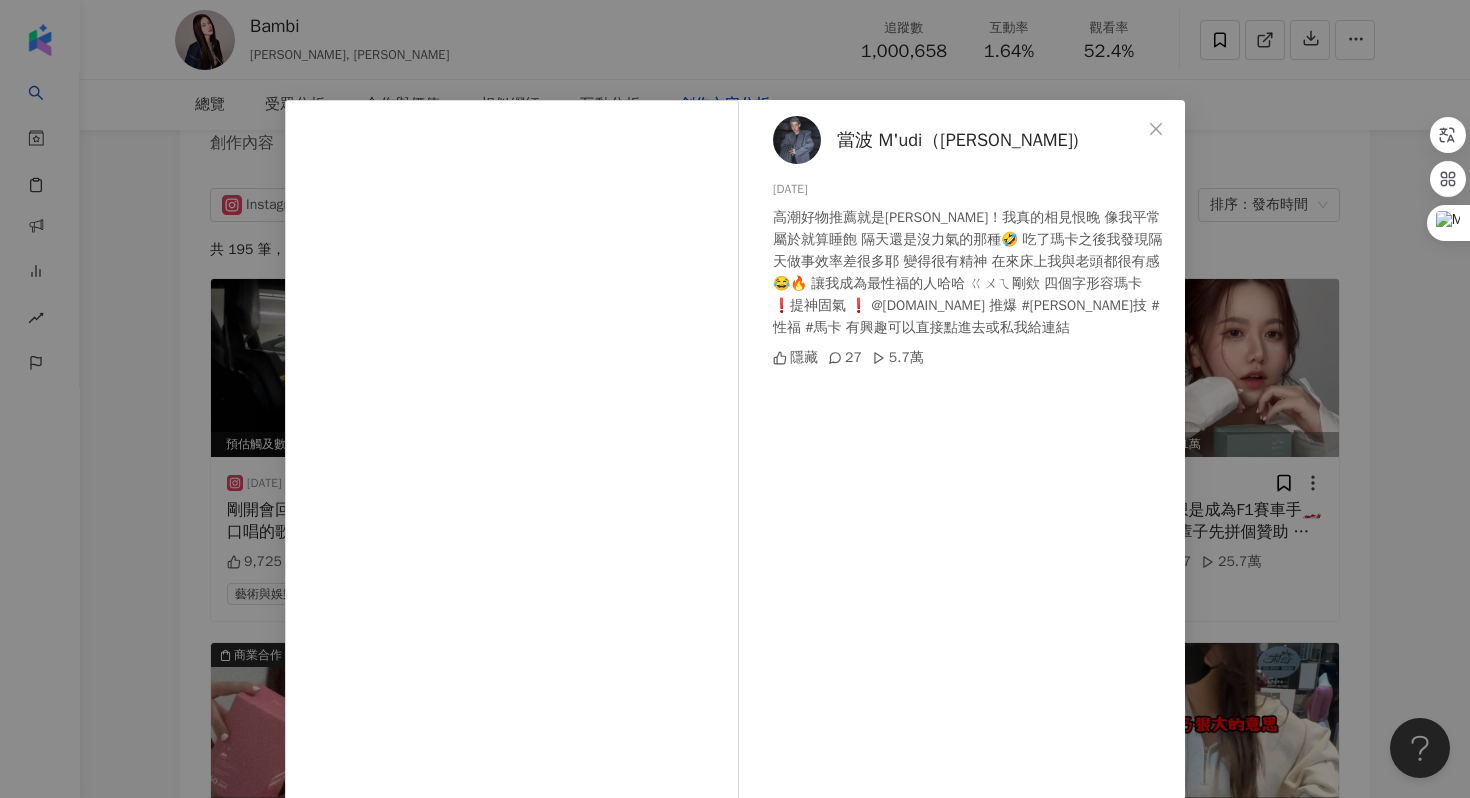 scroll, scrollTop: 99, scrollLeft: 0, axis: vertical 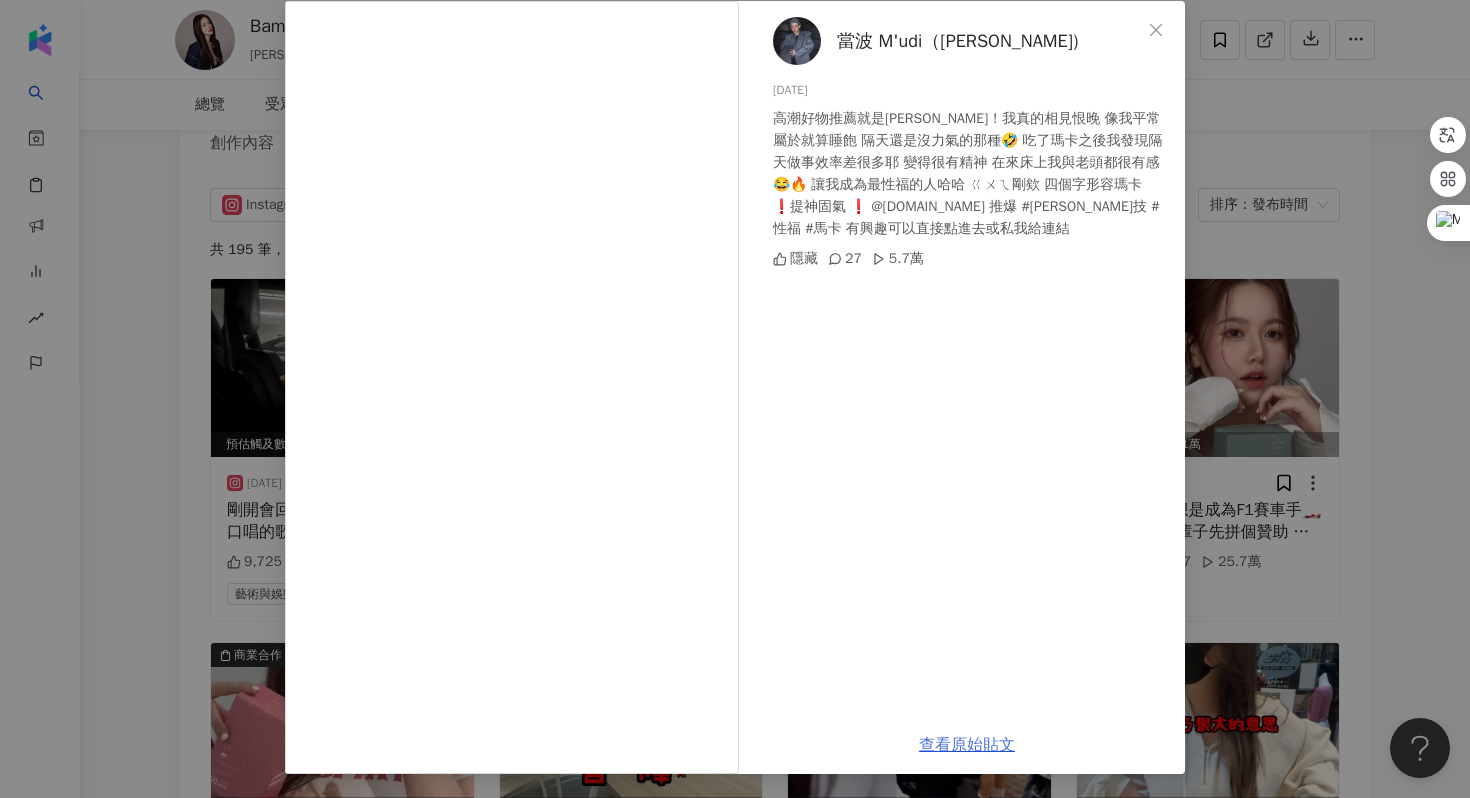 click on "查看原始貼文" at bounding box center [967, 745] 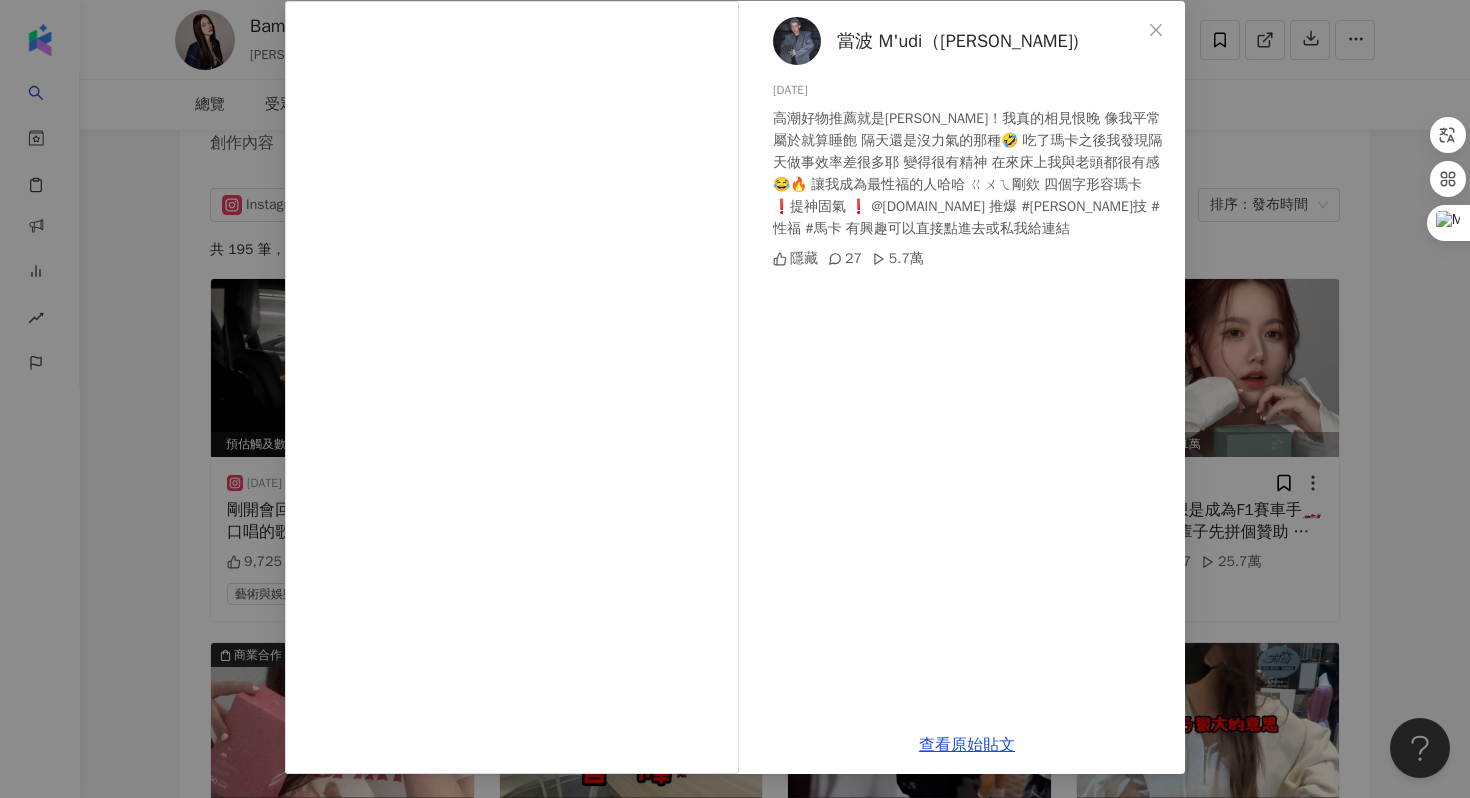 click on "當波 M'udi（dumbomudi) [DATE] 高潮好物推薦就是[PERSON_NAME]卡！我真的相見恨晚 像我平常屬於就算睡飽 隔天還是沒力氣的那種🤣 吃了瑪卡之後我發現隔天做事效率差很多耶 變得很有精神 在來床上我與老頭都很有感😂🔥 讓我成為最性福的人哈哈 ㄍㄨㄟ剛欸 四個字形容瑪卡
❗️提神固氣 ❗️ @[DOMAIN_NAME] 推爆 #[PERSON_NAME]技  #性福 #馬卡 有興趣可以直接點進去或私我給連結 隱藏 27 5.7萬 查看原始貼文" at bounding box center (735, 399) 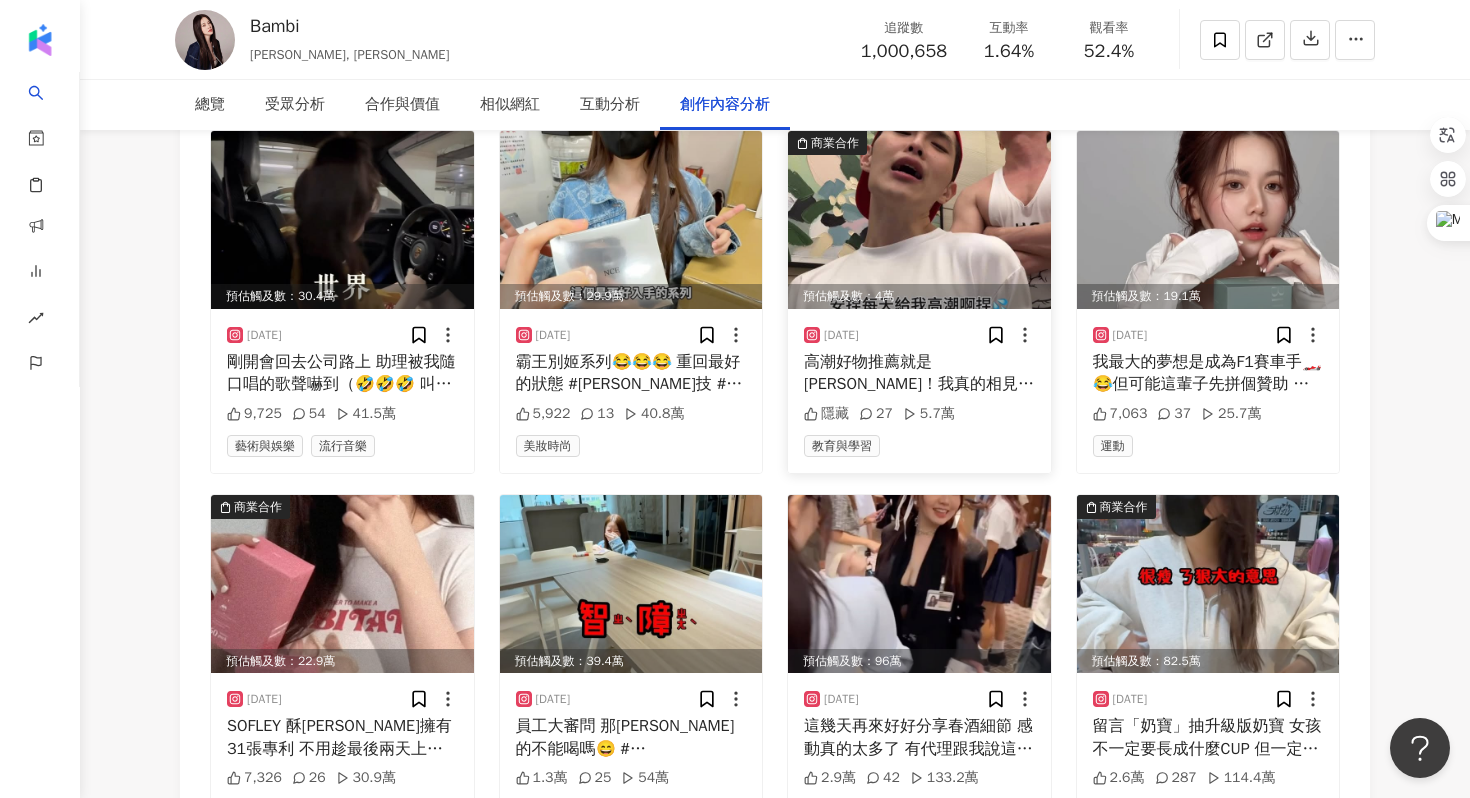 scroll, scrollTop: 6395, scrollLeft: 0, axis: vertical 